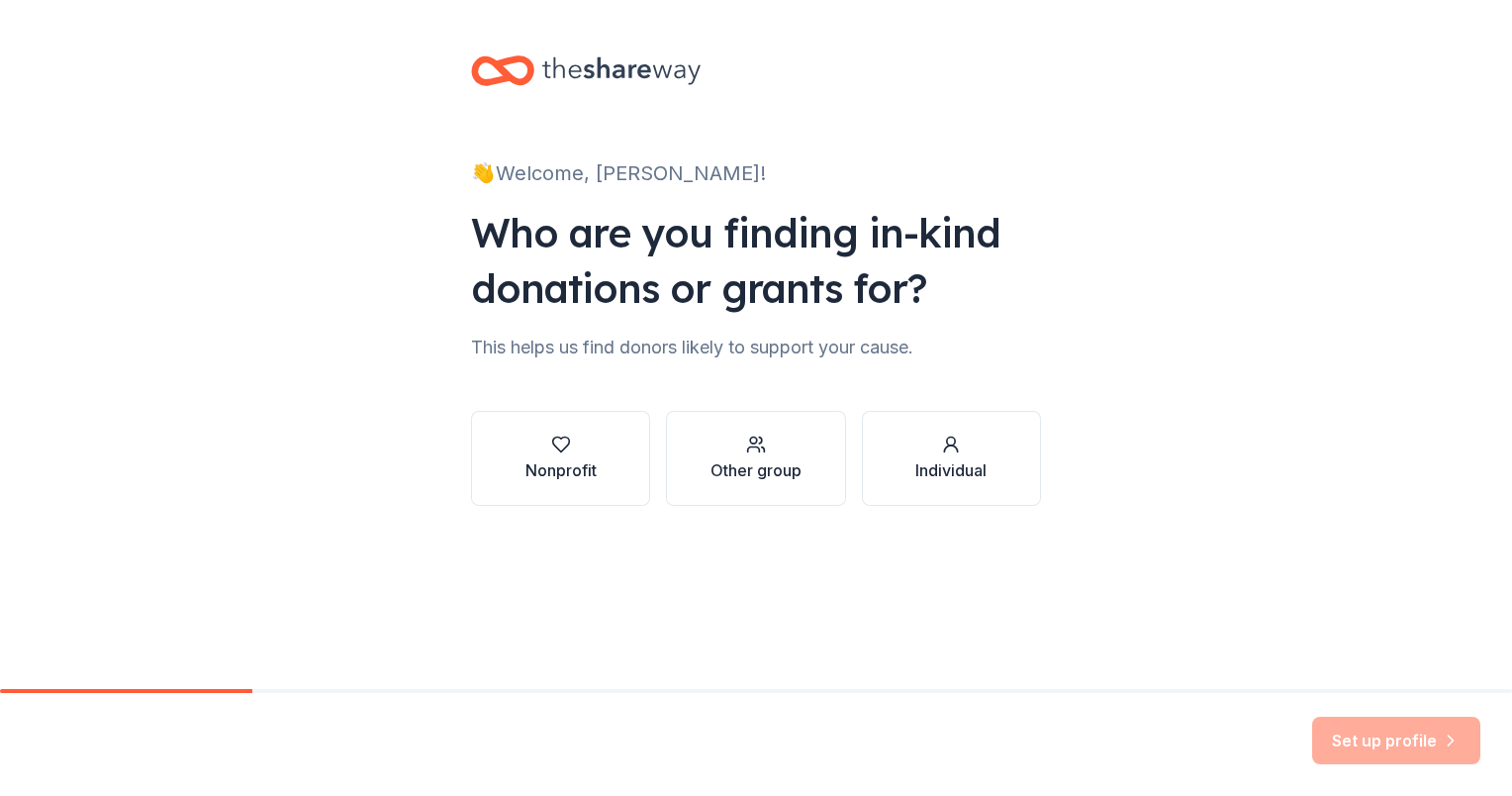 scroll, scrollTop: 0, scrollLeft: 0, axis: both 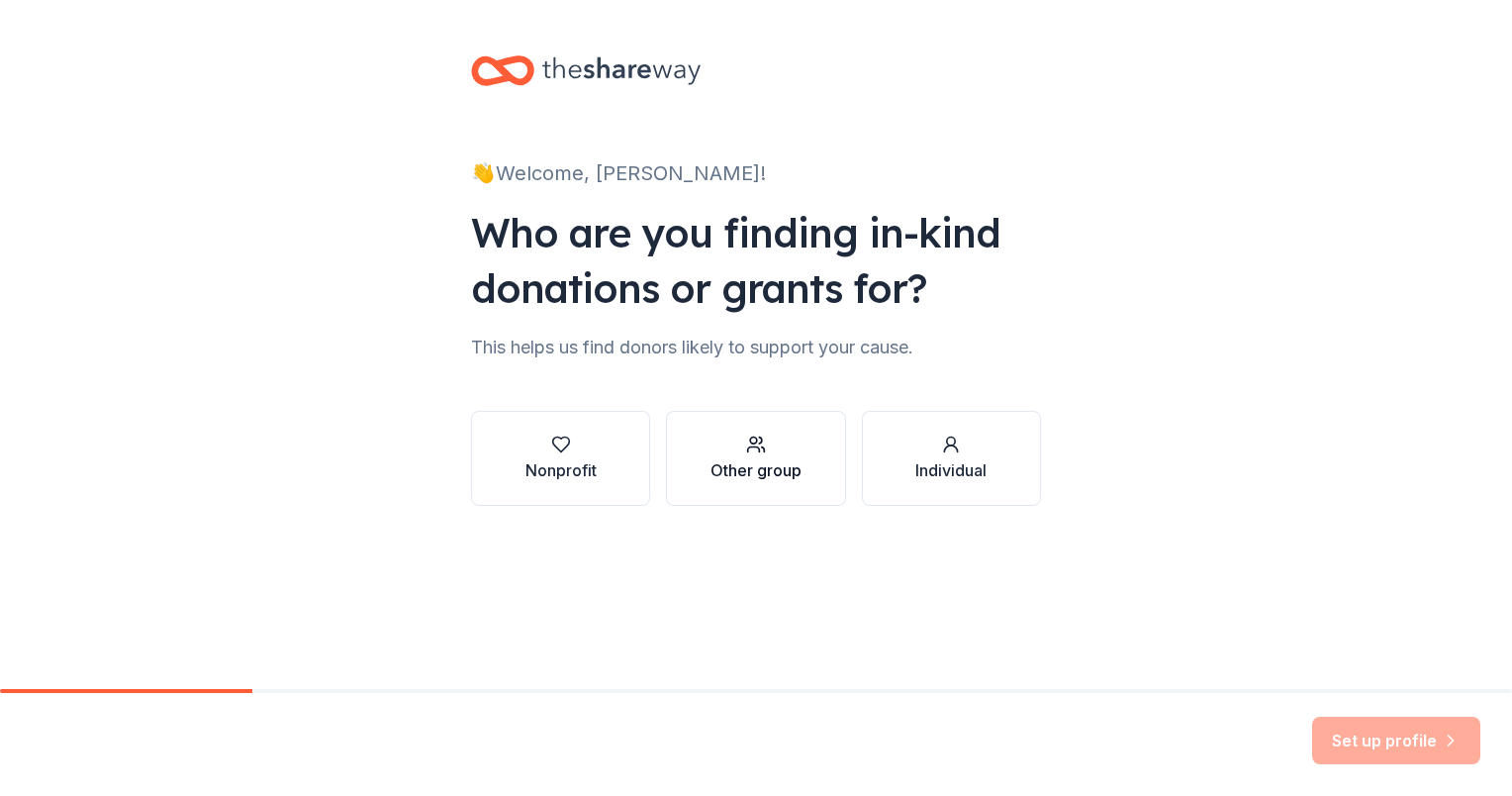 click on "Other group" at bounding box center (756, 470) 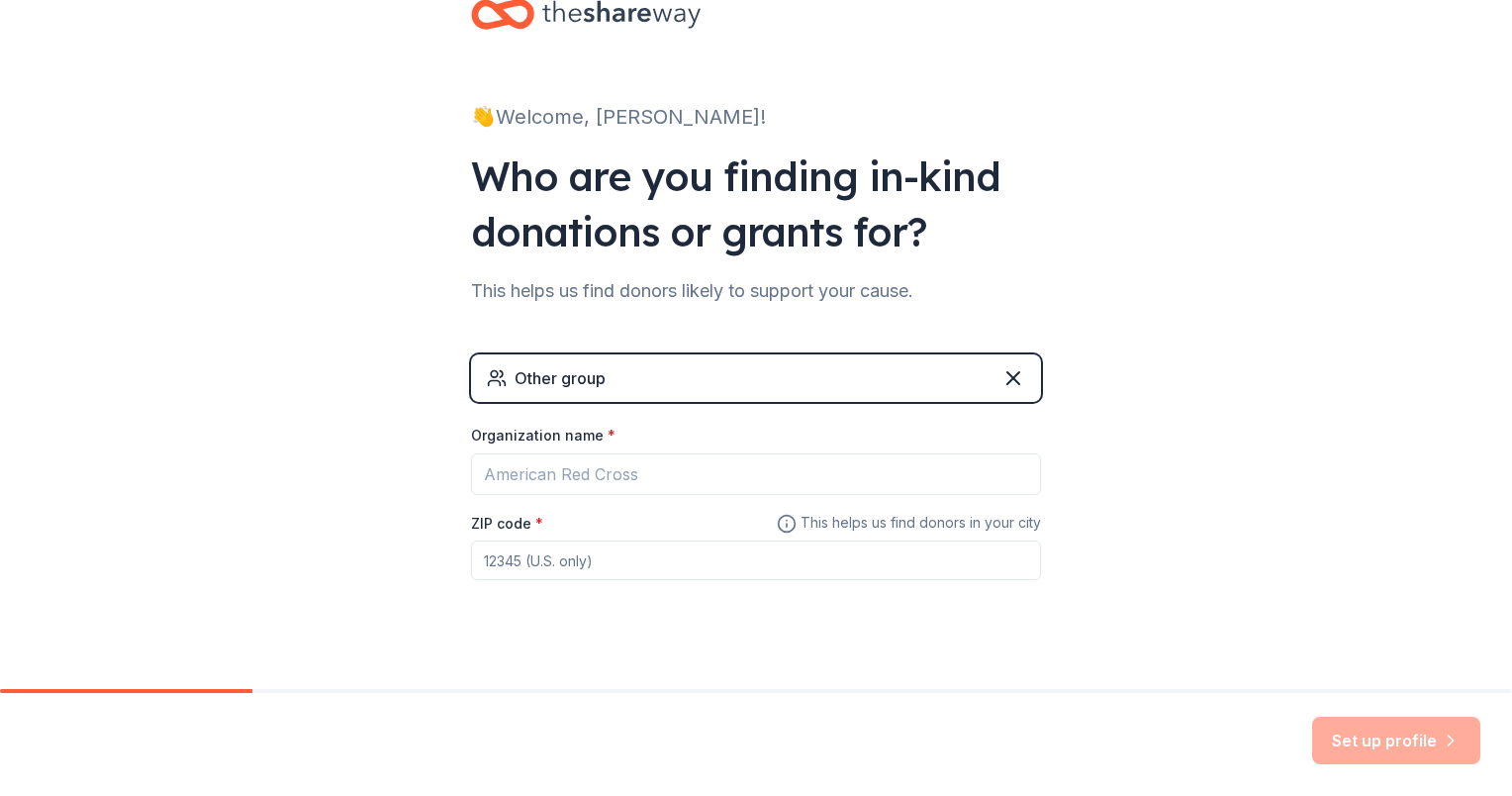 scroll, scrollTop: 82, scrollLeft: 0, axis: vertical 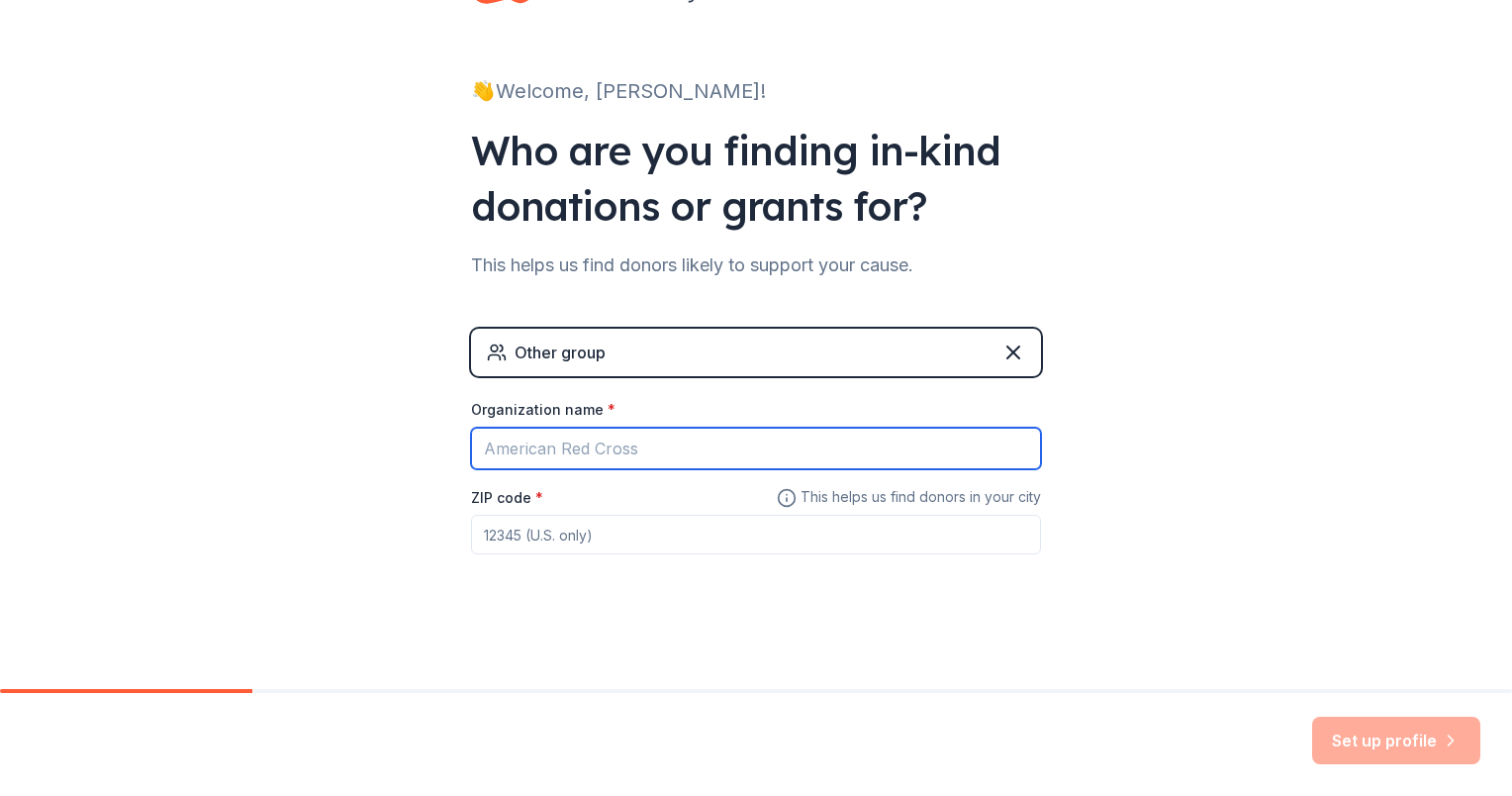 click on "Organization name *" at bounding box center [756, 448] 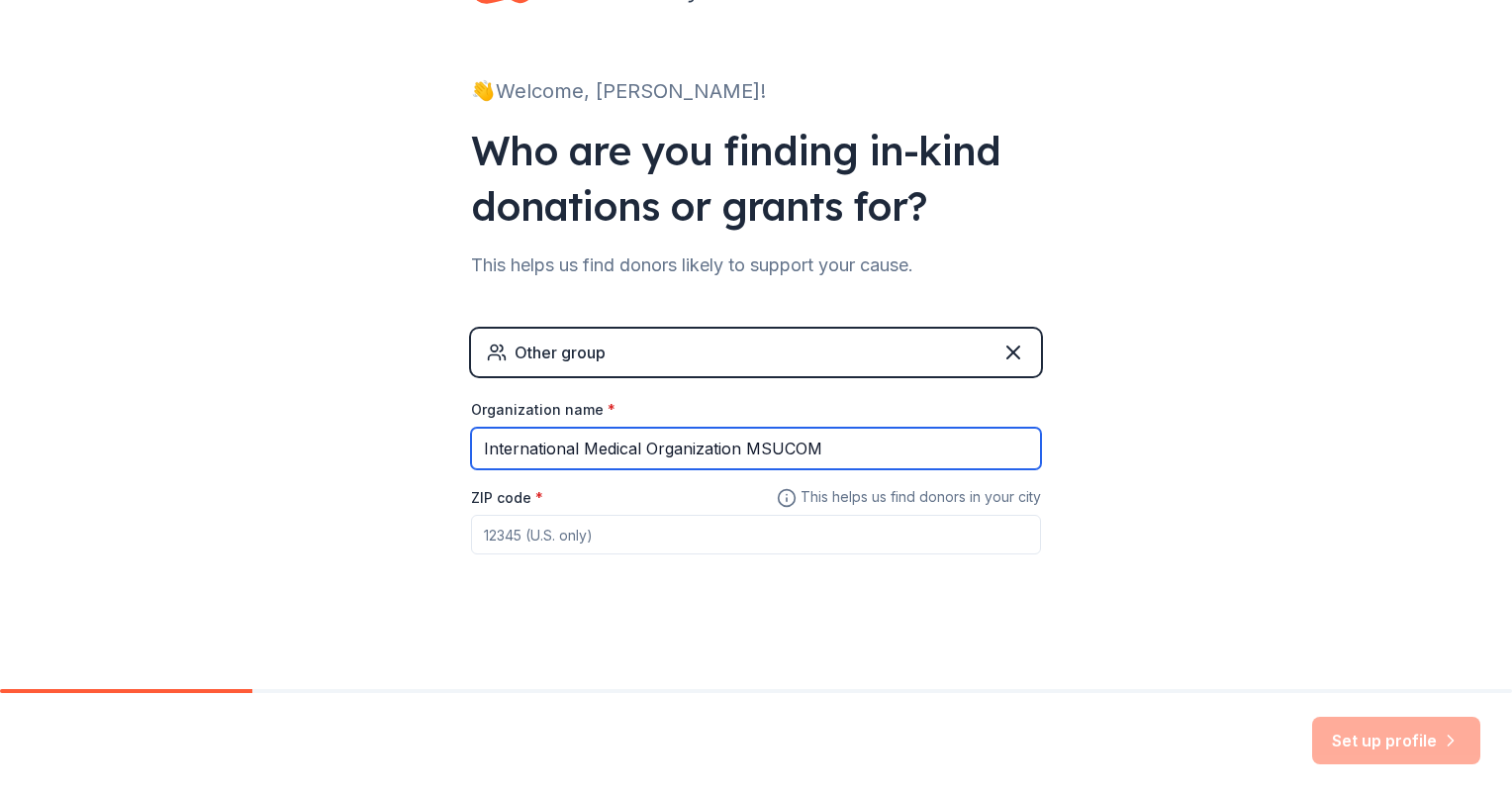 type on "International Medical Organization MSUCOM" 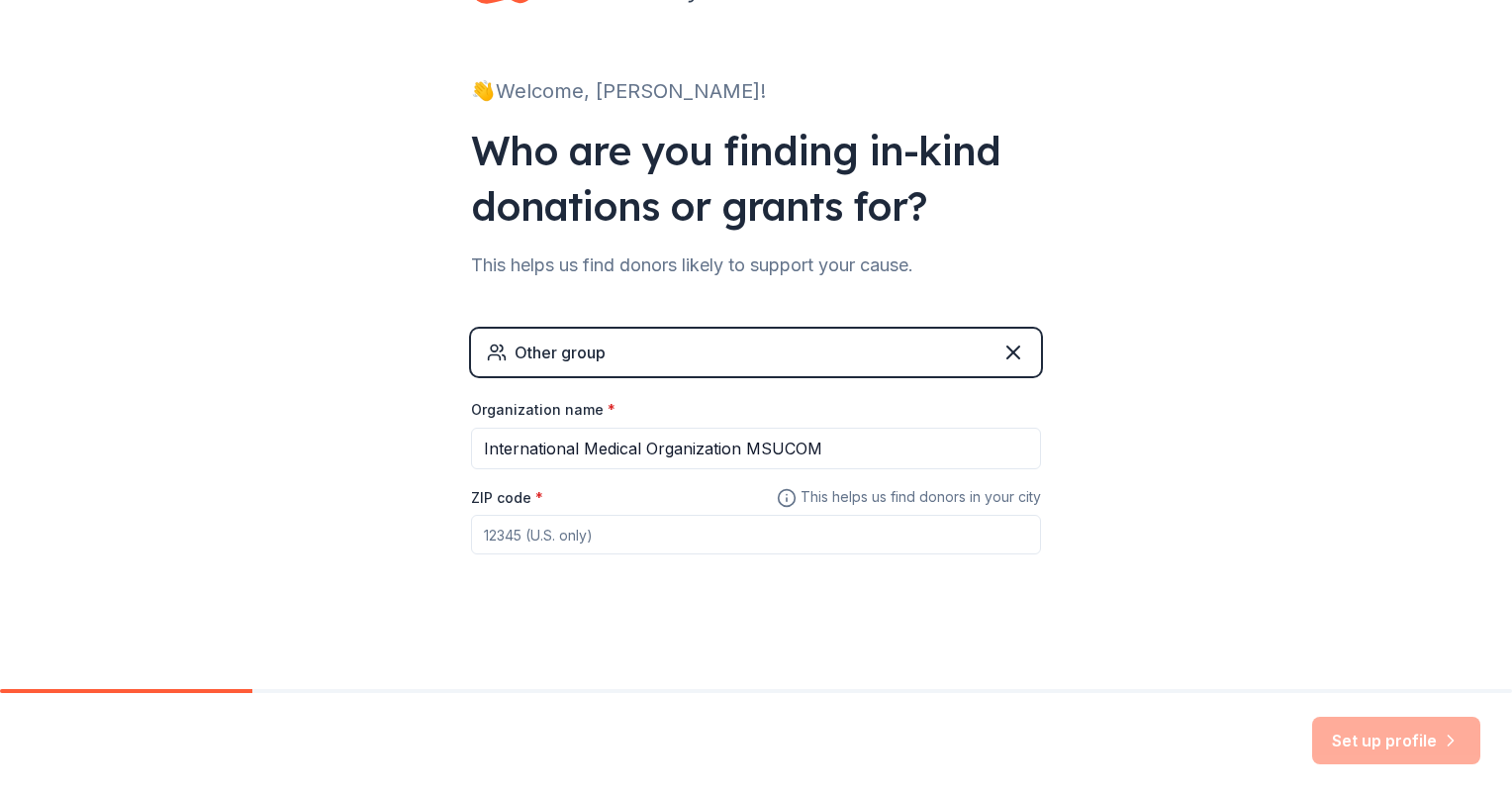 click on "ZIP code *" at bounding box center (756, 535) 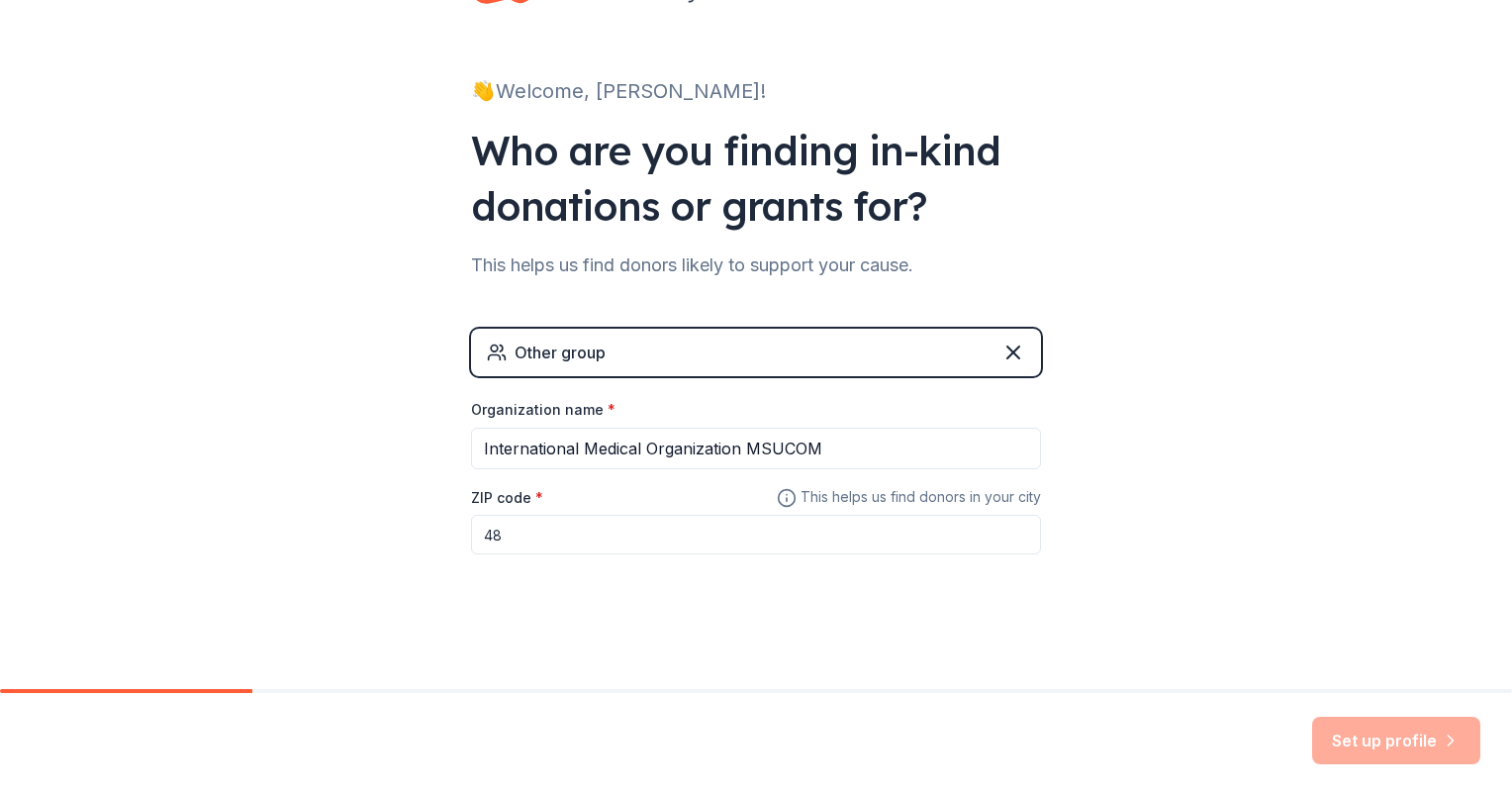 type on "4" 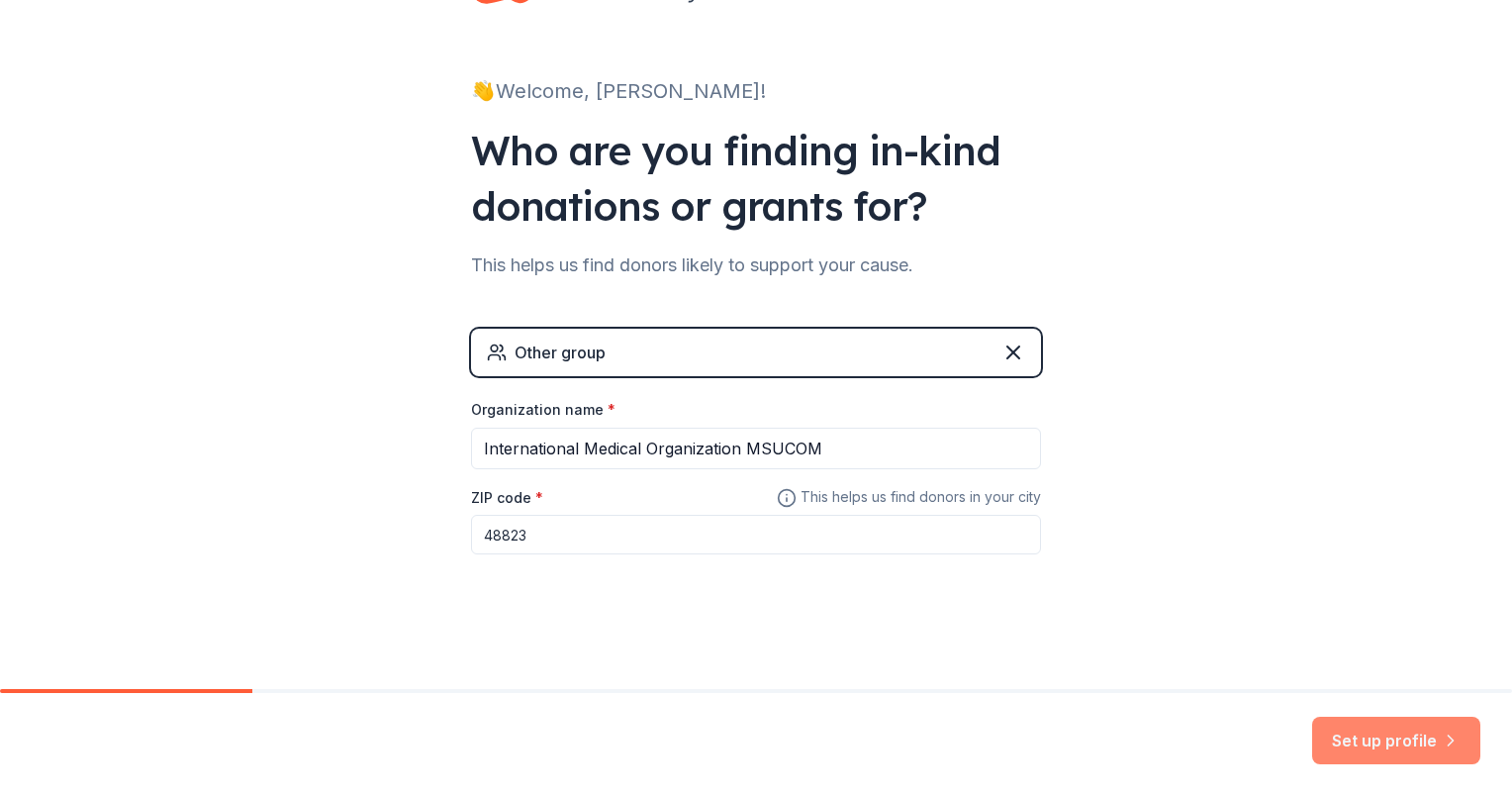type on "48823" 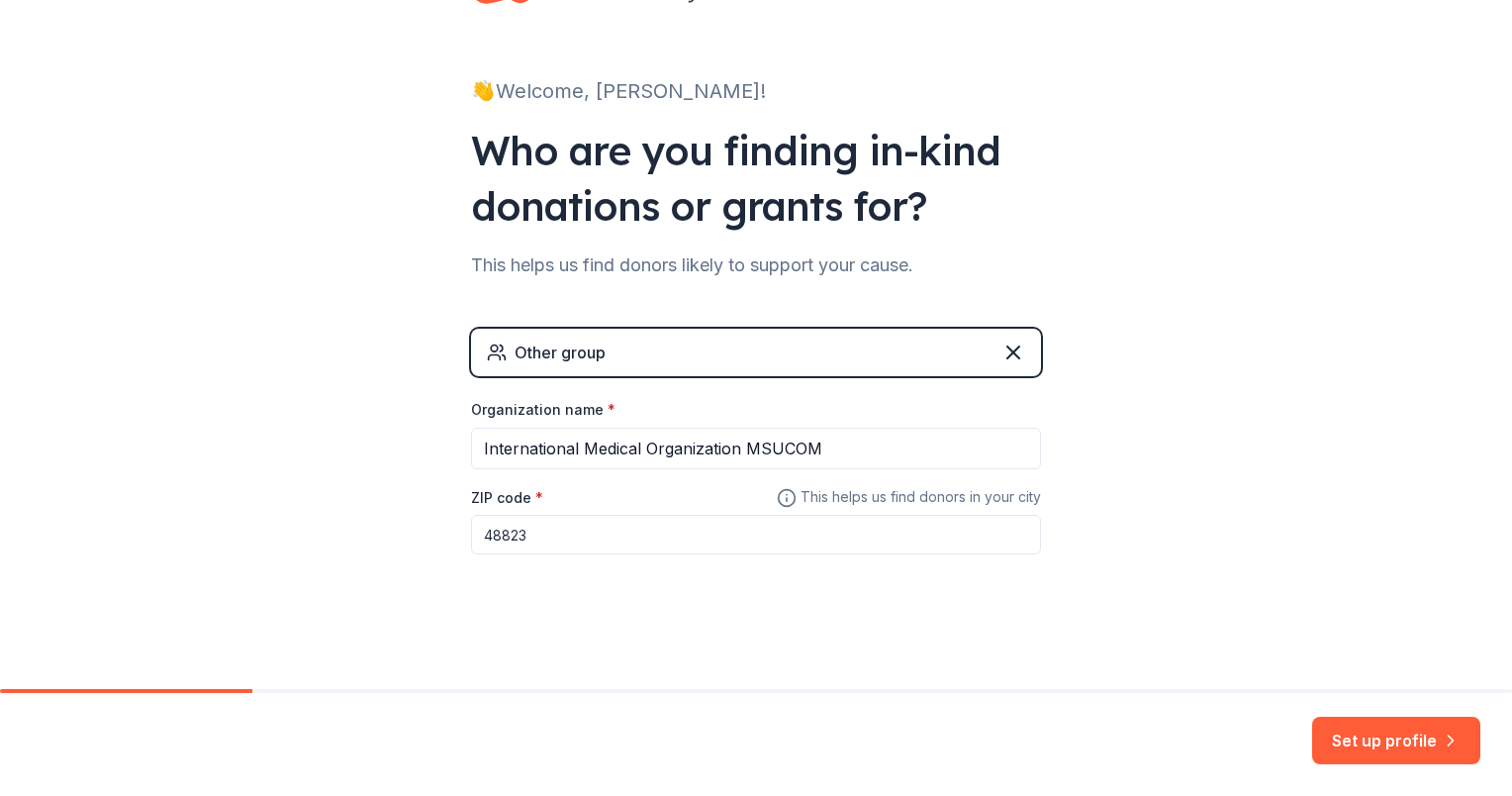 drag, startPoint x: 1397, startPoint y: 743, endPoint x: 1379, endPoint y: 716, distance: 32.449961 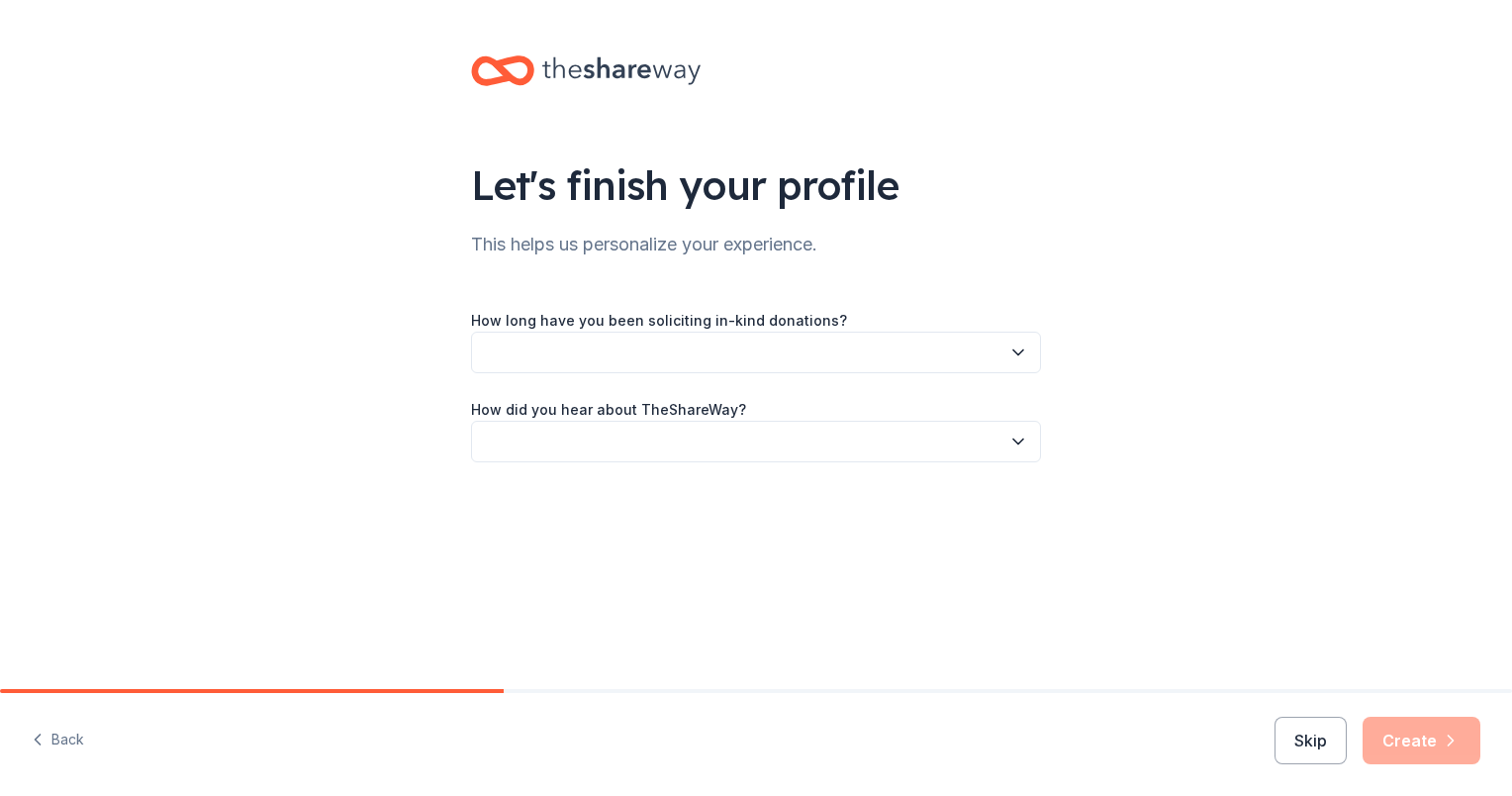 click at bounding box center [756, 352] 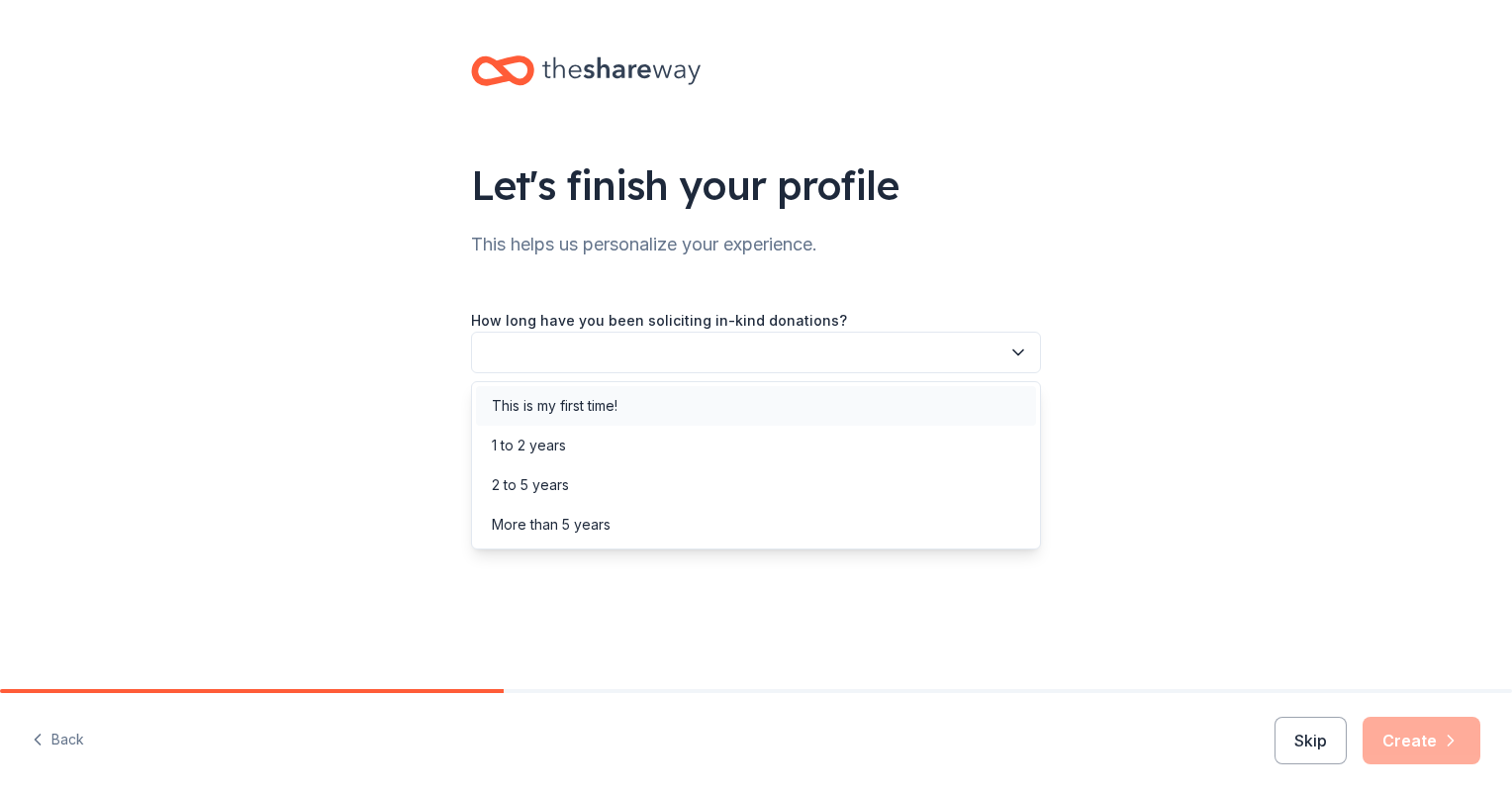 click on "This is my first time!" at bounding box center (756, 406) 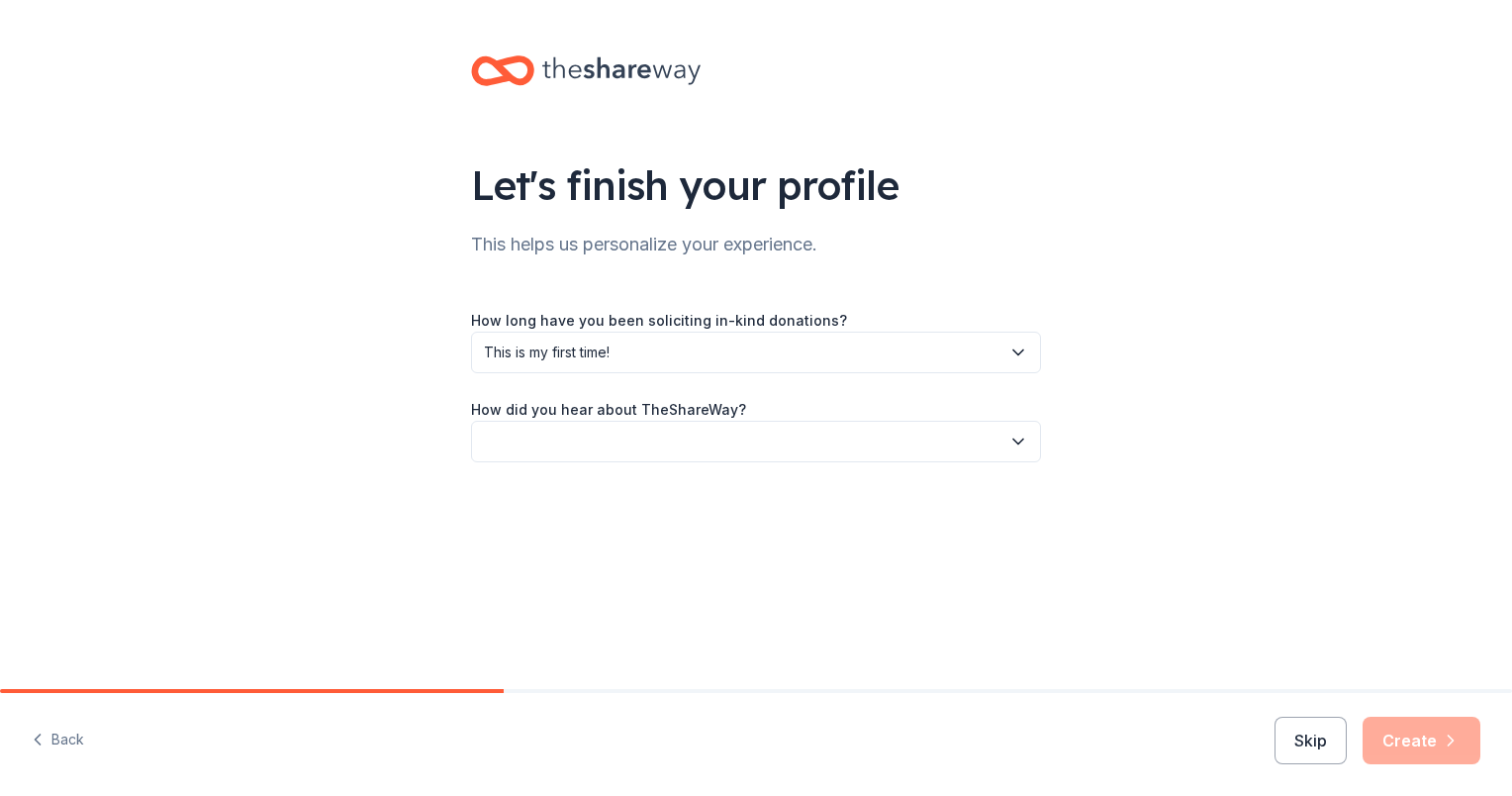click at bounding box center (756, 442) 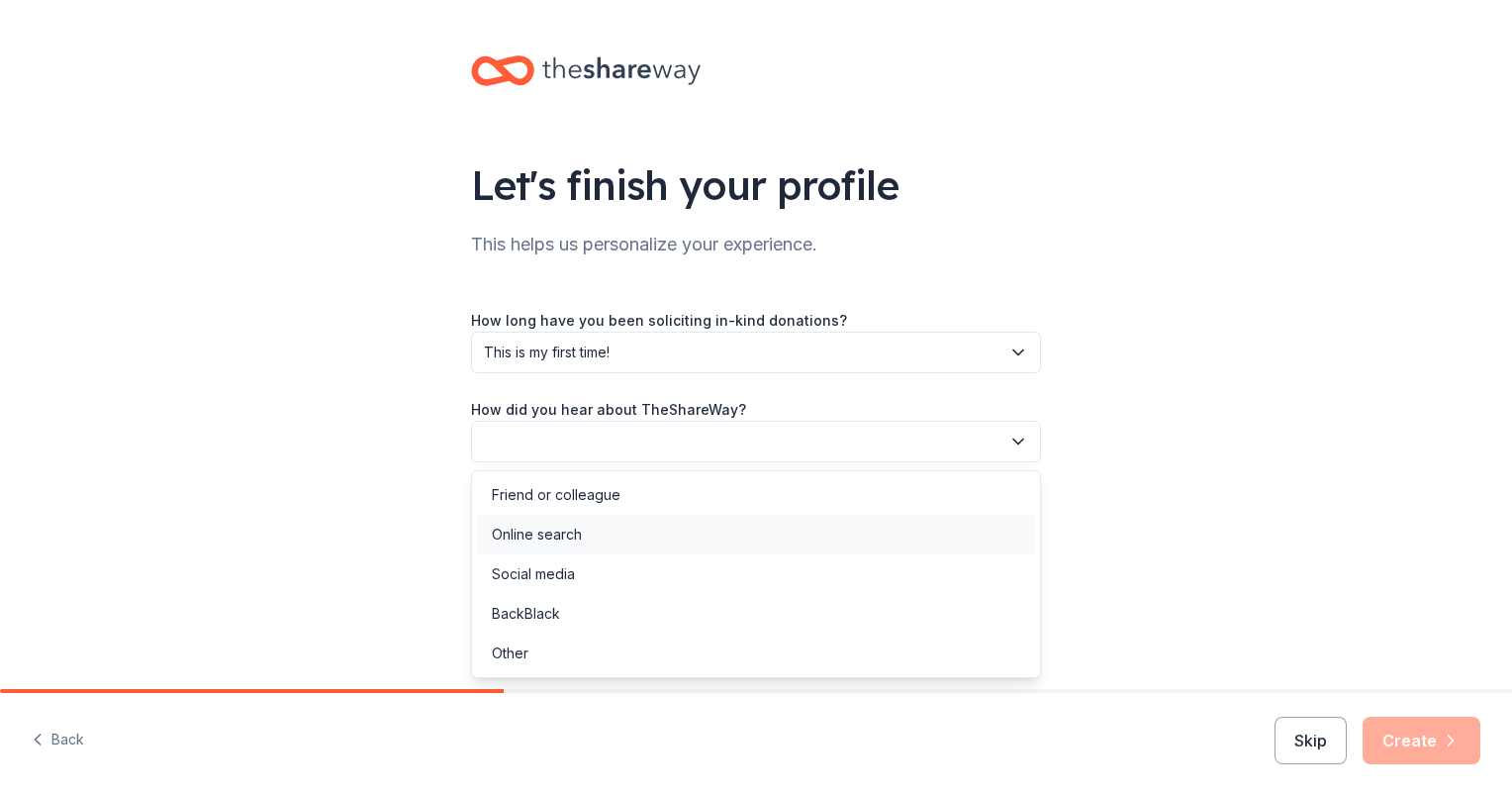 click on "Online search" at bounding box center [756, 535] 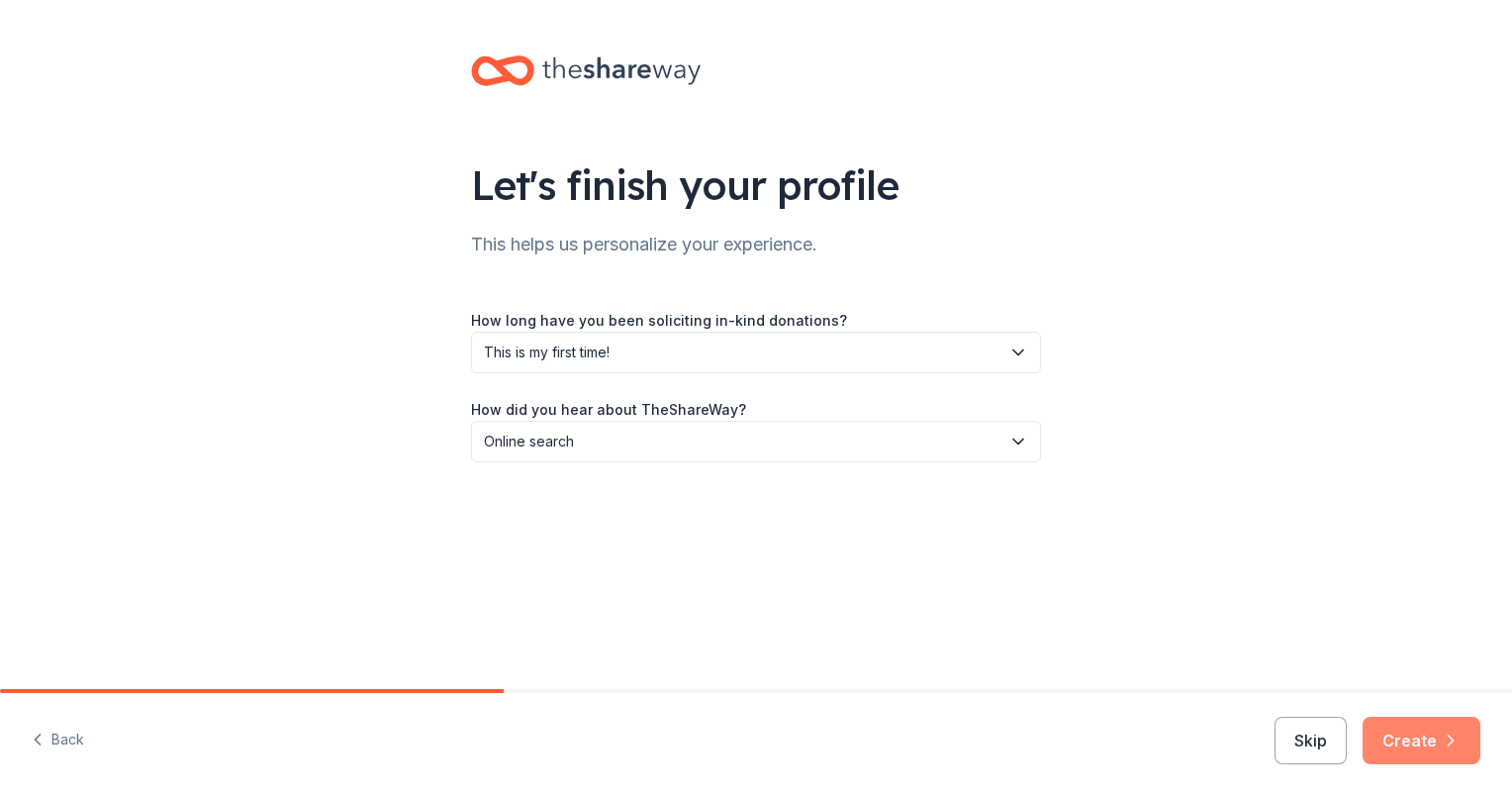 click 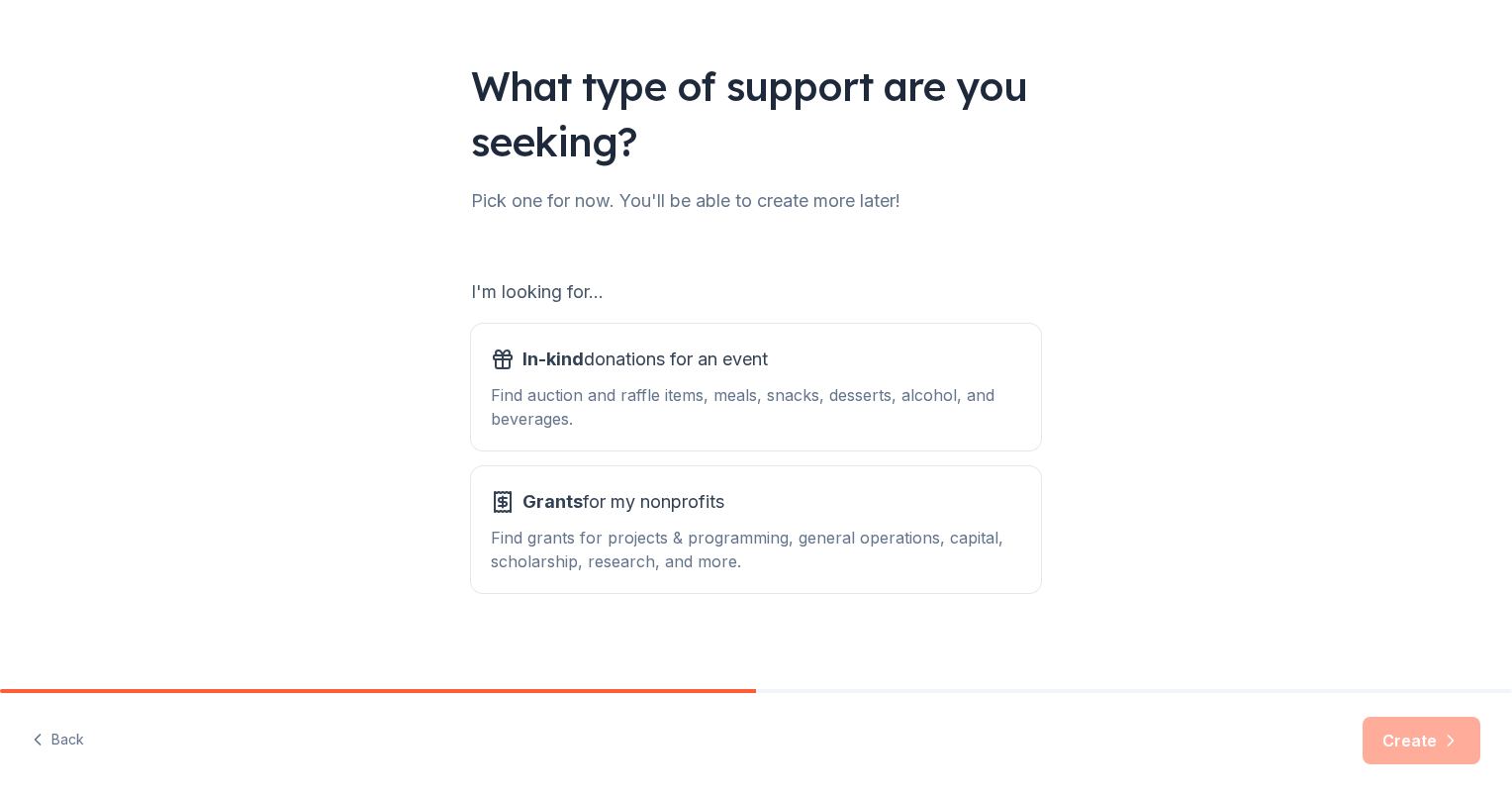 scroll, scrollTop: 110, scrollLeft: 0, axis: vertical 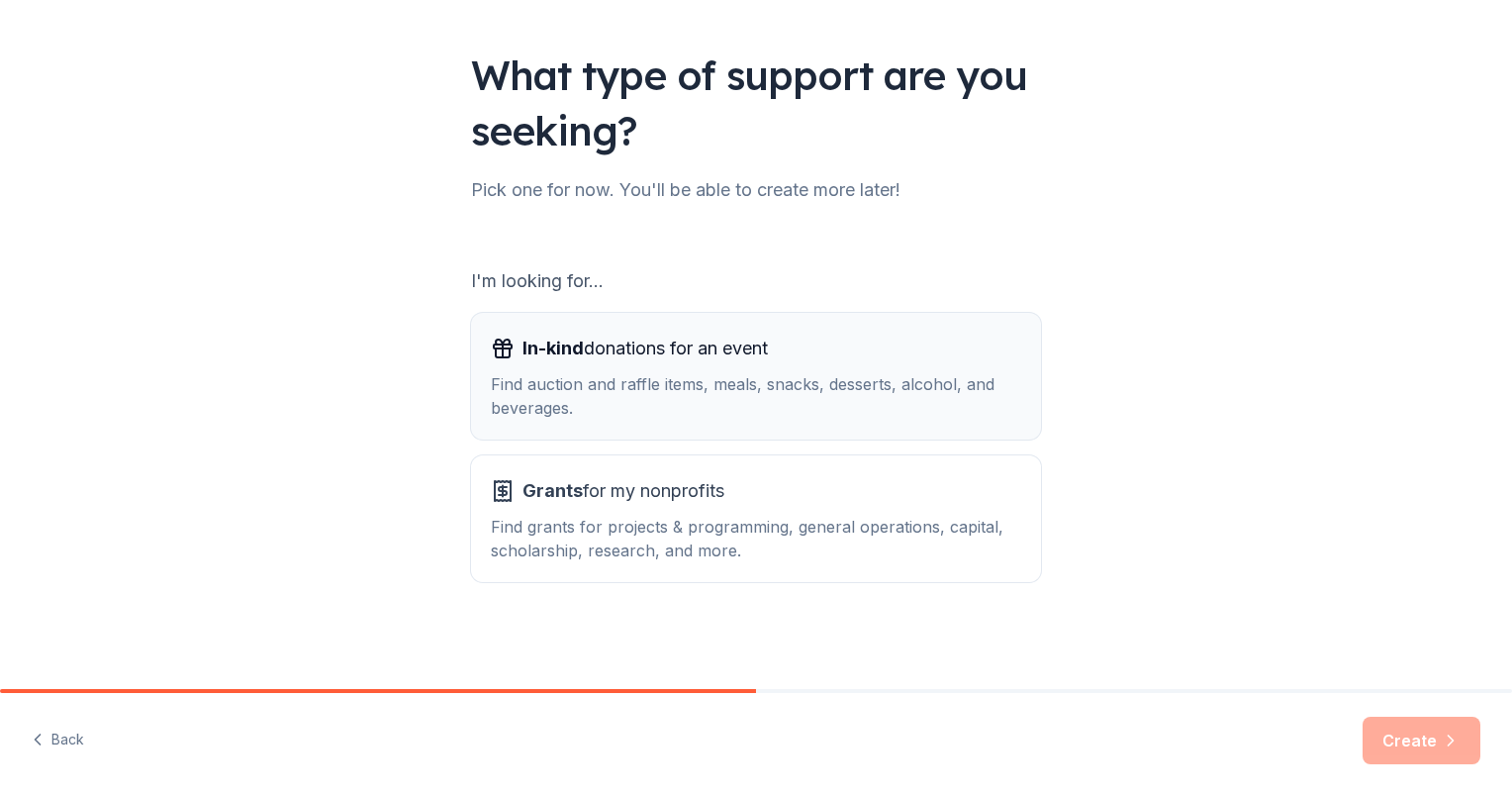 click on "In-kind  donations for an event" at bounding box center [756, 348] 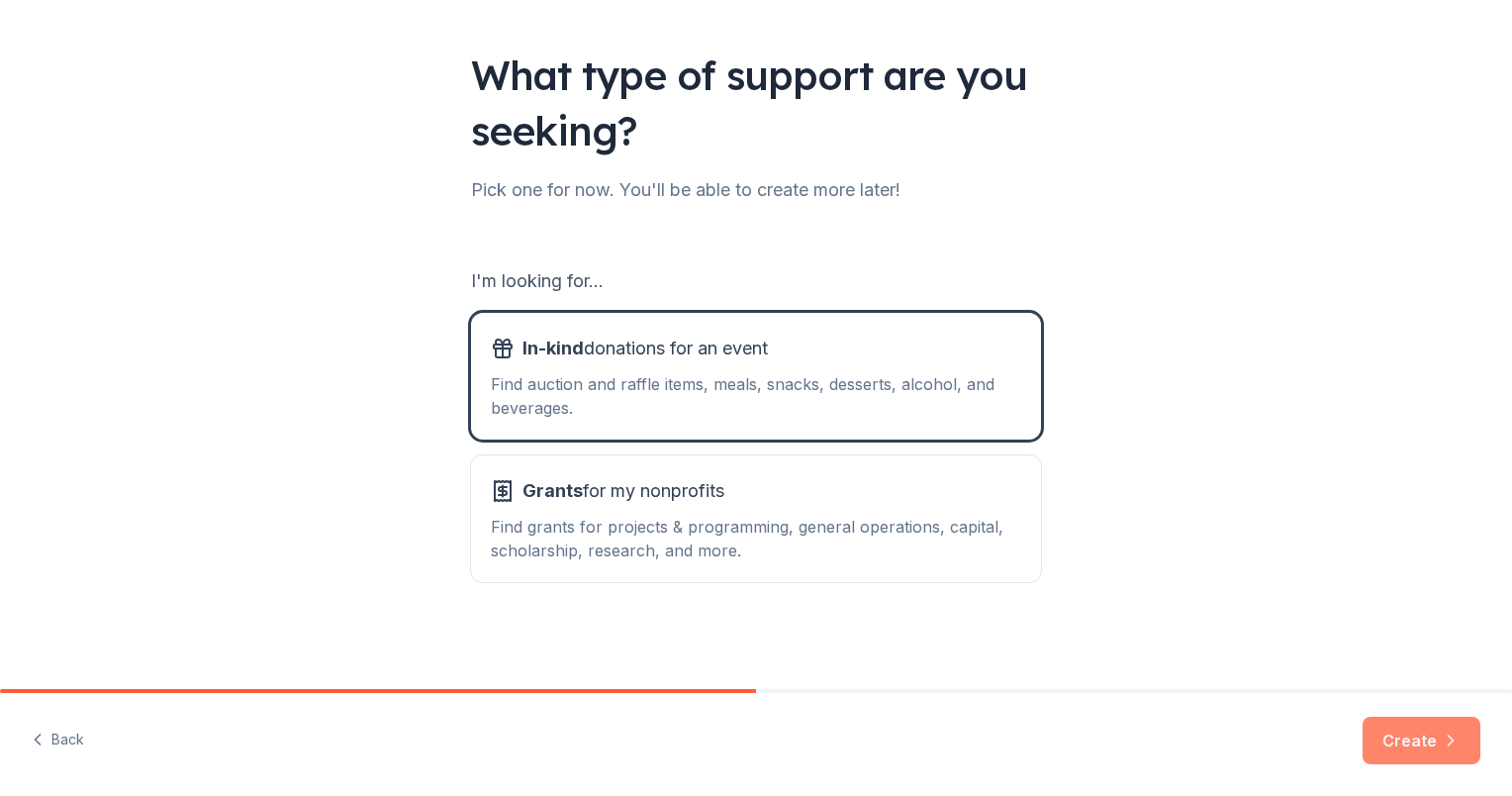 click on "Create" at bounding box center [1421, 741] 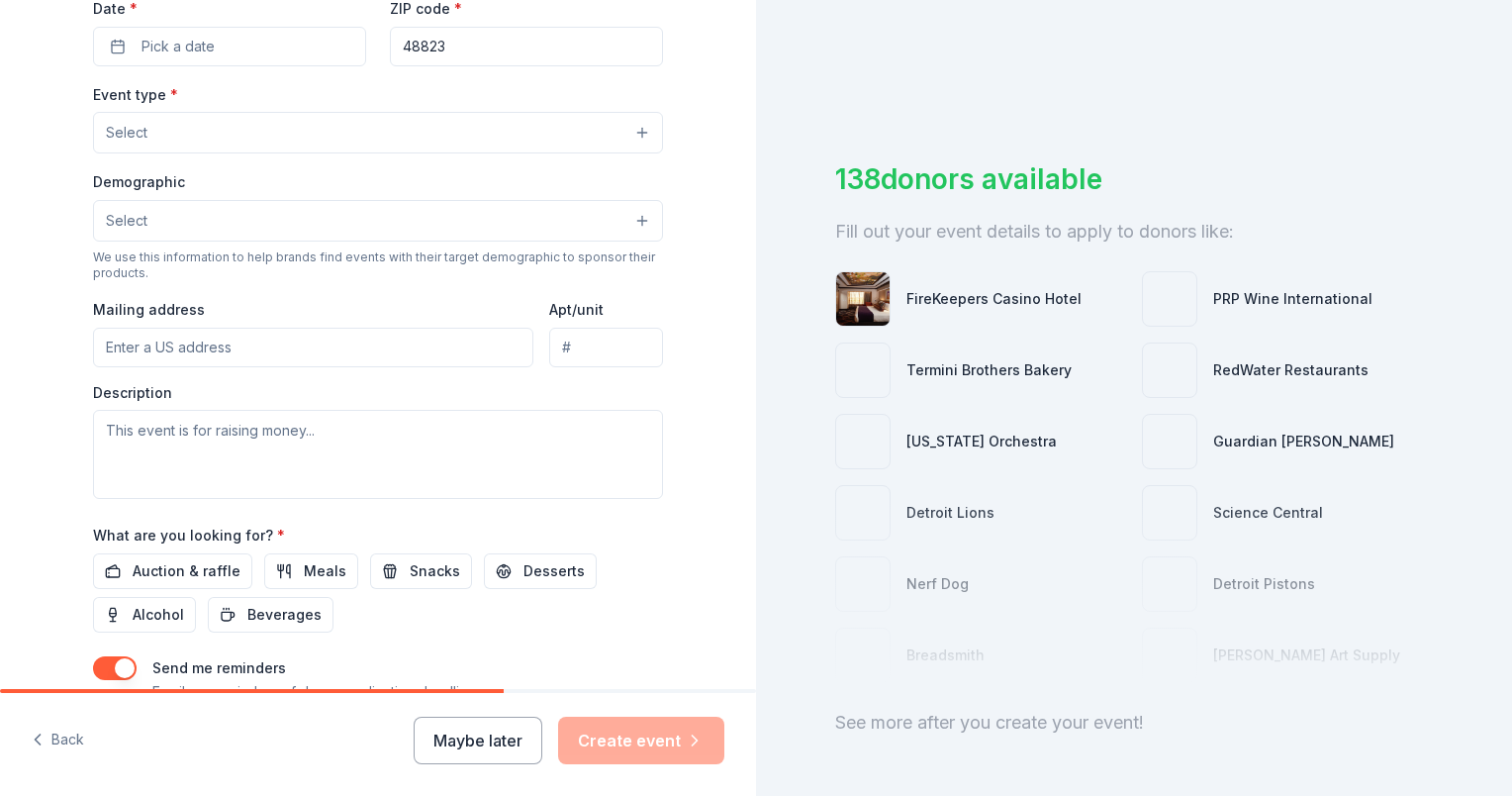 scroll, scrollTop: 629, scrollLeft: 0, axis: vertical 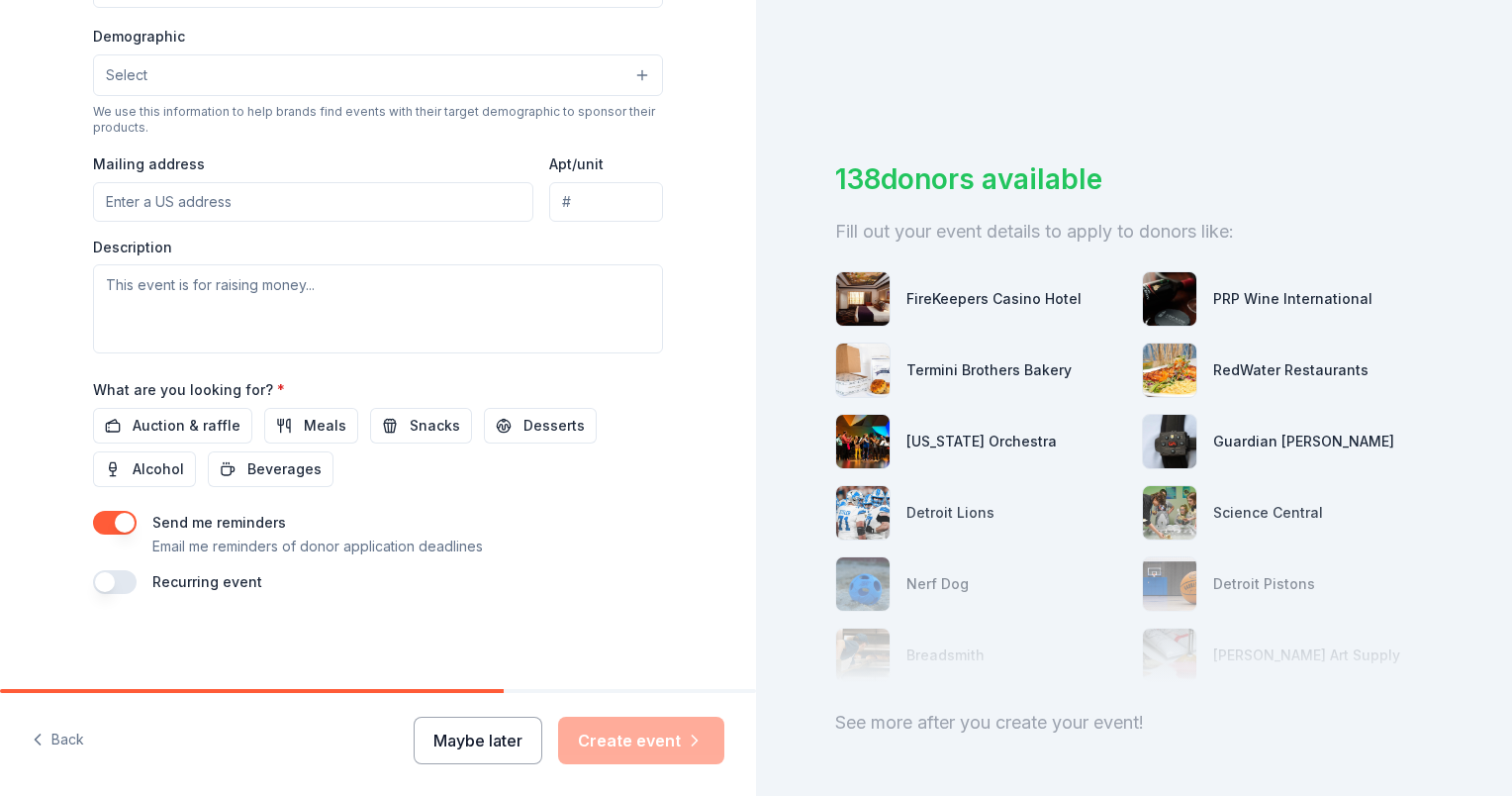 click on "Maybe later" at bounding box center [478, 741] 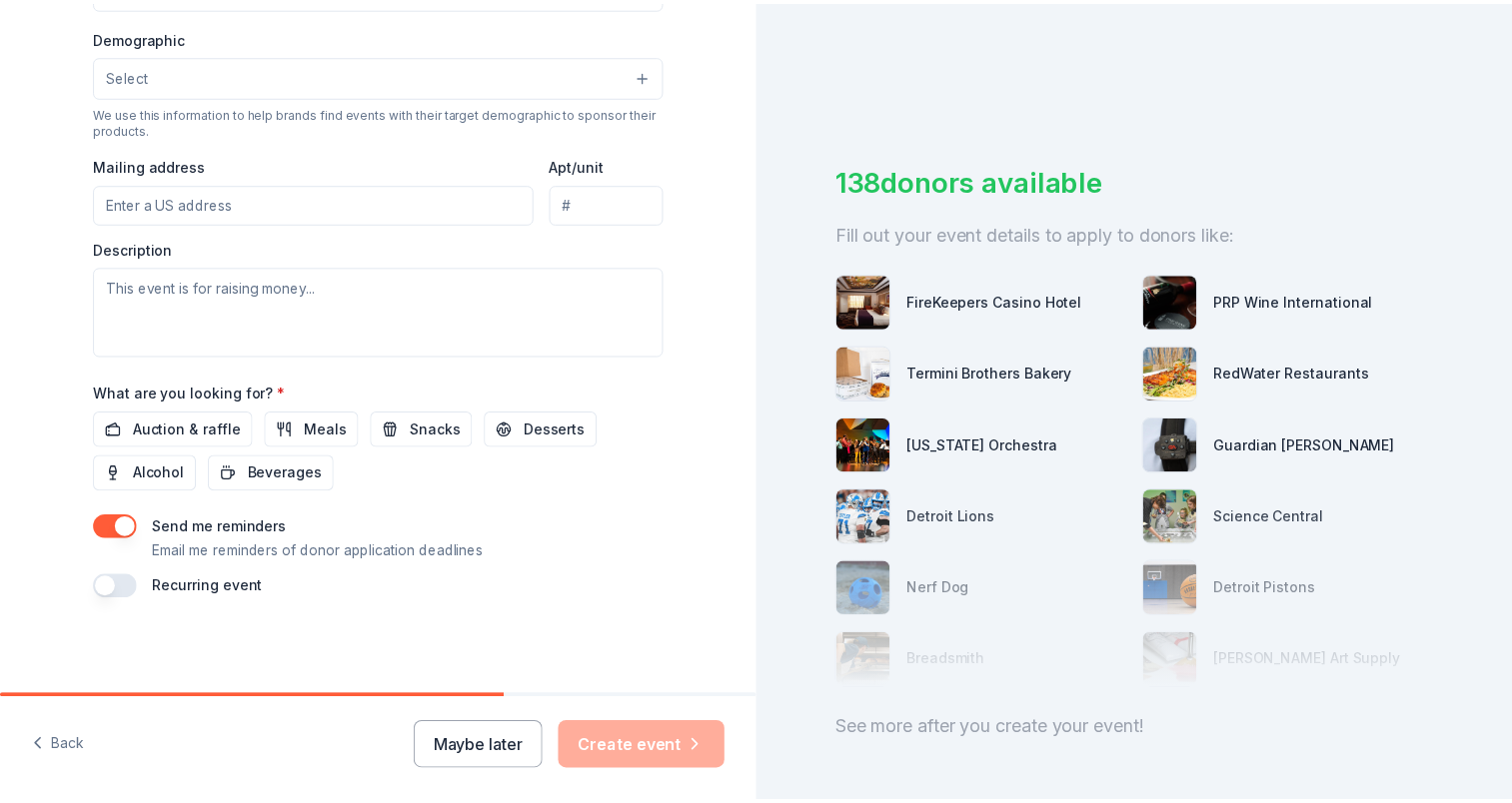 scroll, scrollTop: 85, scrollLeft: 0, axis: vertical 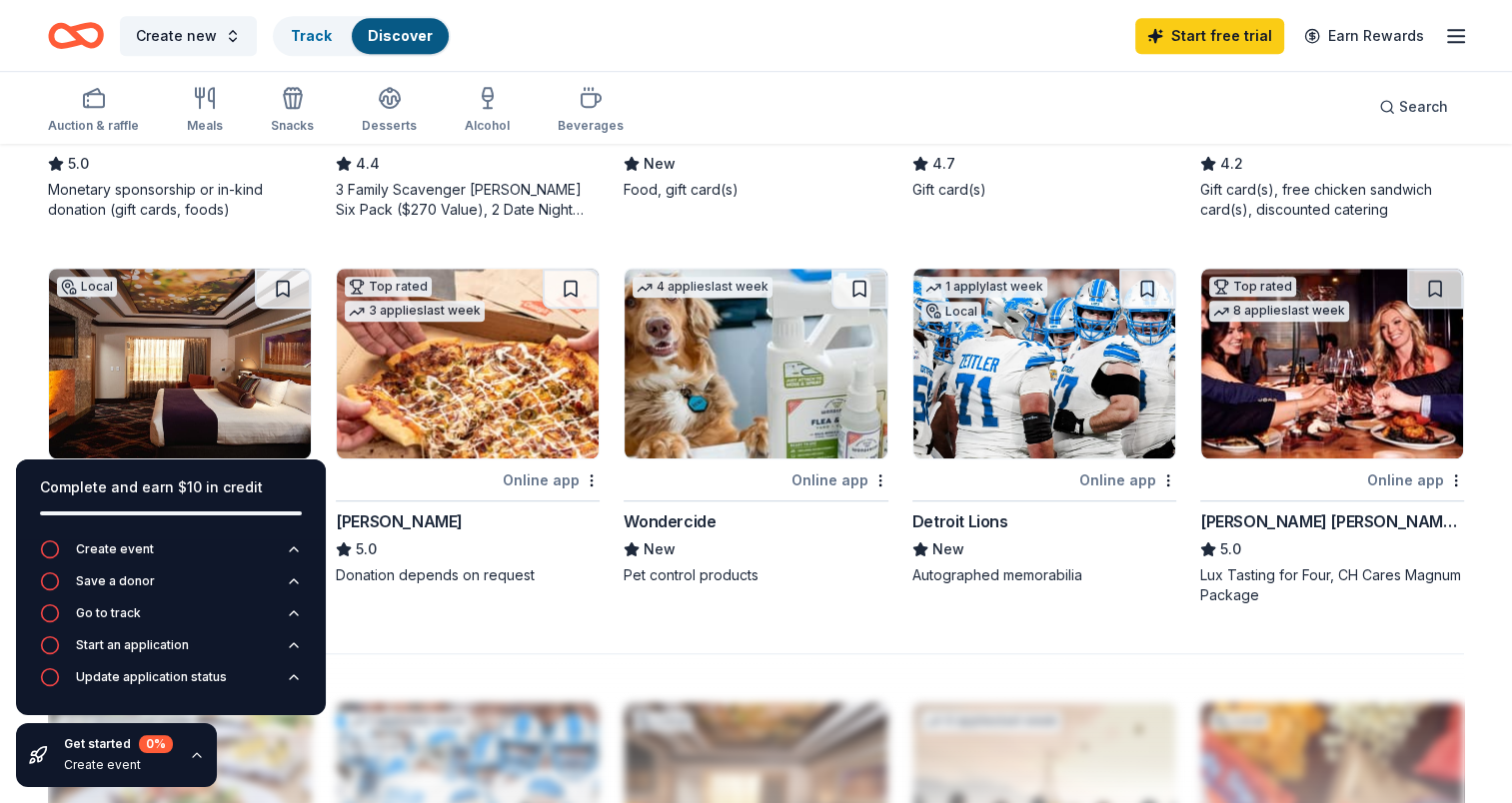 click at bounding box center (1044, 364) 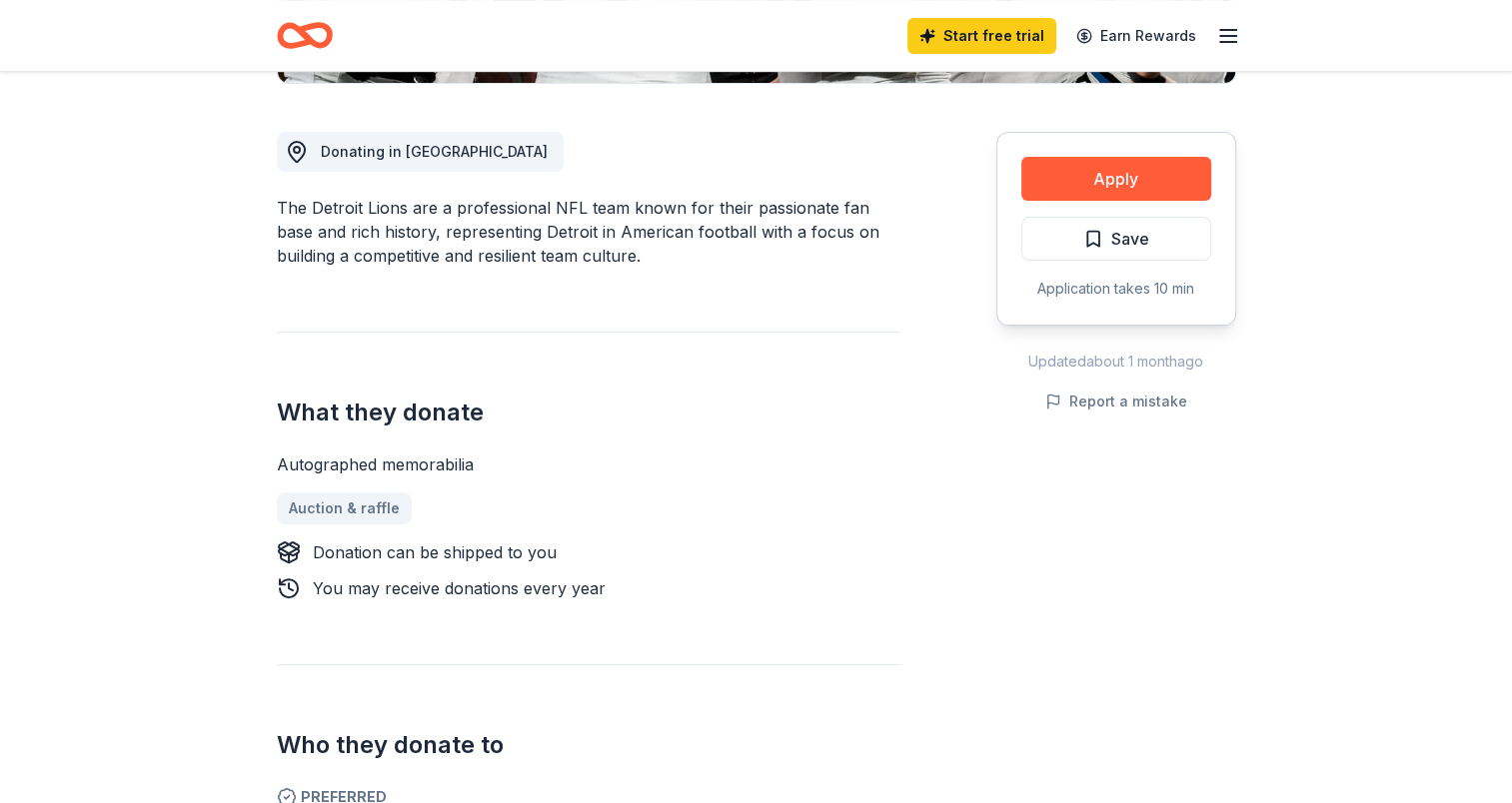 scroll, scrollTop: 599, scrollLeft: 0, axis: vertical 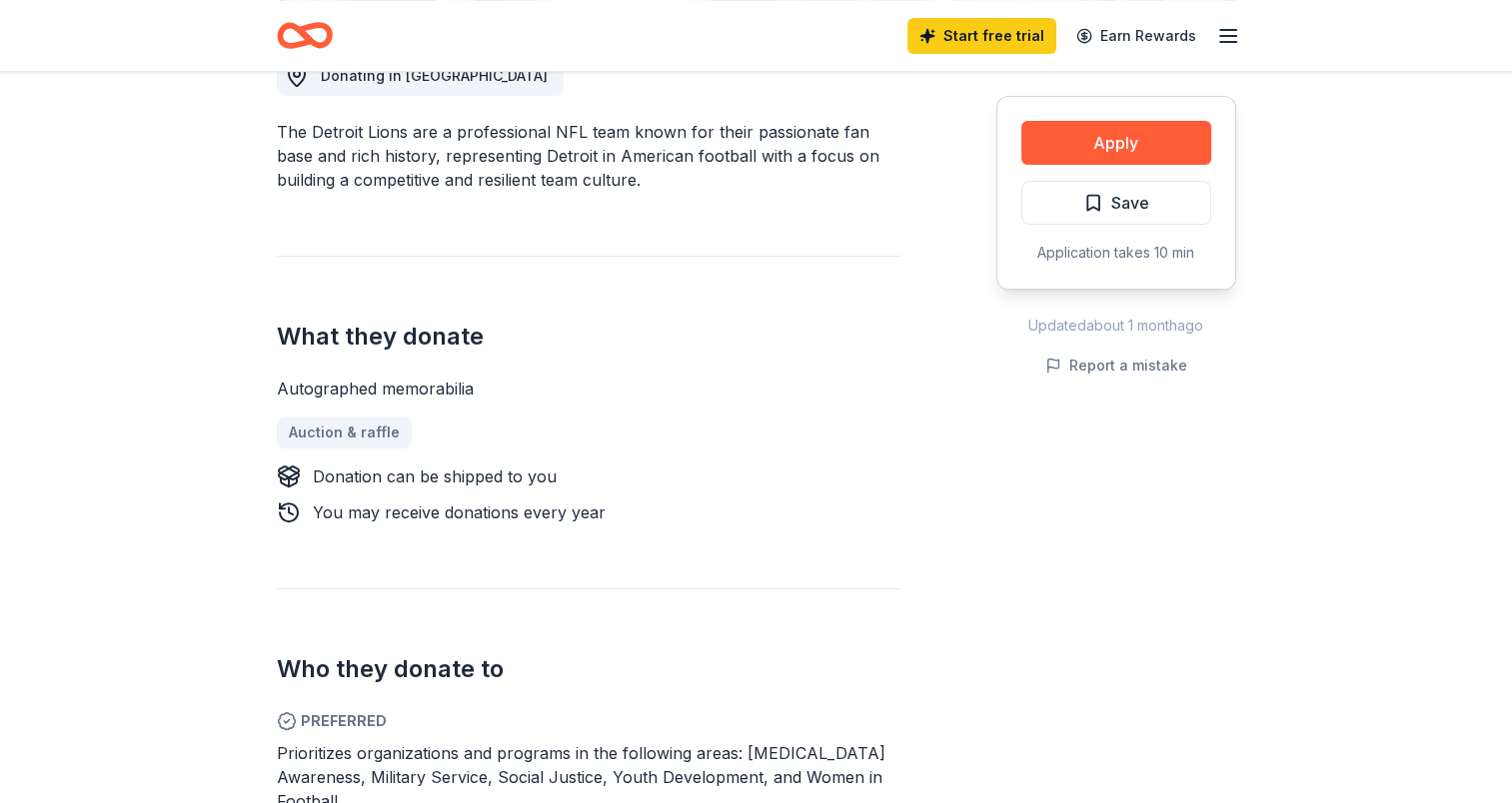 drag, startPoint x: 236, startPoint y: 387, endPoint x: 645, endPoint y: 432, distance: 411.4681 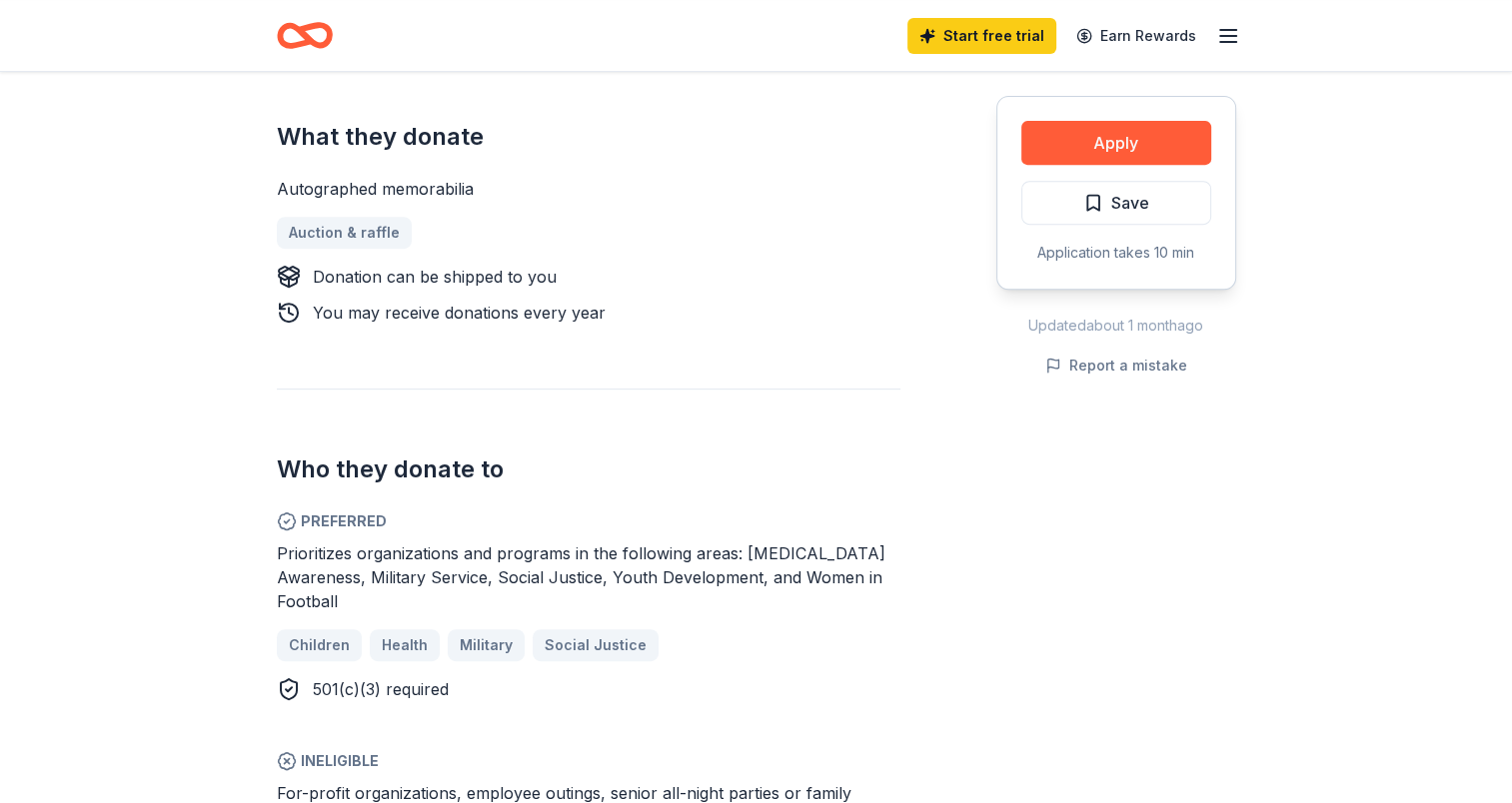 drag, startPoint x: 749, startPoint y: 544, endPoint x: 899, endPoint y: 582, distance: 154.73849 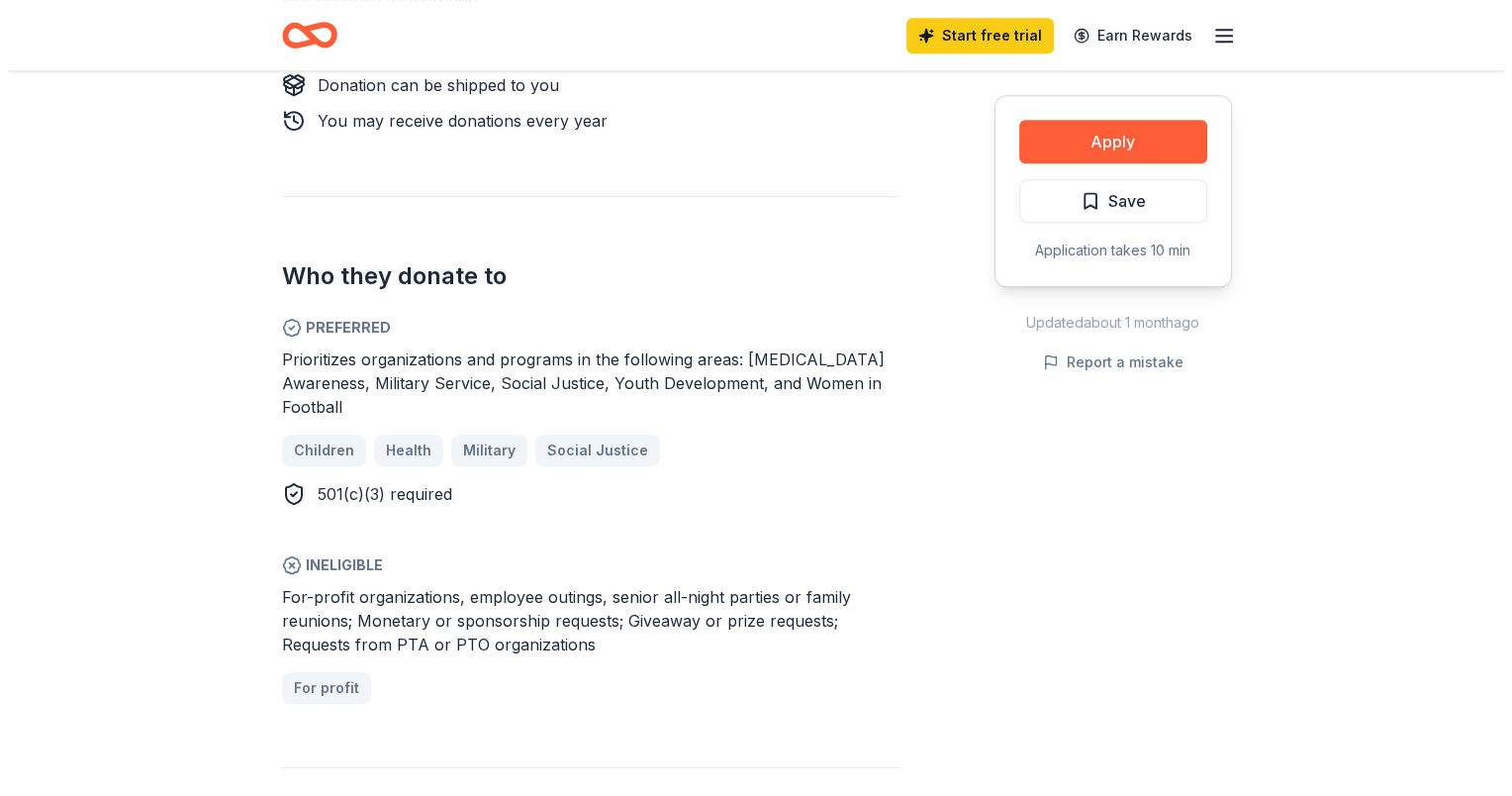 scroll, scrollTop: 990, scrollLeft: 0, axis: vertical 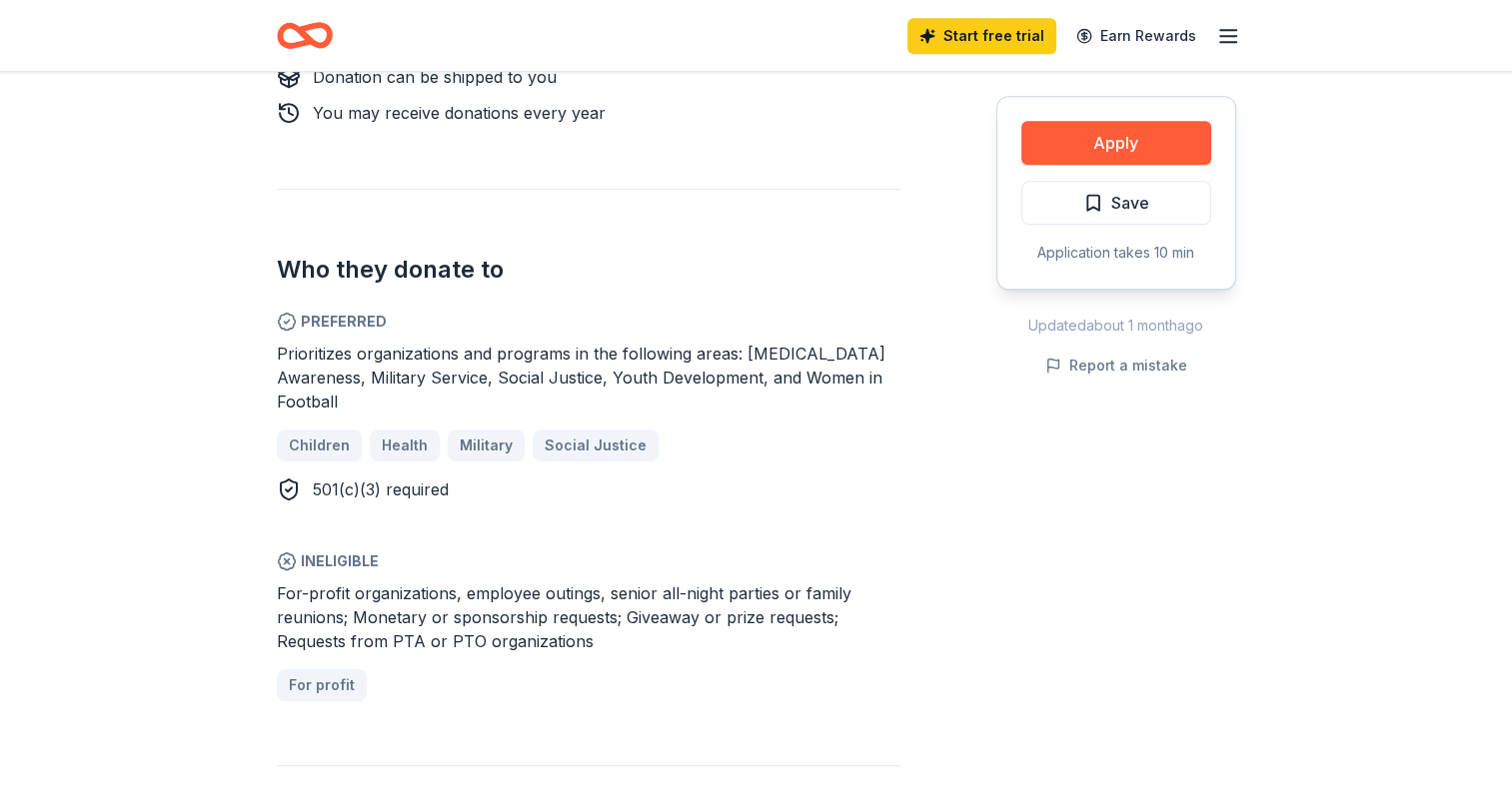 click on "Children Health Military Social Justice" at bounding box center [589, 445] 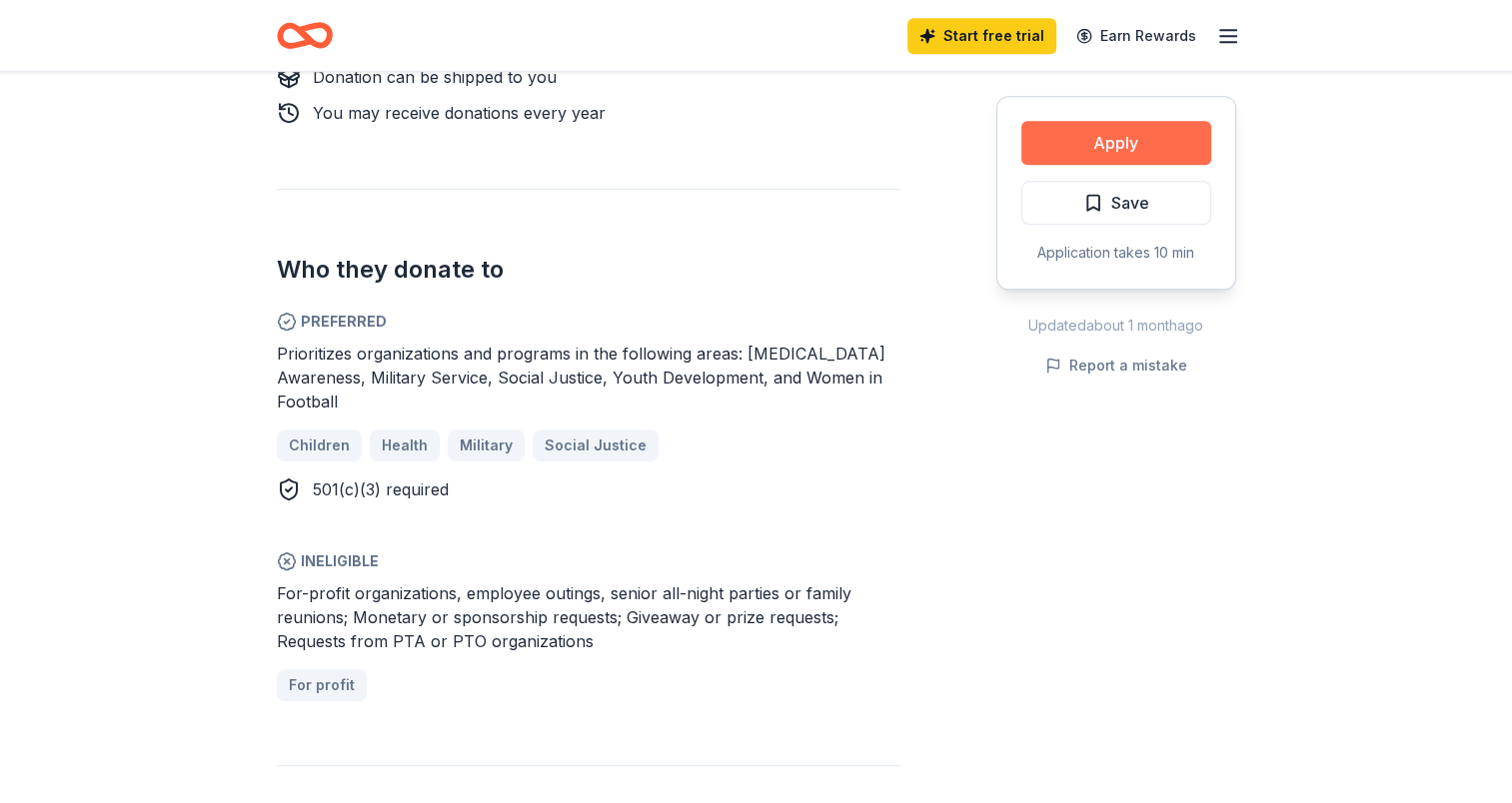 click on "Apply" at bounding box center [1116, 143] 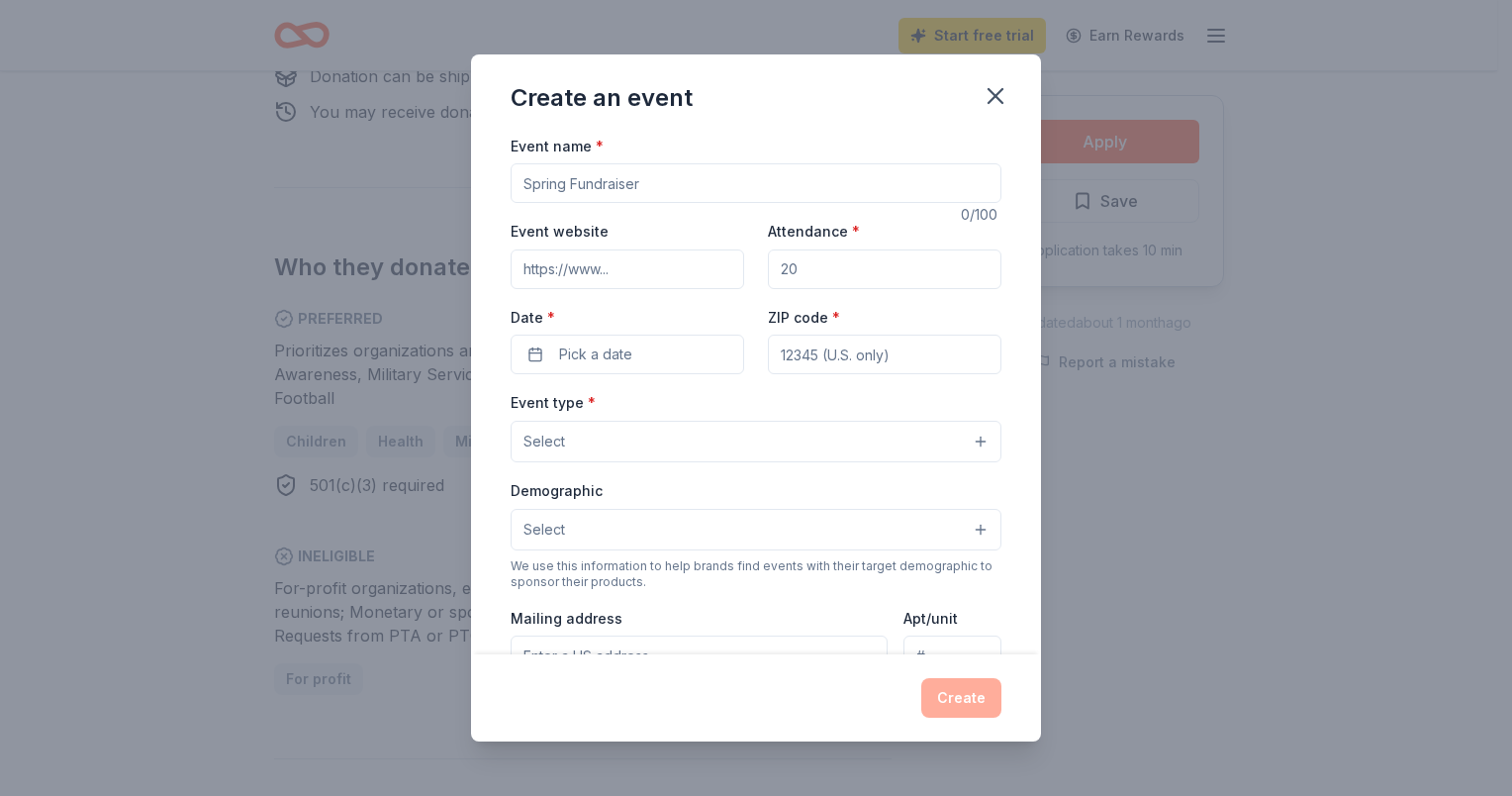 click on "Event name *" at bounding box center (756, 183) 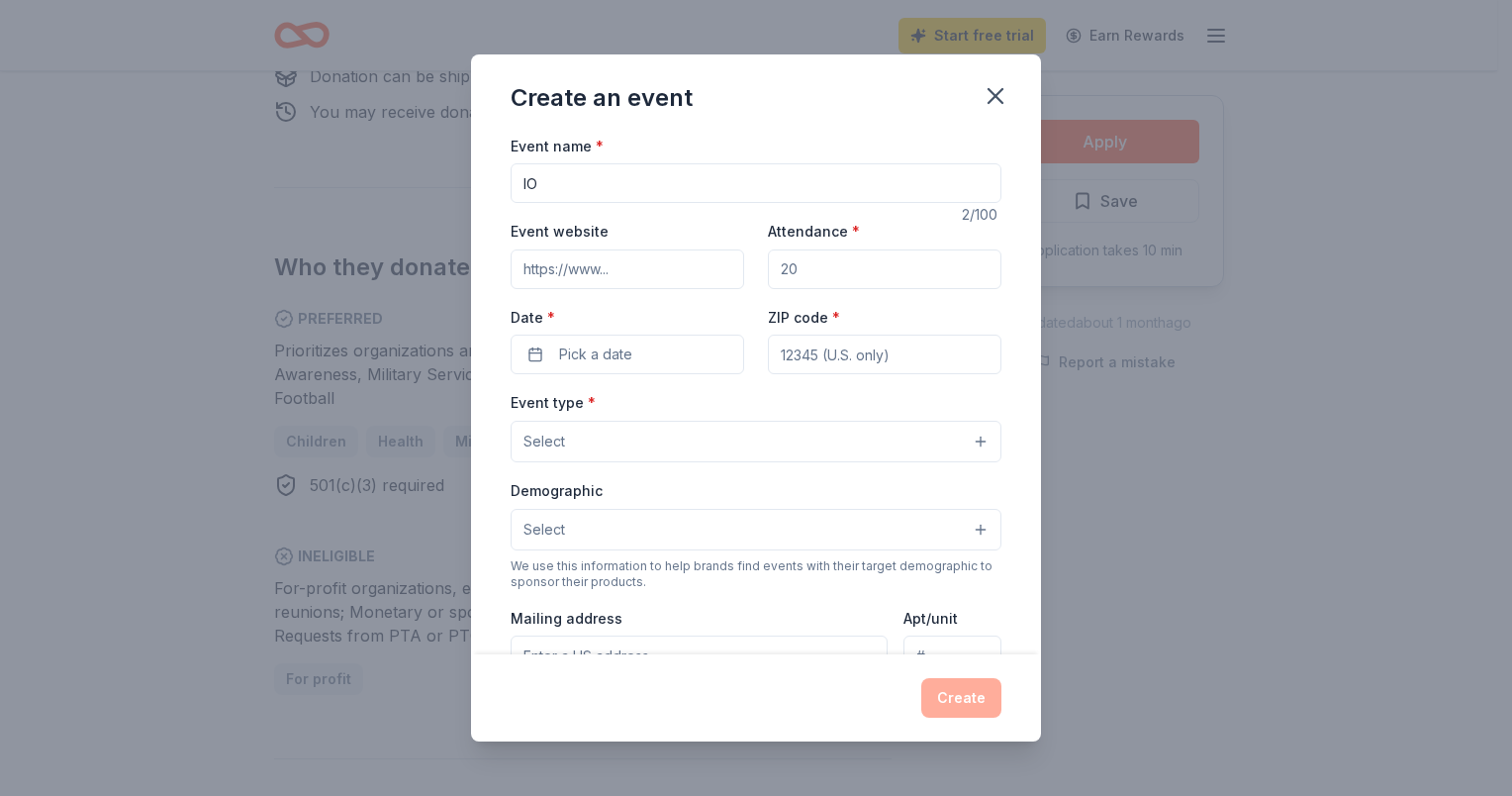 type on "I" 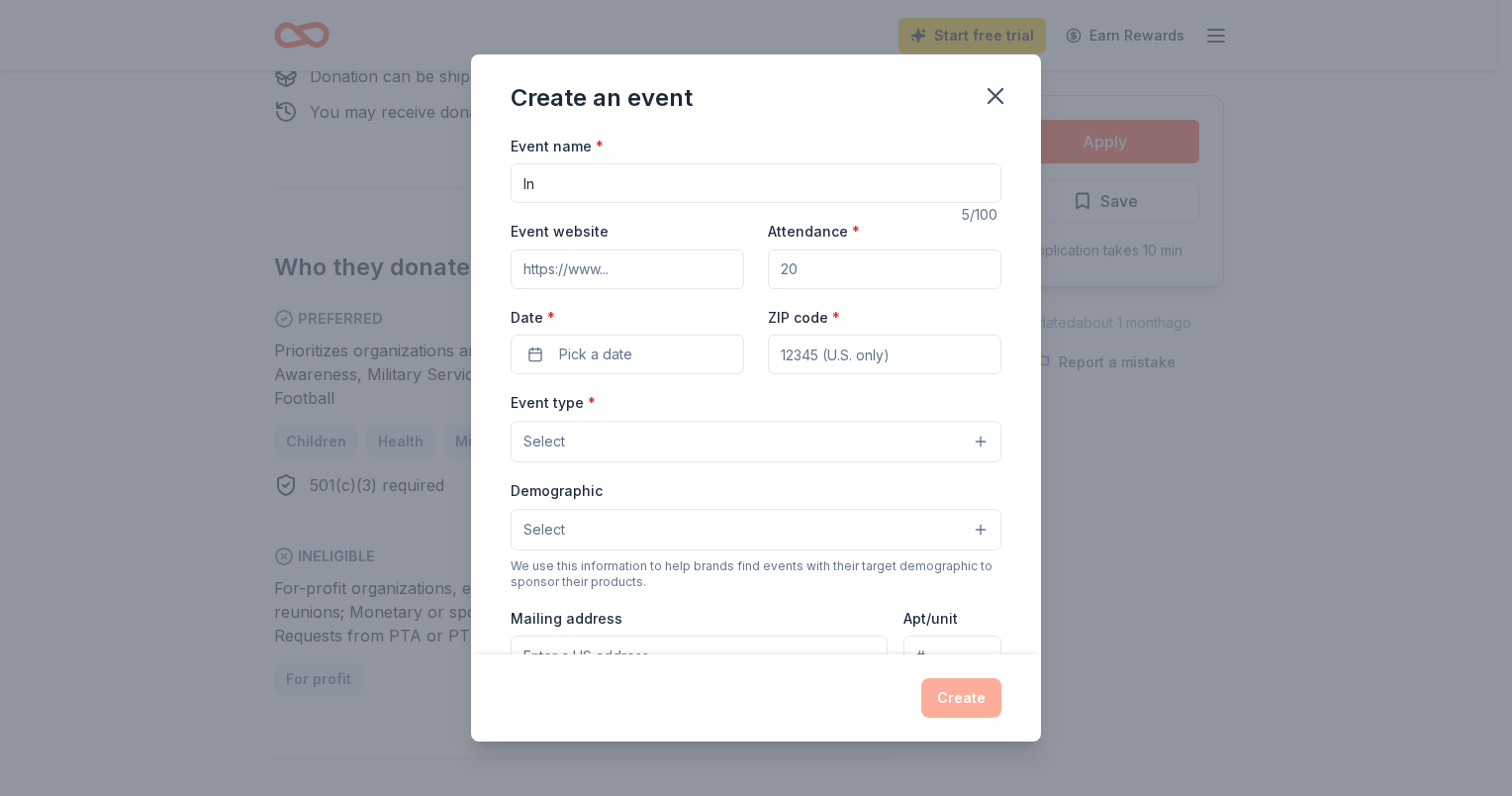 type on "I" 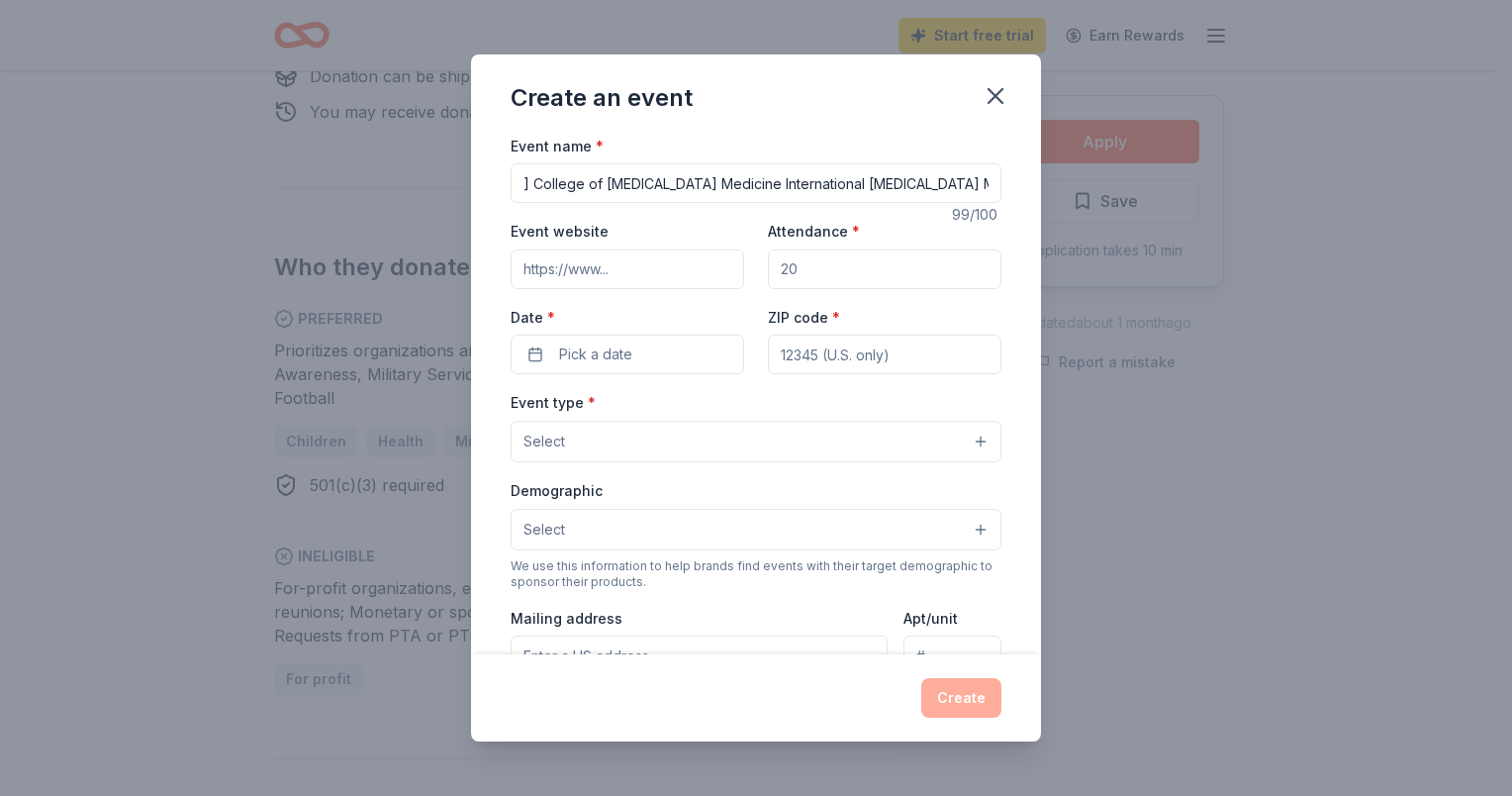 scroll, scrollTop: 0, scrollLeft: 221, axis: horizontal 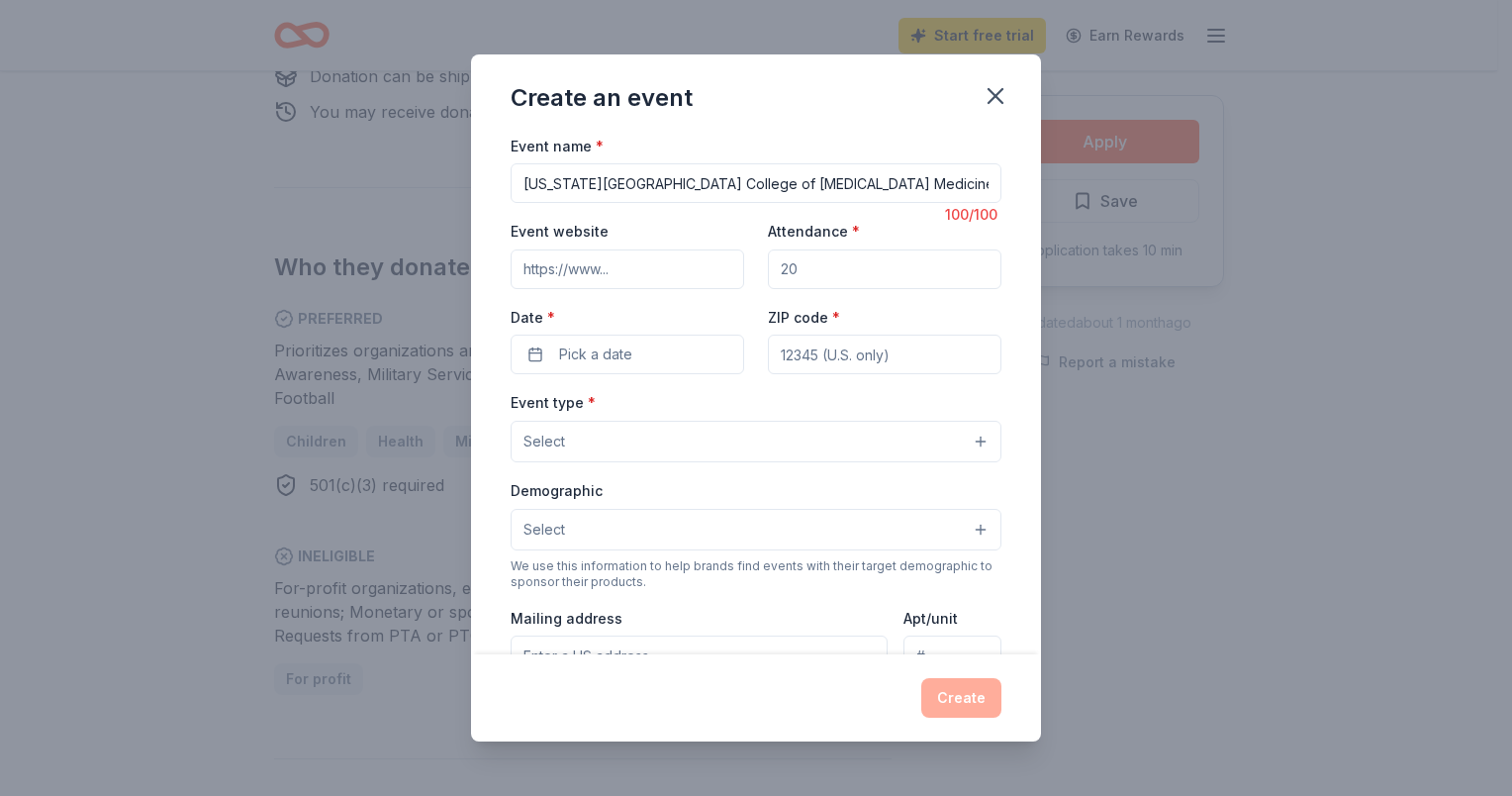 click on "[US_STATE][GEOGRAPHIC_DATA] College of [MEDICAL_DATA] Medicine International [MEDICAL_DATA] Medical Organiza" at bounding box center (756, 183) 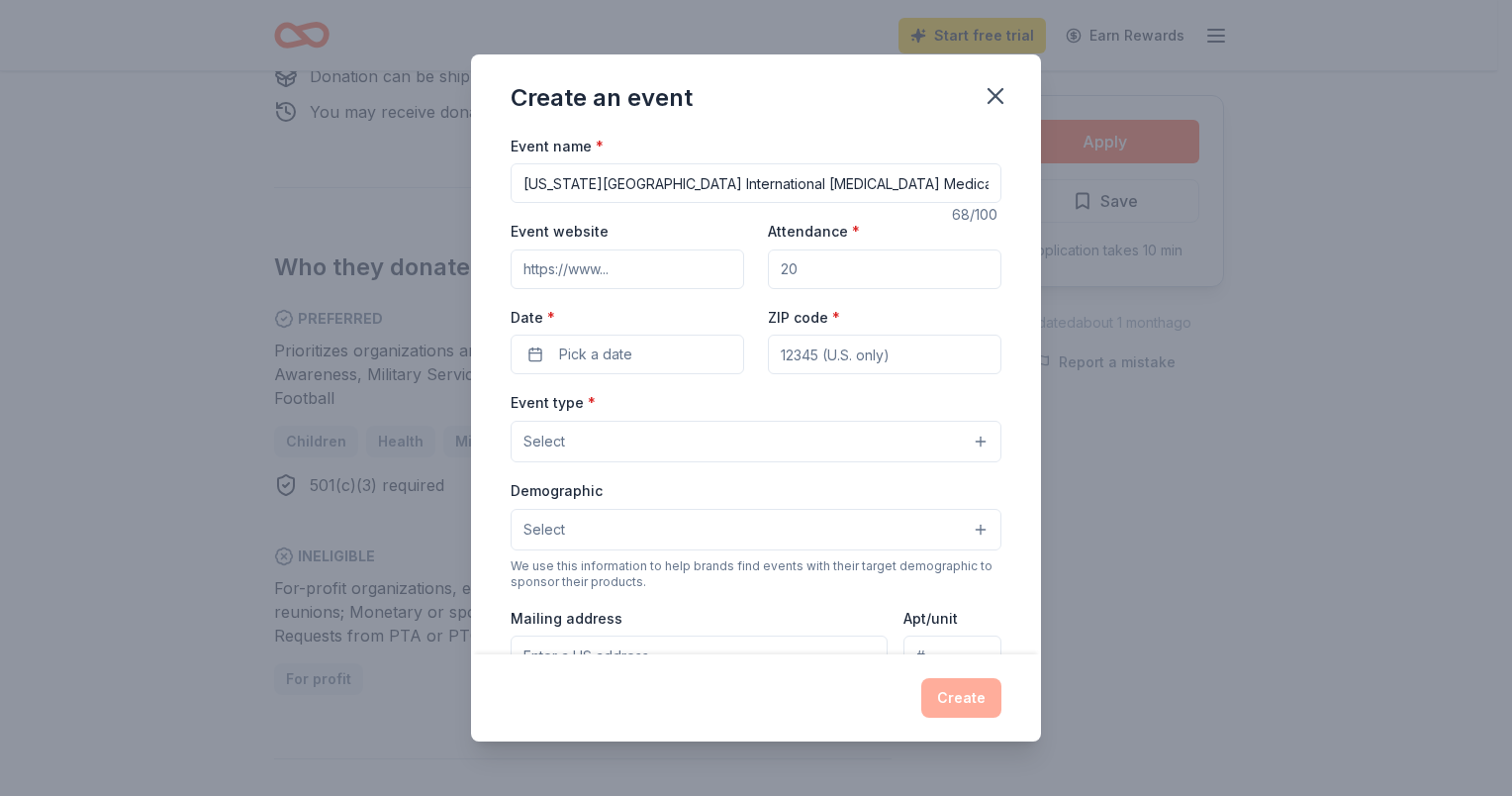 scroll, scrollTop: 0, scrollLeft: 3, axis: horizontal 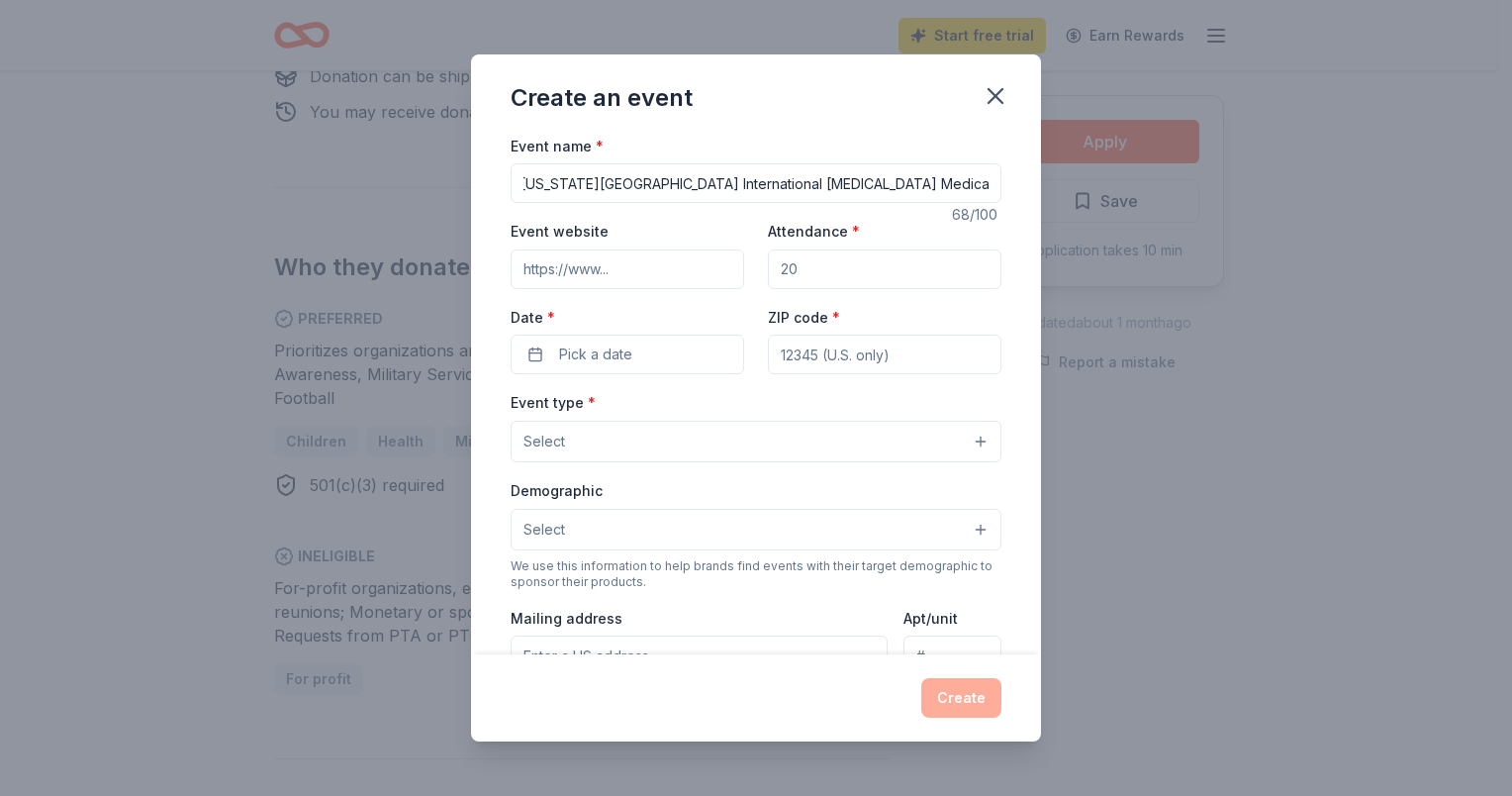 click on "[US_STATE][GEOGRAPHIC_DATA] International [MEDICAL_DATA] Medical Organiza" at bounding box center (756, 183) 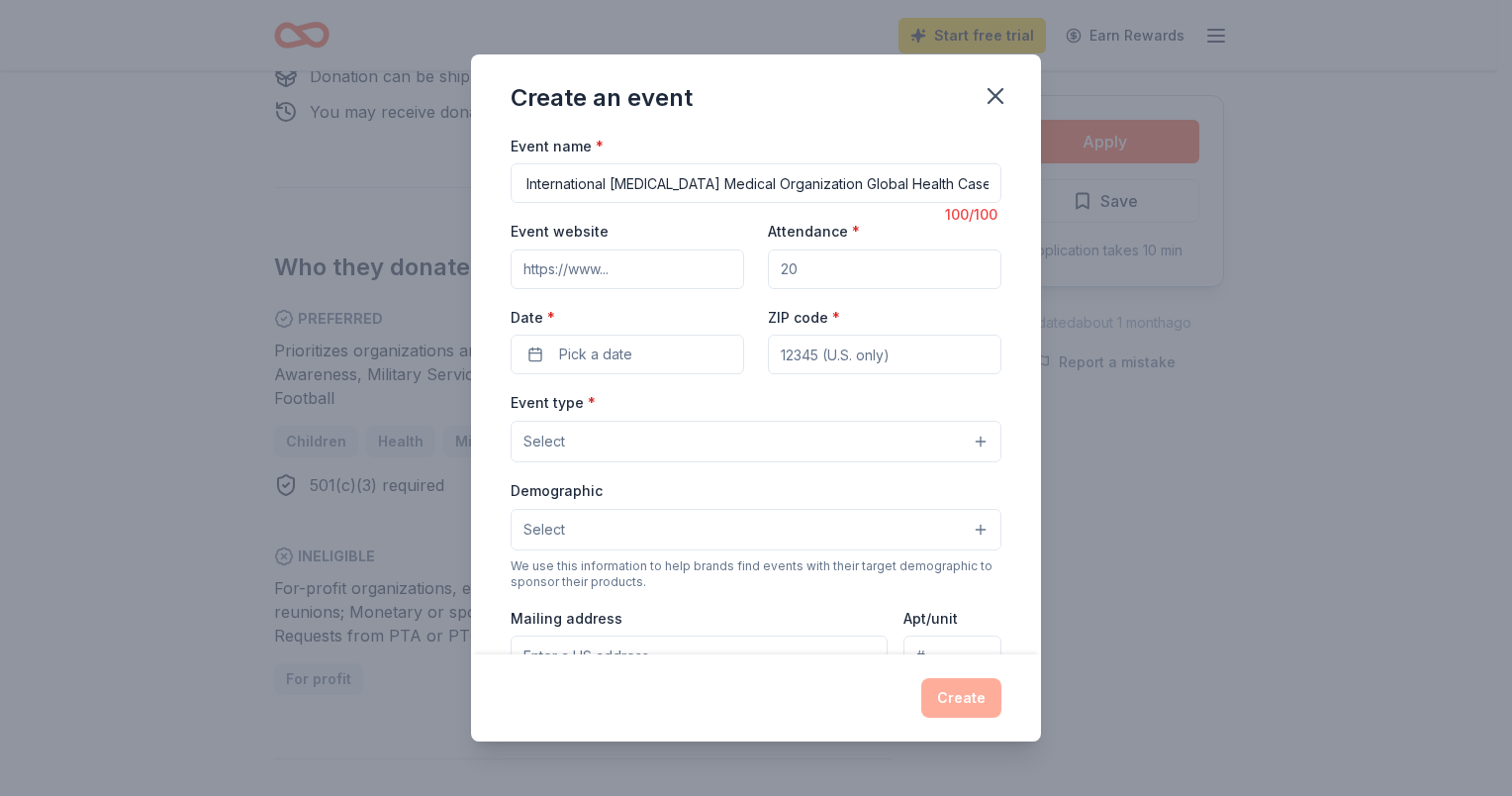 scroll, scrollTop: 0, scrollLeft: 0, axis: both 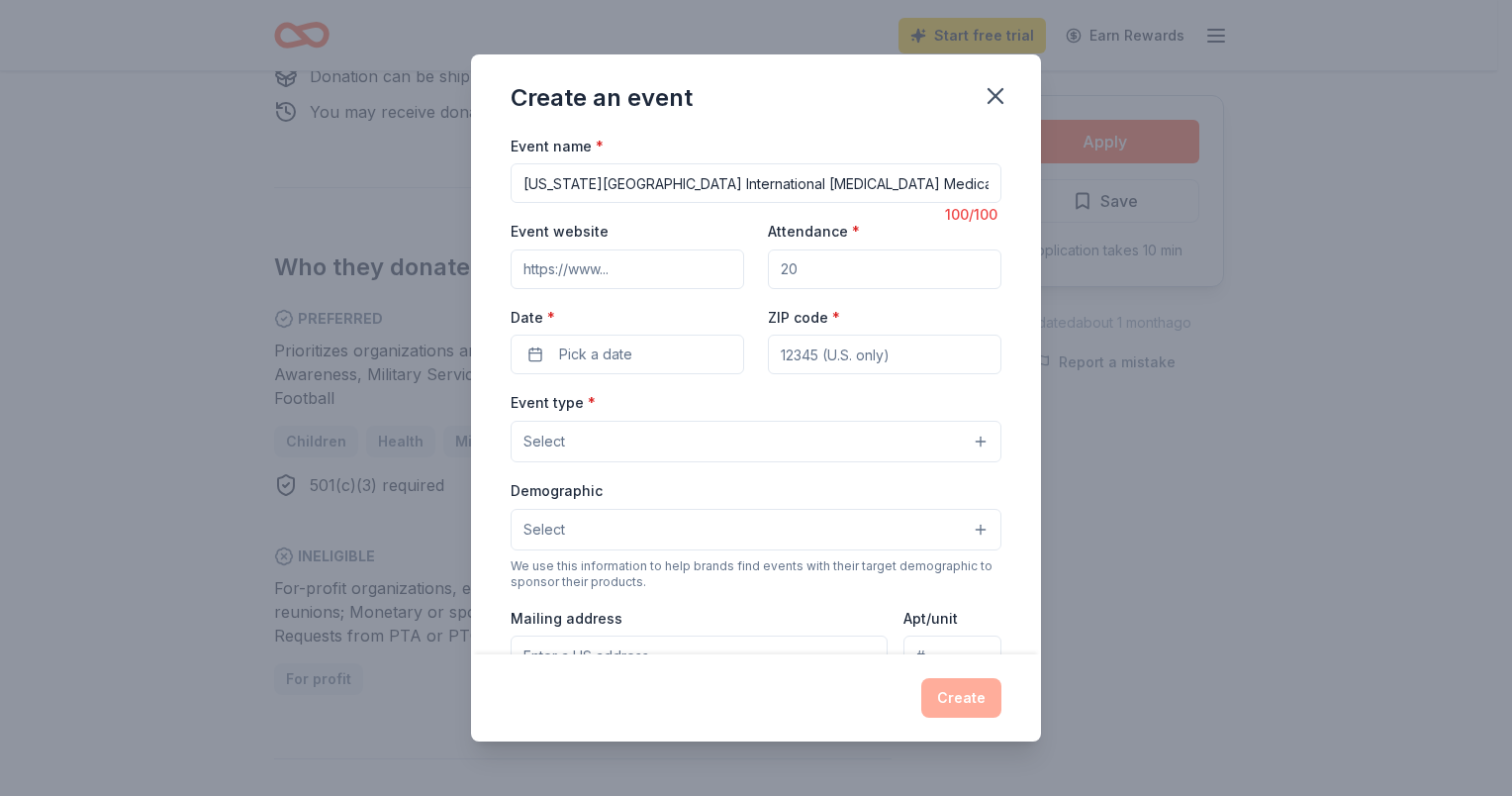 drag, startPoint x: 692, startPoint y: 182, endPoint x: 521, endPoint y: 179, distance: 171.02631 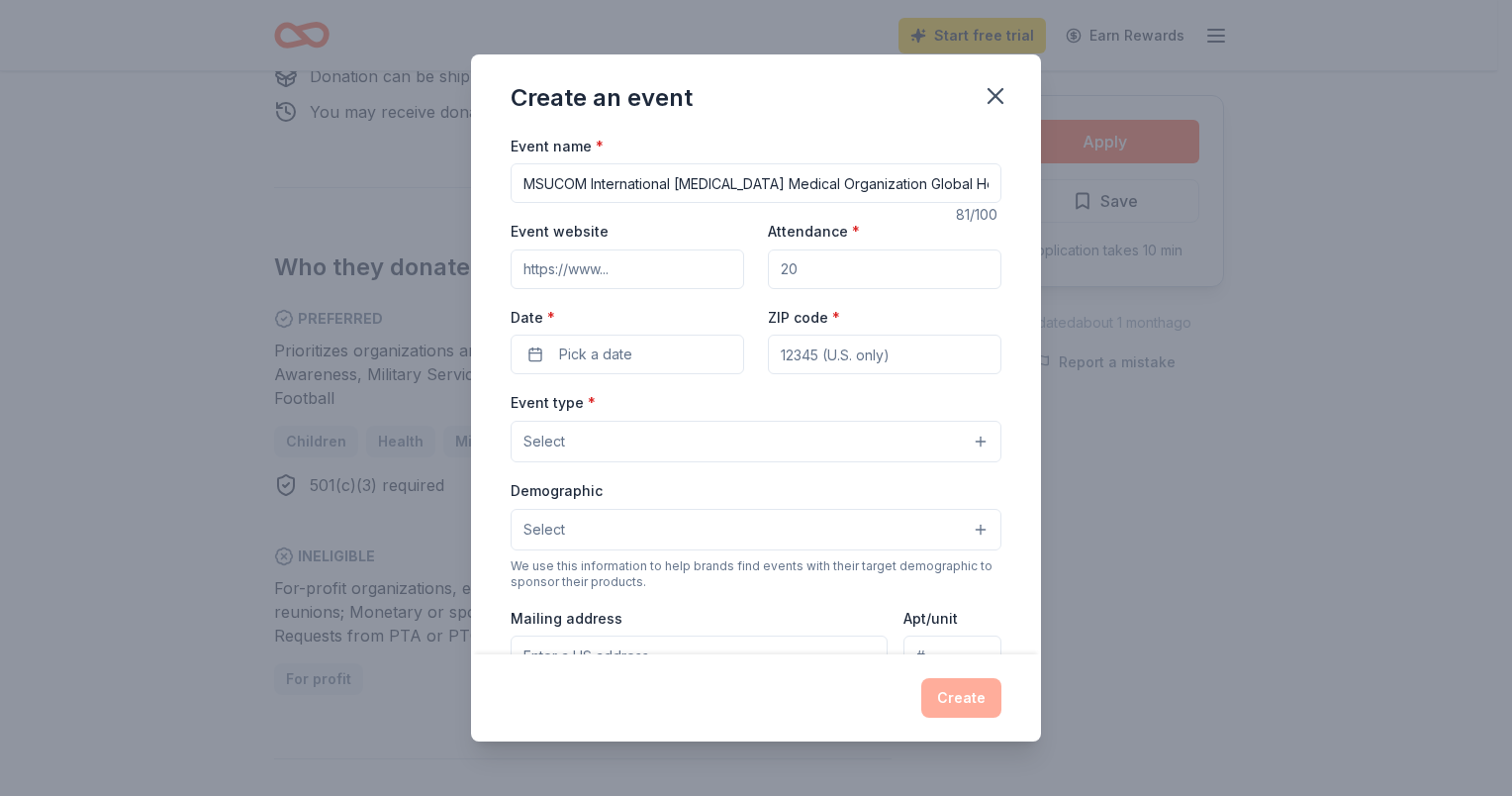 scroll, scrollTop: 0, scrollLeft: 118, axis: horizontal 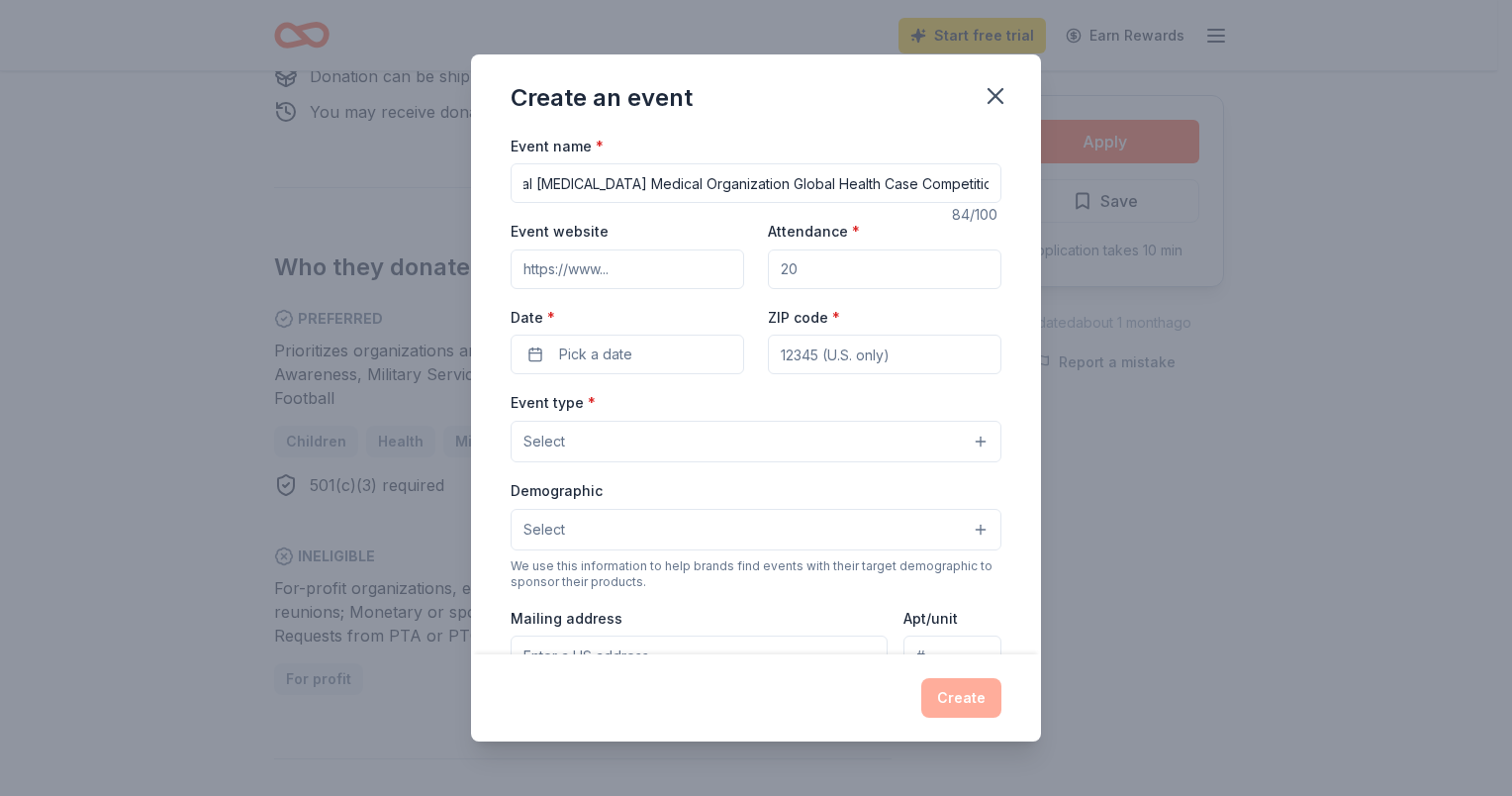 type on "MSUCOM International [MEDICAL_DATA] Medical Organization Global Health Case Competition" 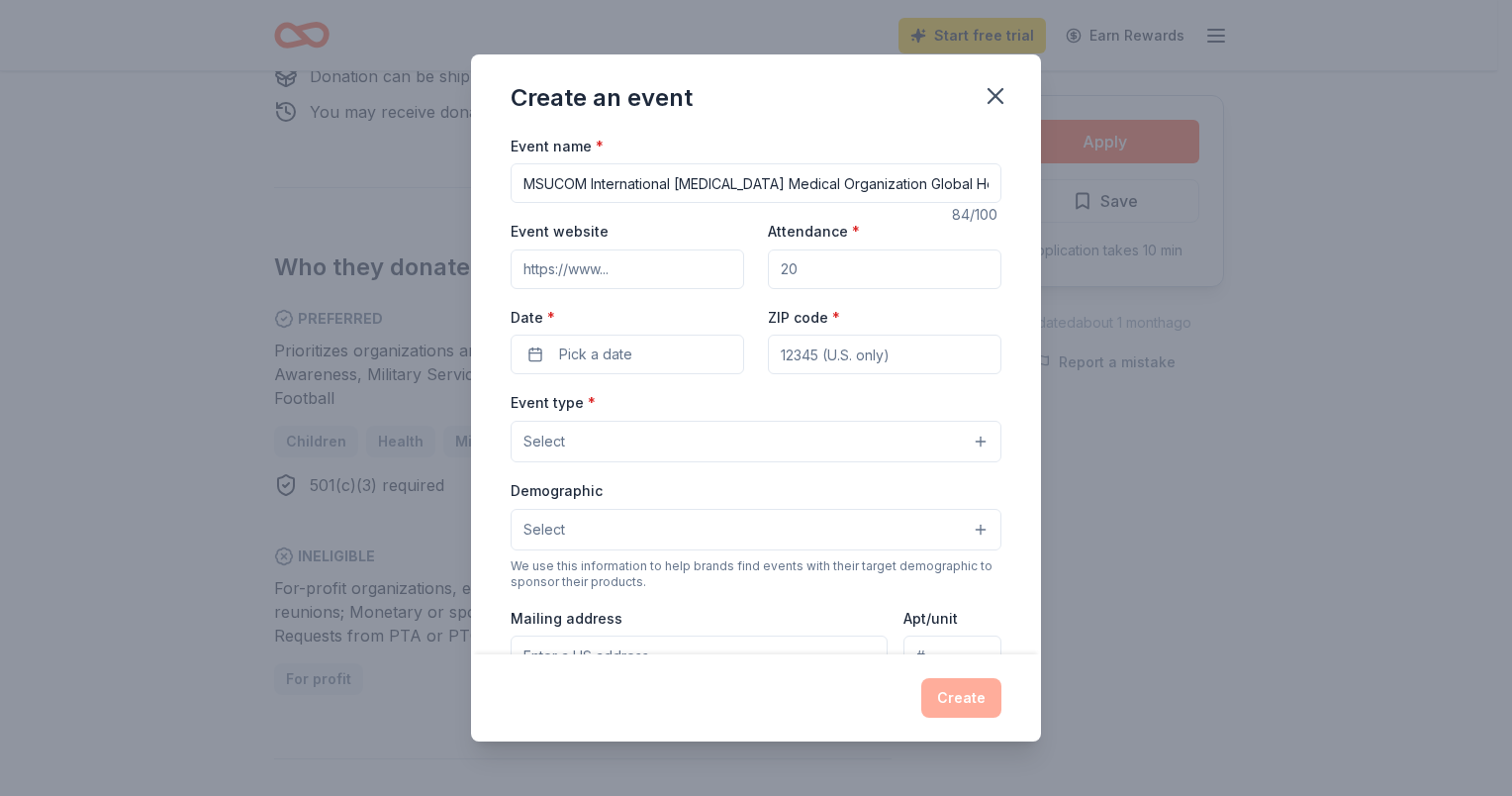 click on "Attendance *" at bounding box center (885, 269) 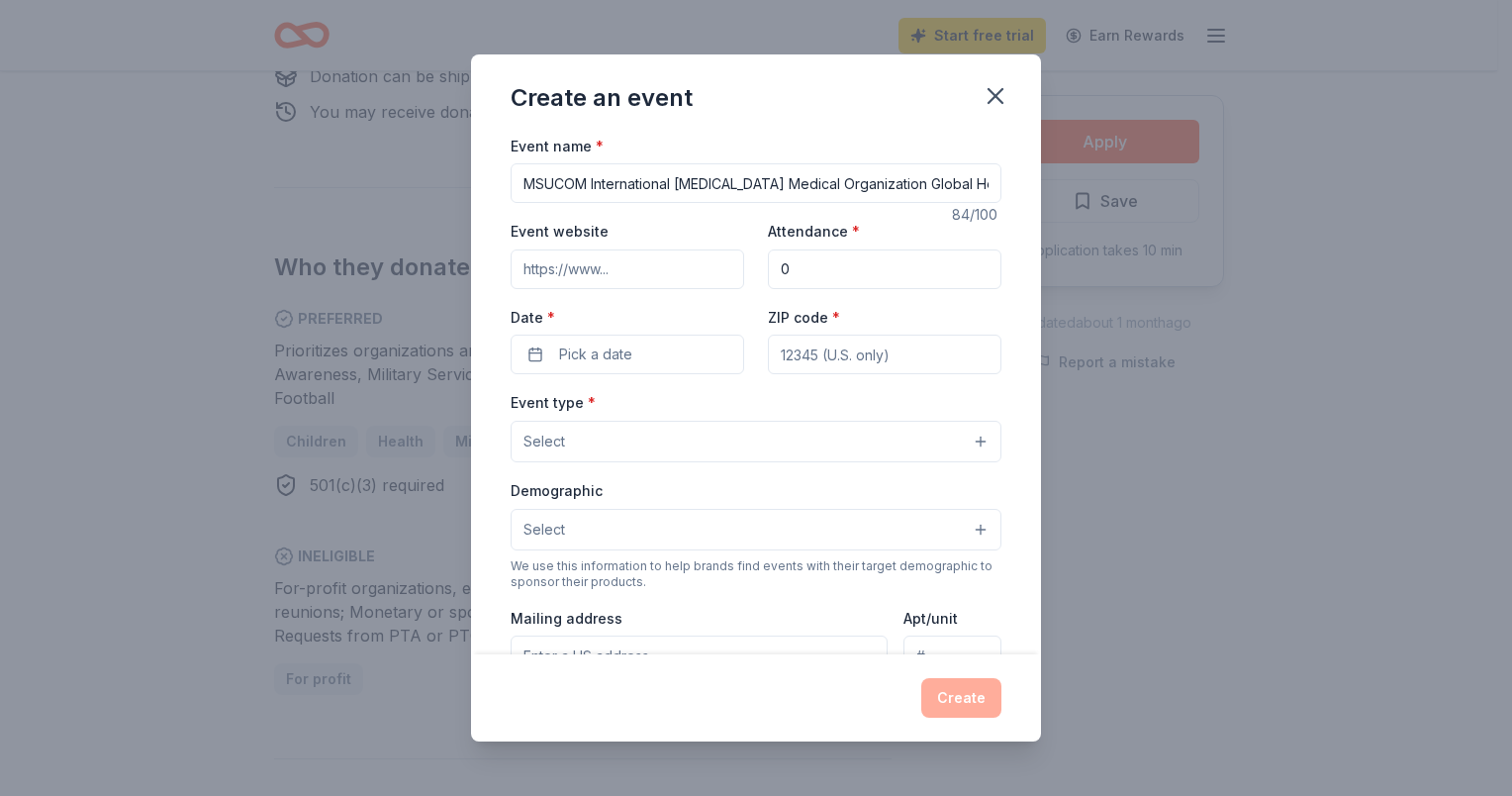 type on "1" 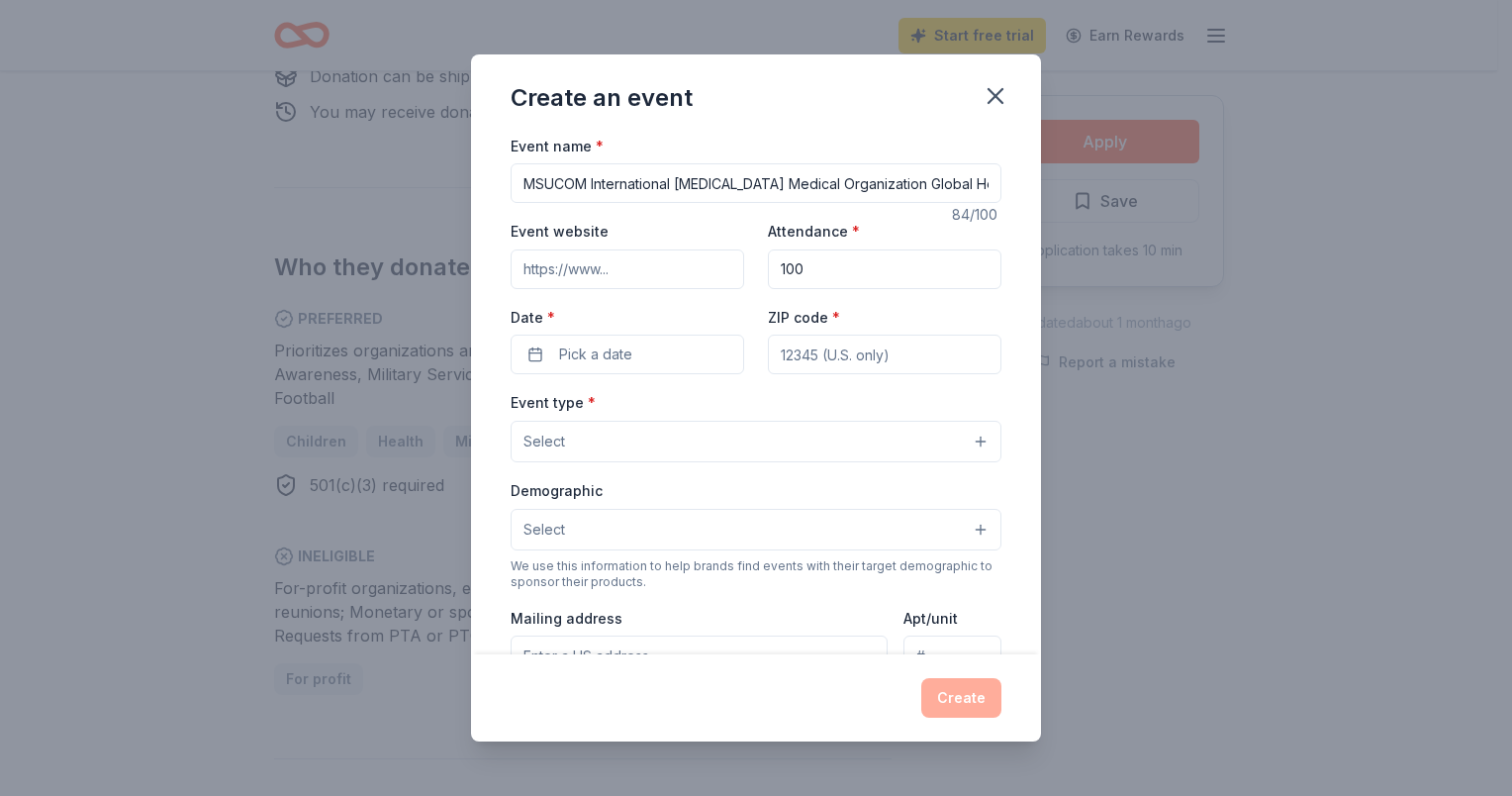 type on "100" 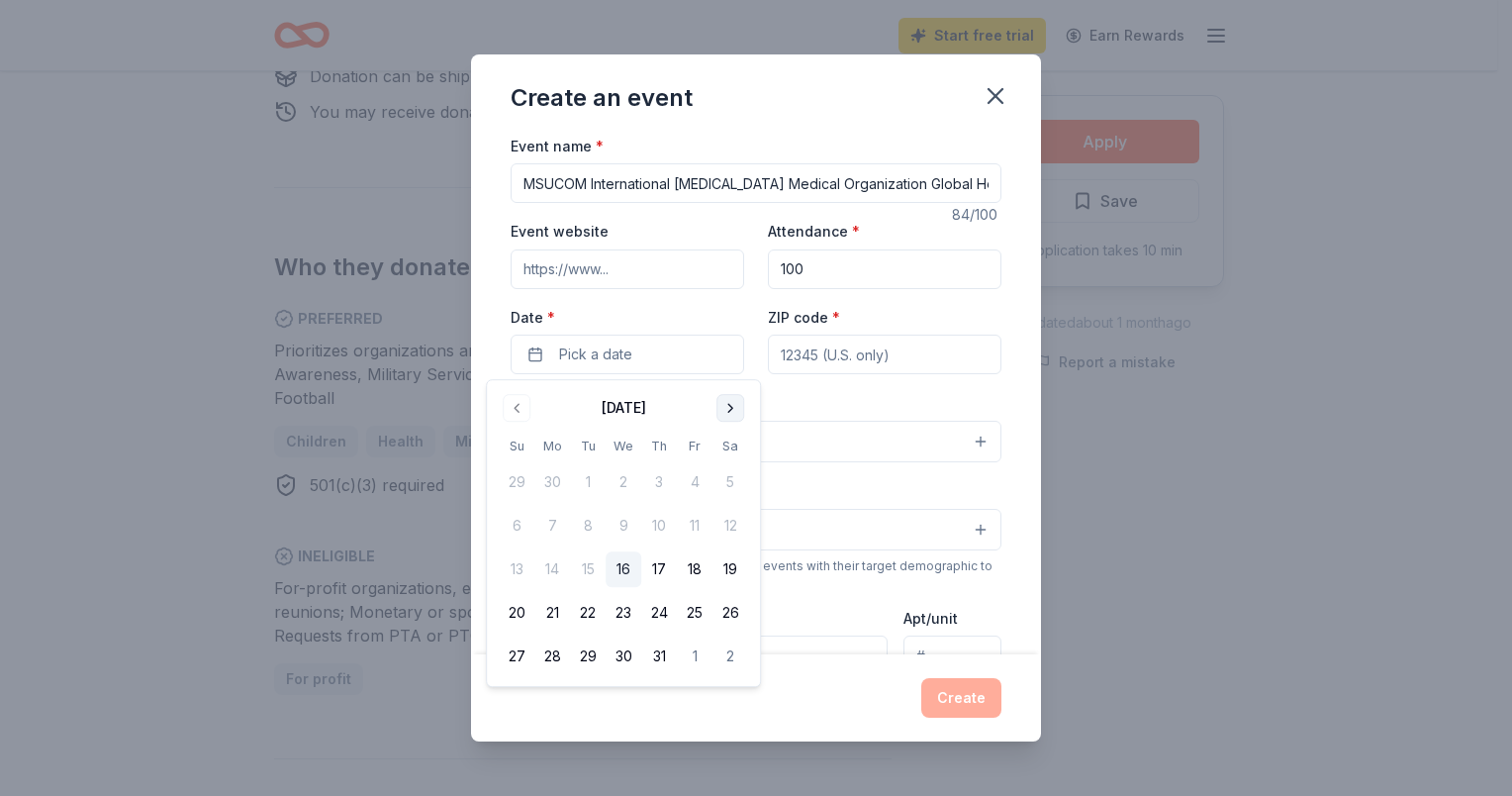 click at bounding box center [730, 408] 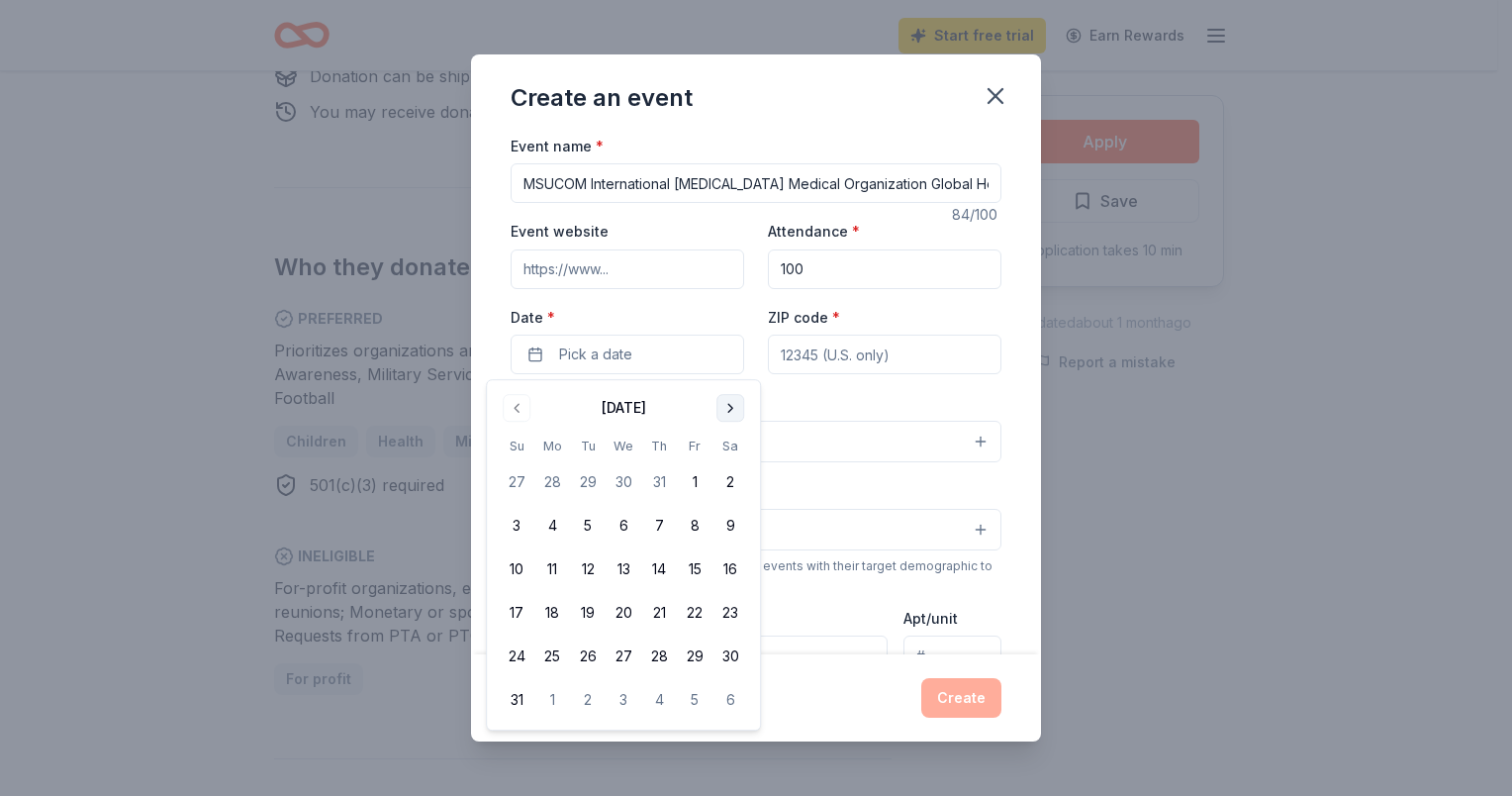 click at bounding box center (730, 408) 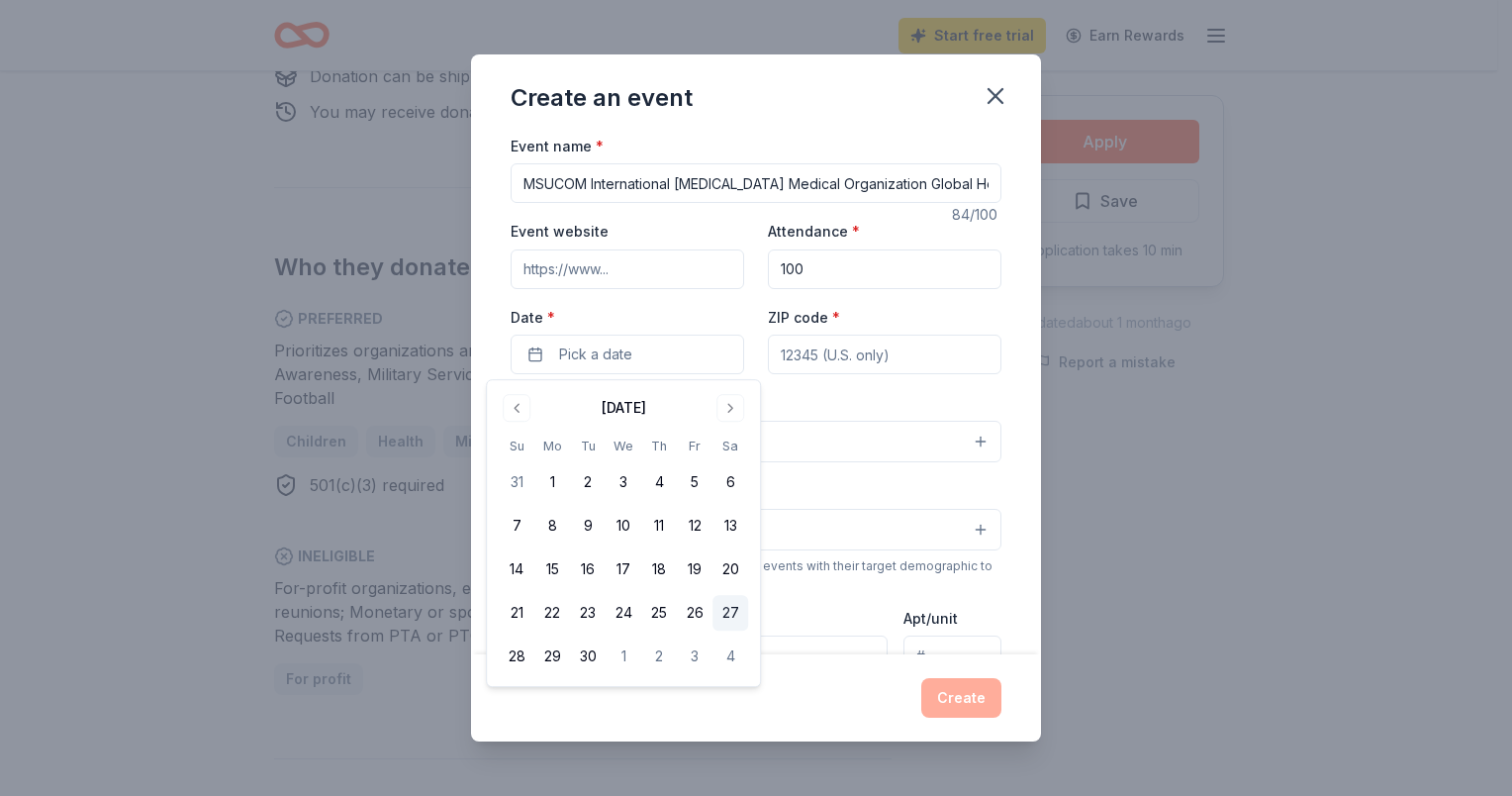 click on "27" at bounding box center [730, 613] 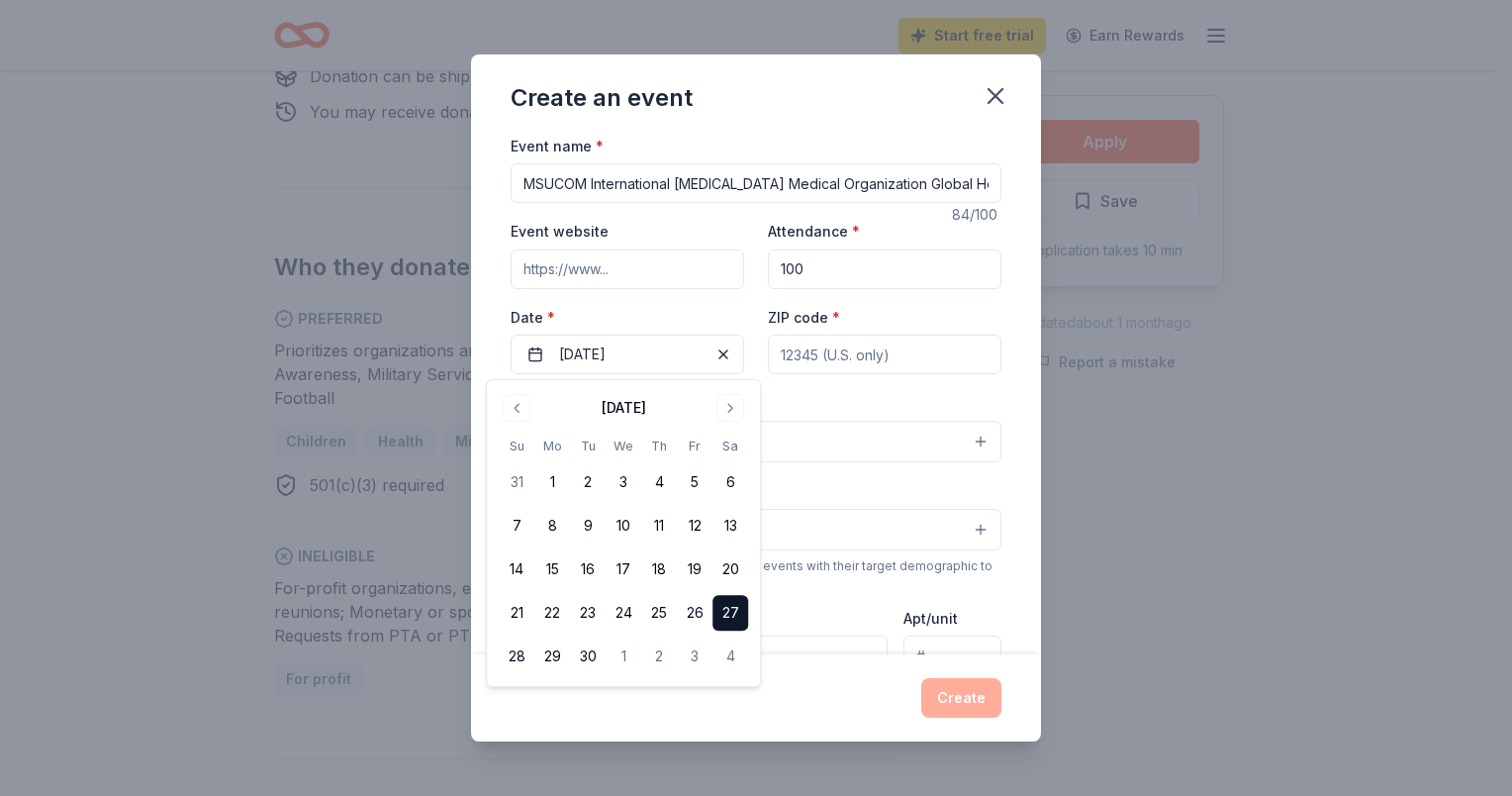 click on "ZIP code *" at bounding box center (885, 354) 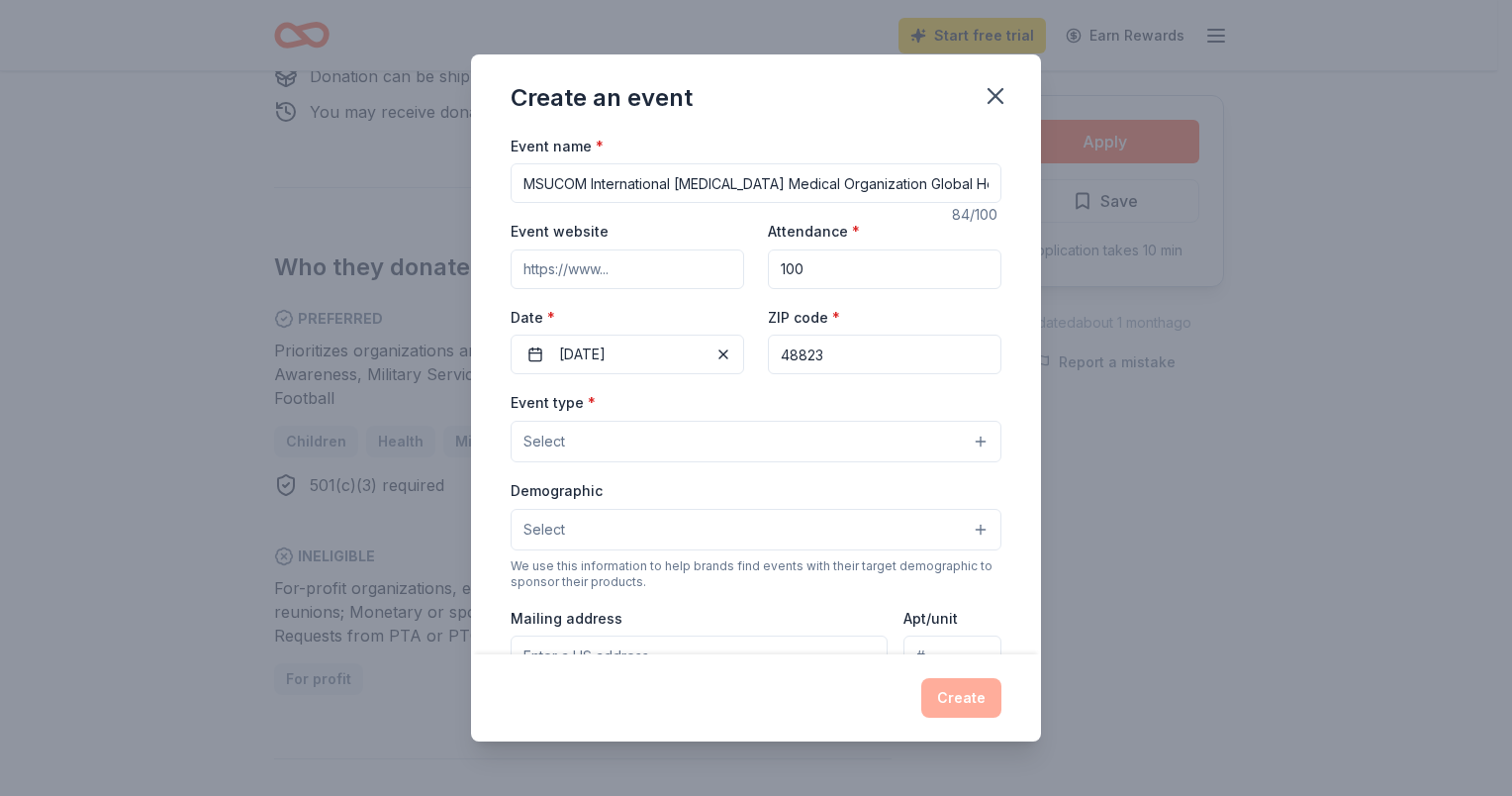 type on "48823" 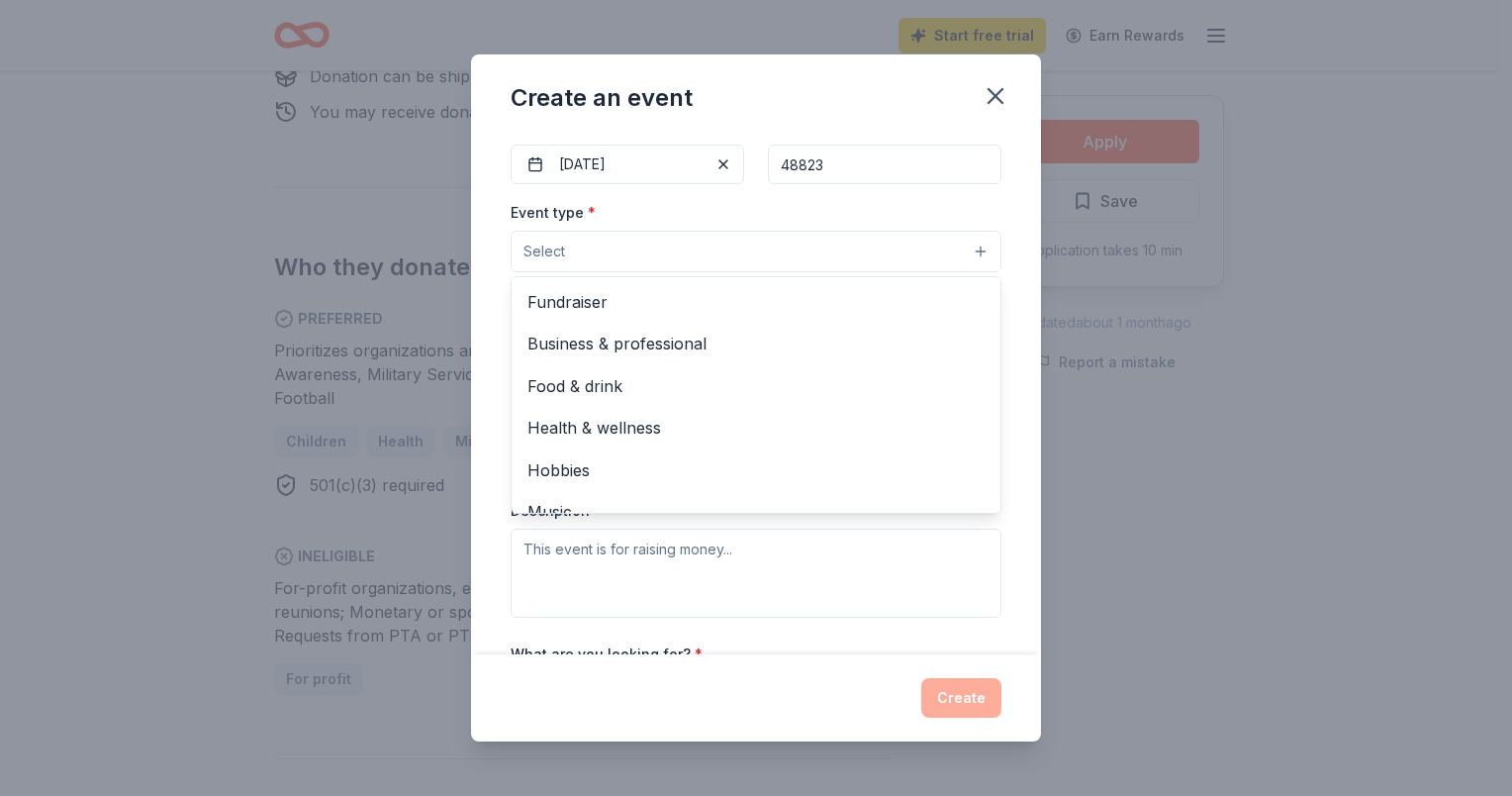 scroll, scrollTop: 198, scrollLeft: 0, axis: vertical 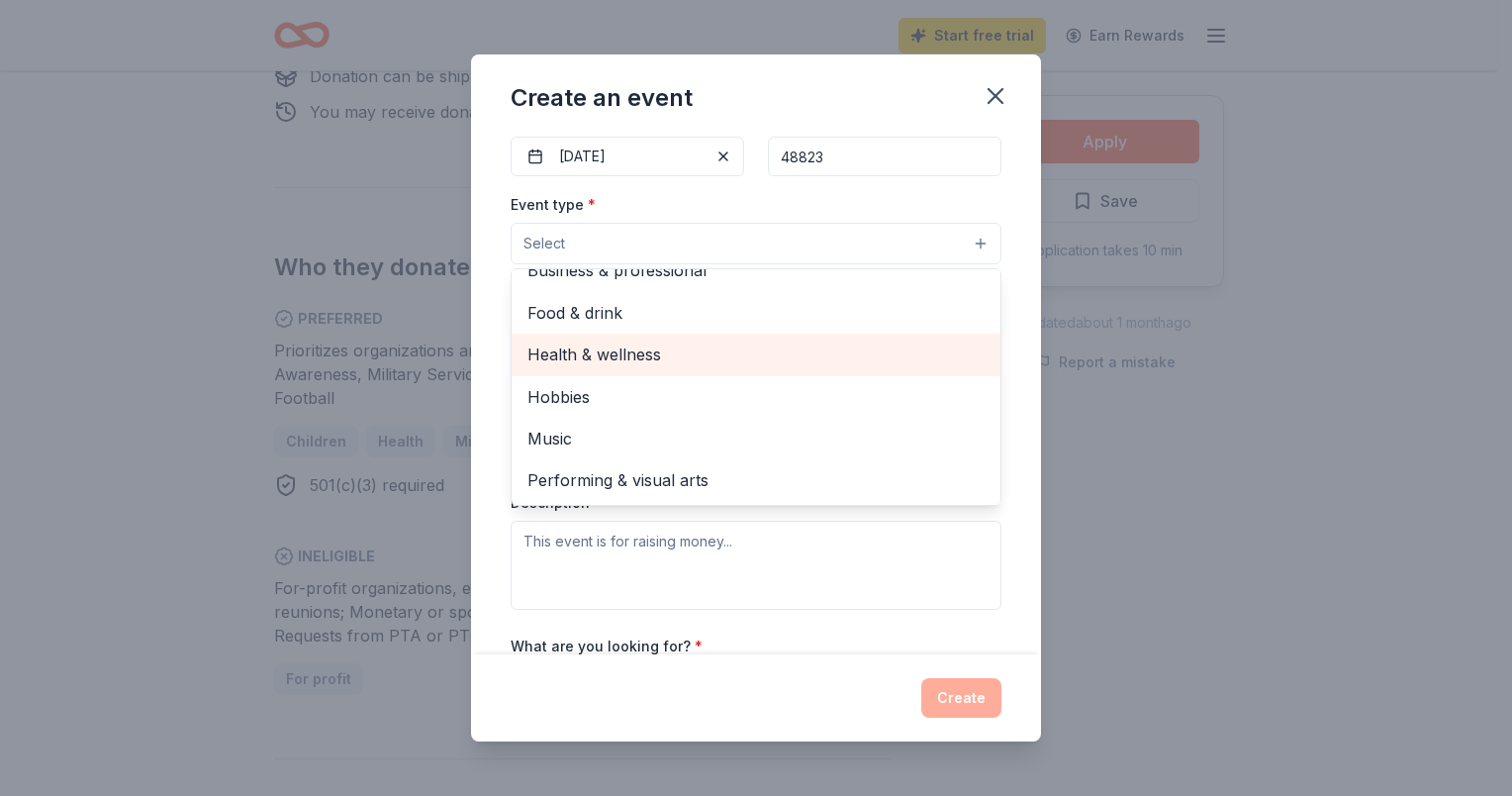 click on "Health & wellness" at bounding box center (756, 354) 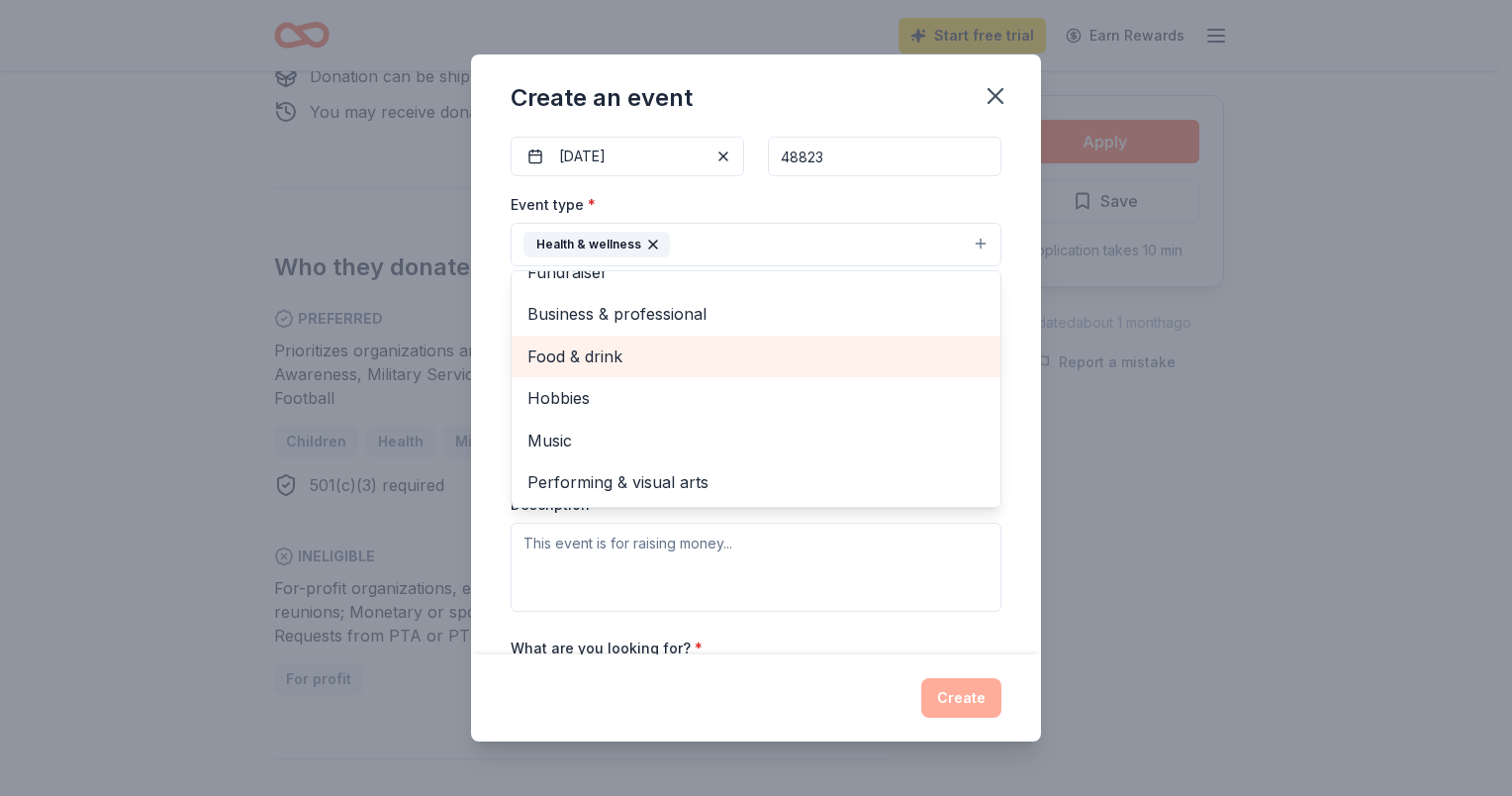 scroll, scrollTop: 0, scrollLeft: 0, axis: both 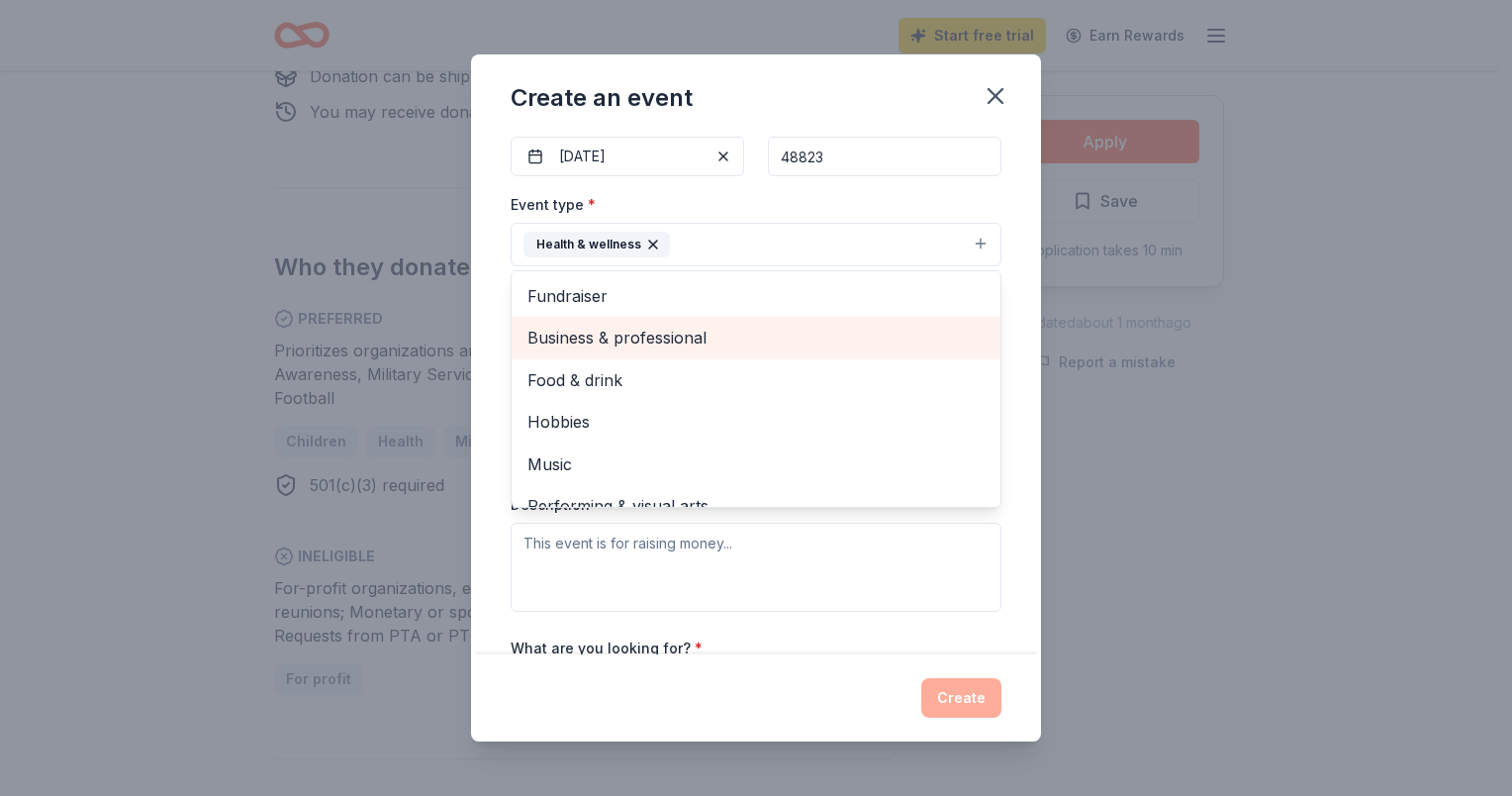 click on "Business & professional" at bounding box center (756, 338) 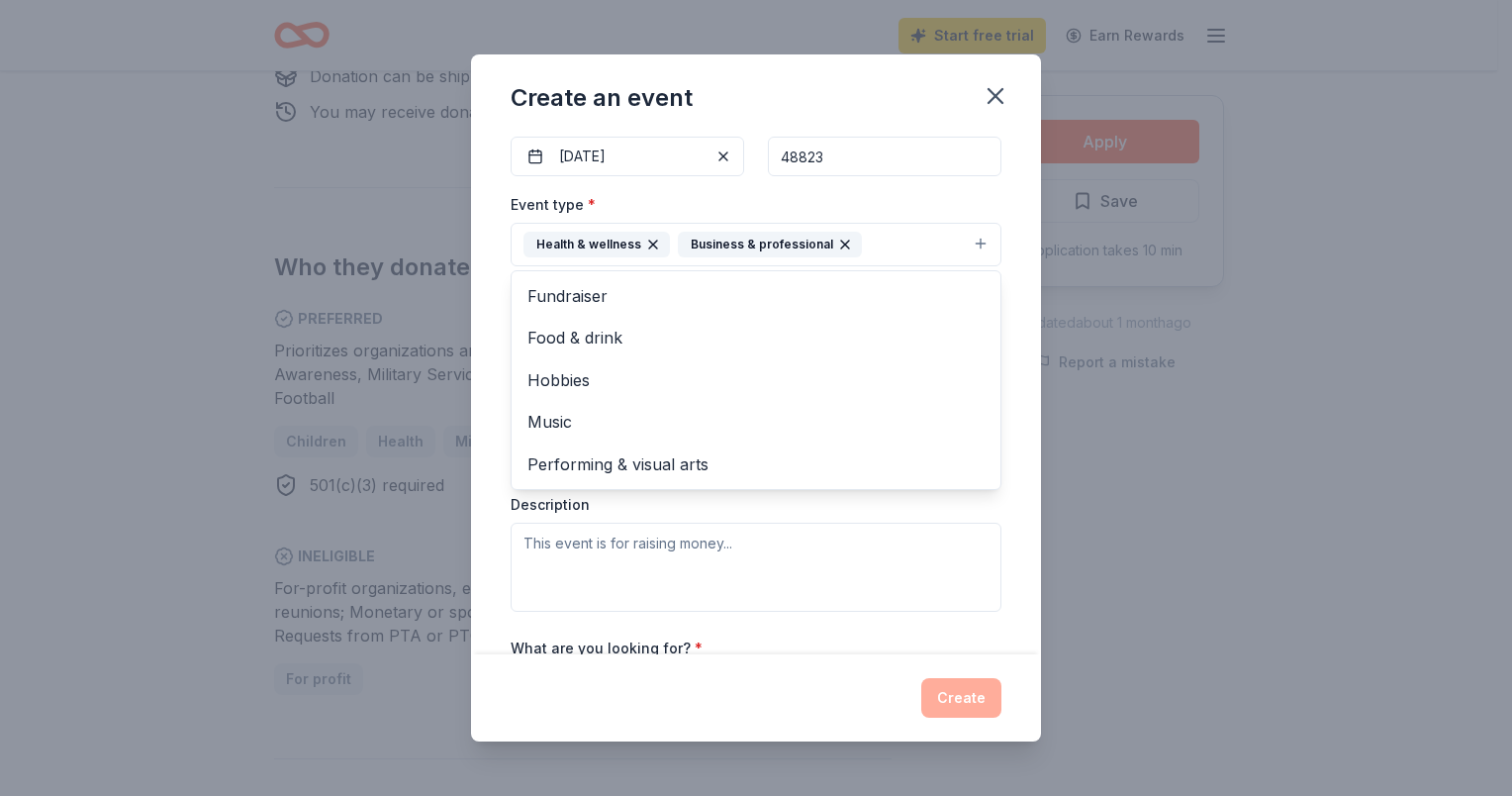 click on "Event name * MSUCOM International [MEDICAL_DATA] Medical Organization Global Health Case Competition 84 /100 Event website Attendance * 100 Date * [DATE] ZIP code * 48823 Event type * Health & wellness Business & professional Fundraiser Food & drink Hobbies Music Performing & visual arts Demographic Select We use this information to help brands find events with their target demographic to sponsor their products. Mailing address Apt/unit Description What are you looking for? * Auction & raffle Meals Snacks Desserts Alcohol Beverages Send me reminders Email me reminders of donor application deadlines Recurring event" at bounding box center [756, 394] 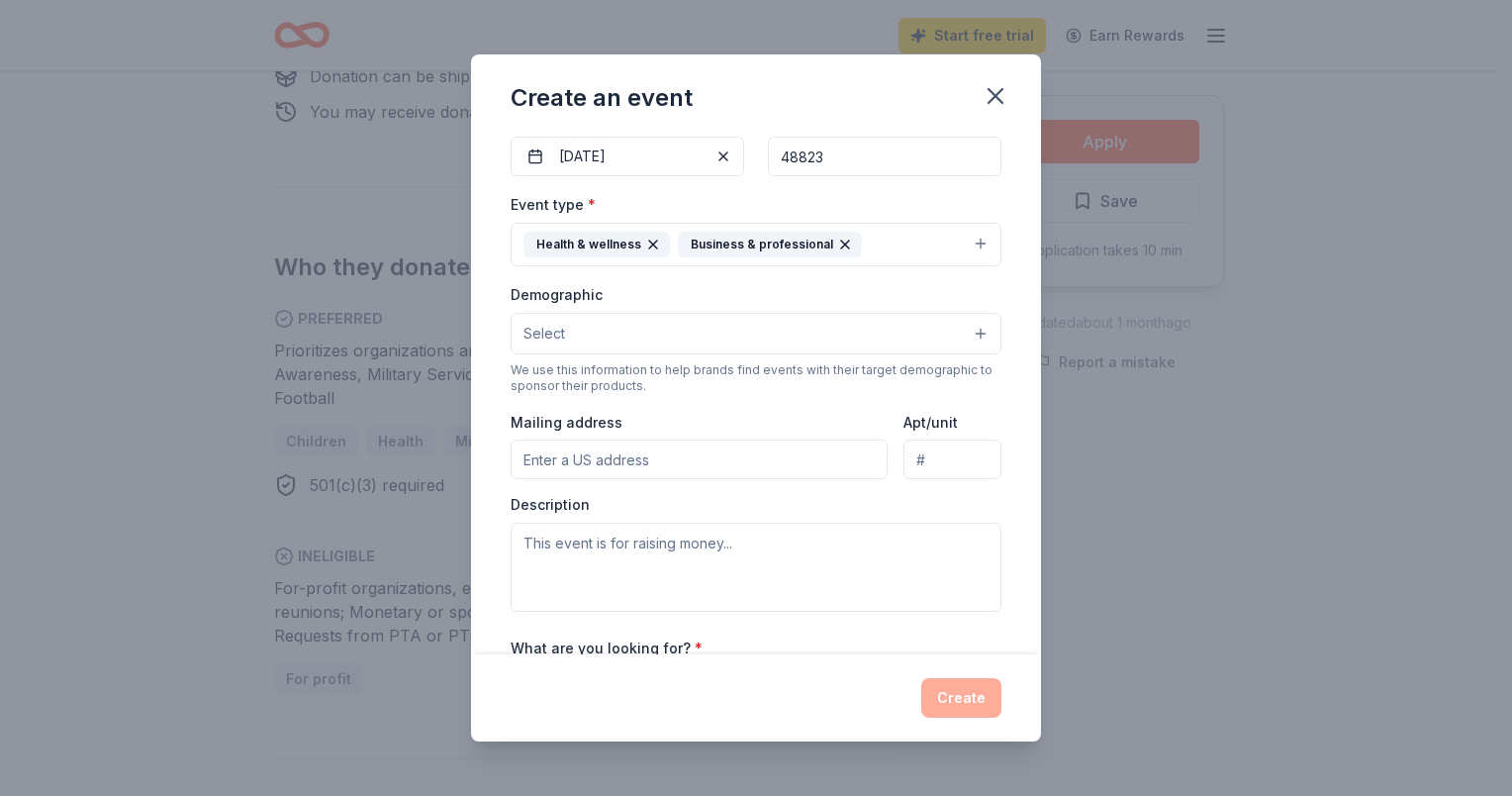 click on "Demographic Select We use this information to help brands find events with their target demographic to sponsor their products." at bounding box center [756, 338] 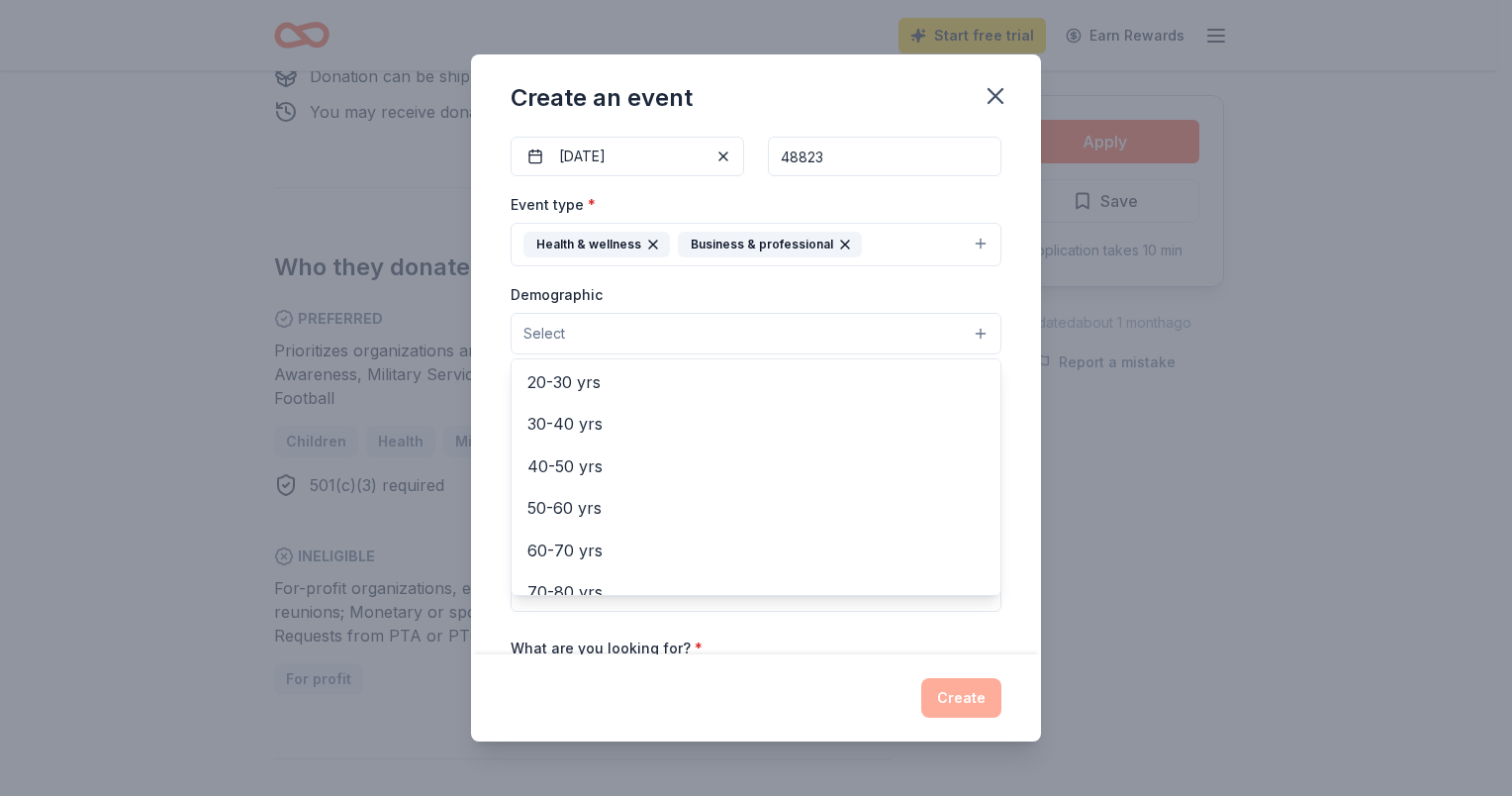 scroll, scrollTop: 119, scrollLeft: 0, axis: vertical 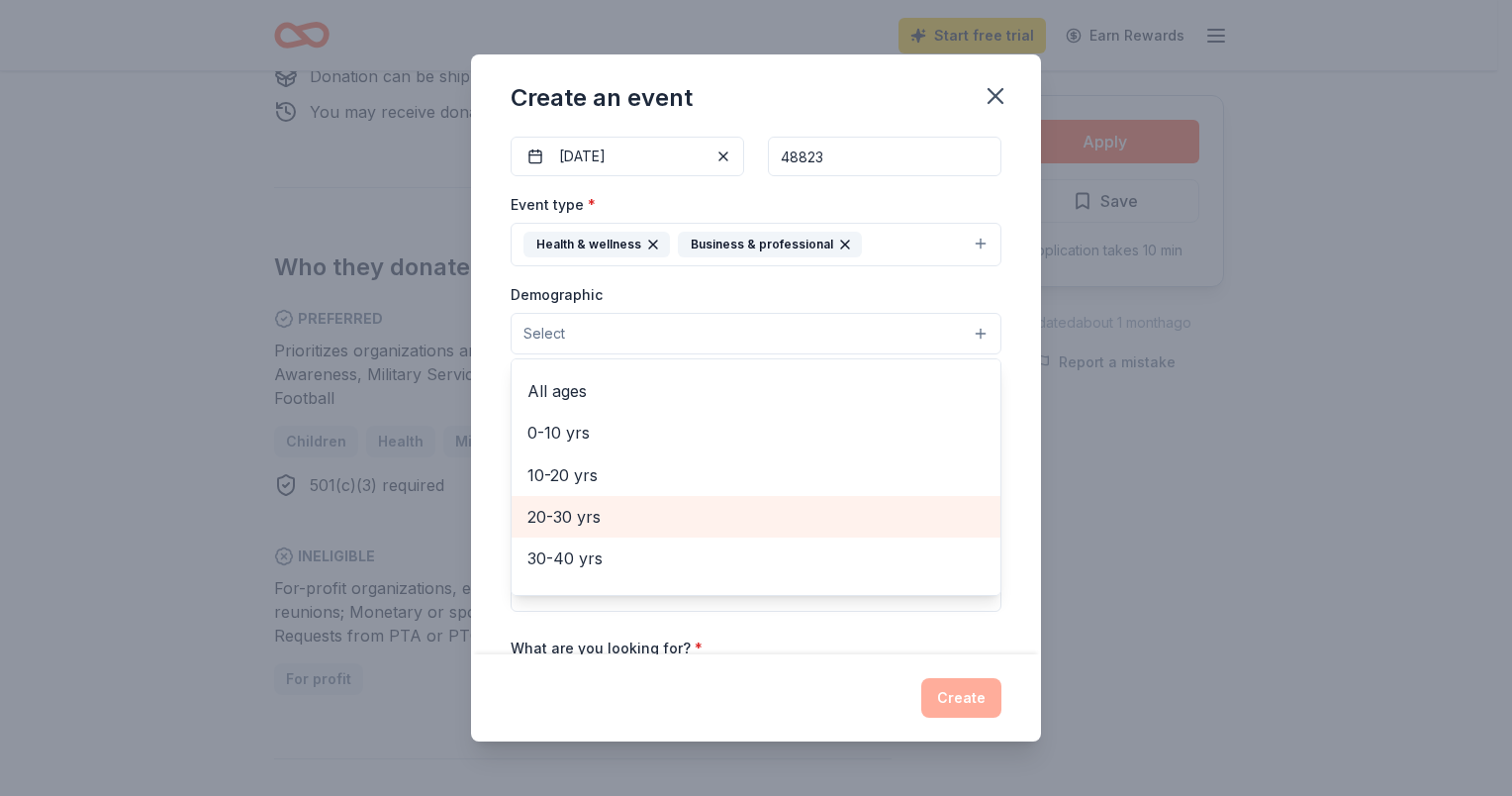 click on "20-30 yrs" at bounding box center (756, 517) 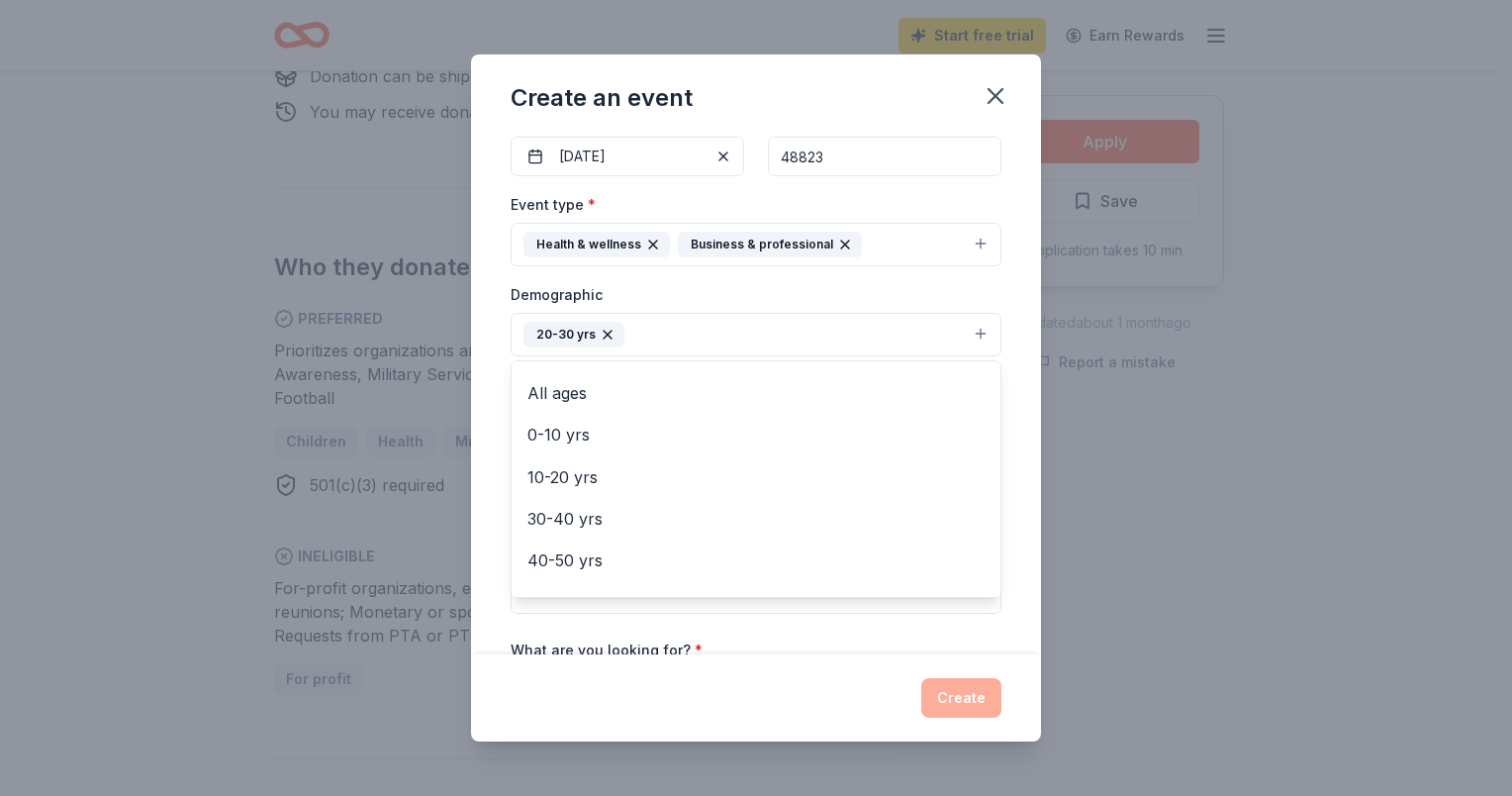 click on "Event name * MSUCOM International [MEDICAL_DATA] Medical Organization Global Health Case Competition 84 /100 Event website Attendance * 100 Date * [DATE] ZIP code * 48823 Event type * Health & wellness Business & professional Demographic 20-30 yrs All genders Mostly men Mostly women All ages [DEMOGRAPHIC_DATA] yrs 10-20 yrs 30-40 yrs 40-50 yrs 50-60 yrs 60-70 yrs 70-80 yrs 80+ yrs We use this information to help brands find events with their target demographic to sponsor their products. Mailing address Apt/unit Description What are you looking for? * Auction & raffle Meals Snacks Desserts Alcohol Beverages Send me reminders Email me reminders of donor application deadlines Recurring event" at bounding box center [756, 394] 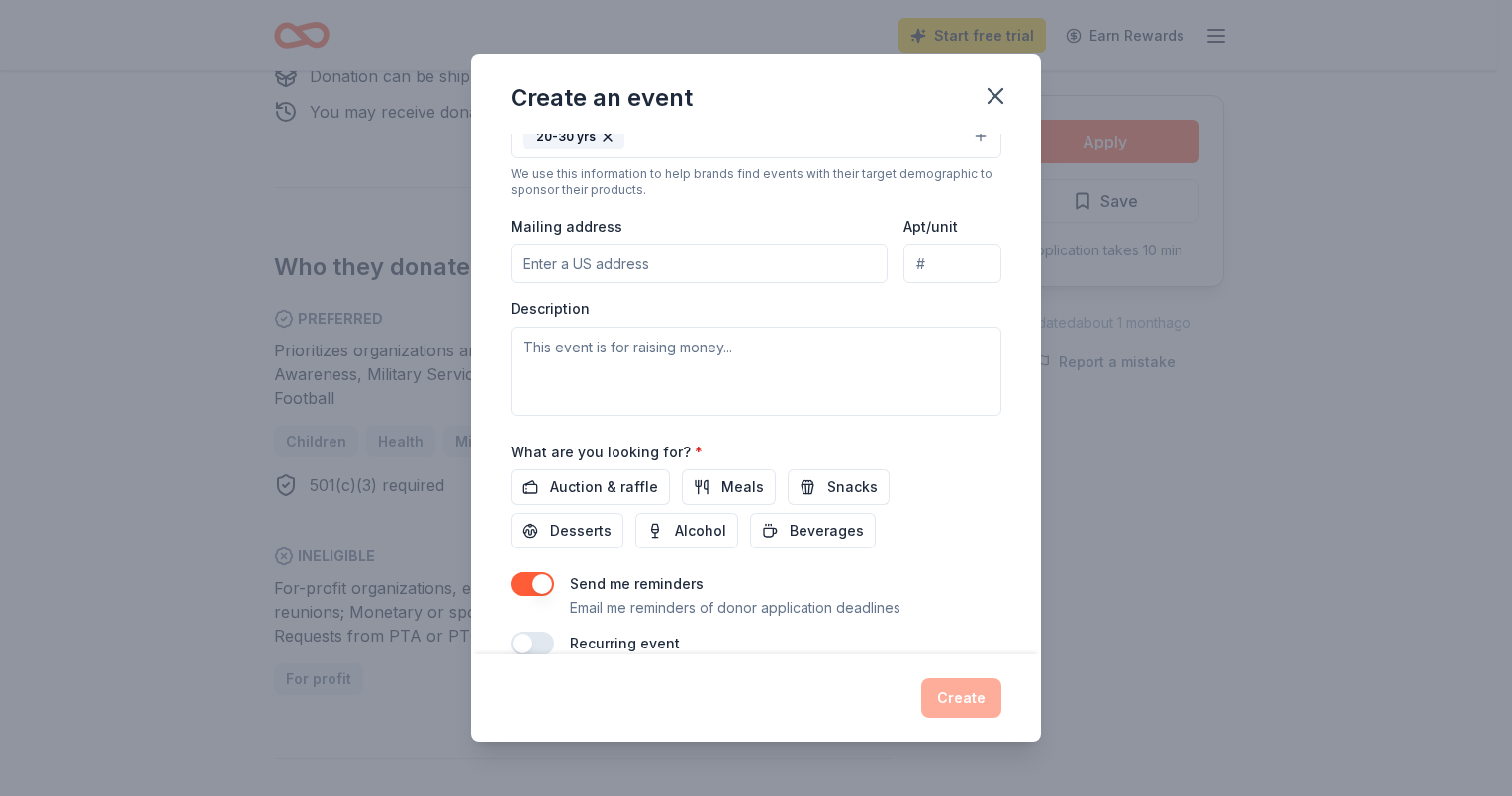scroll, scrollTop: 428, scrollLeft: 0, axis: vertical 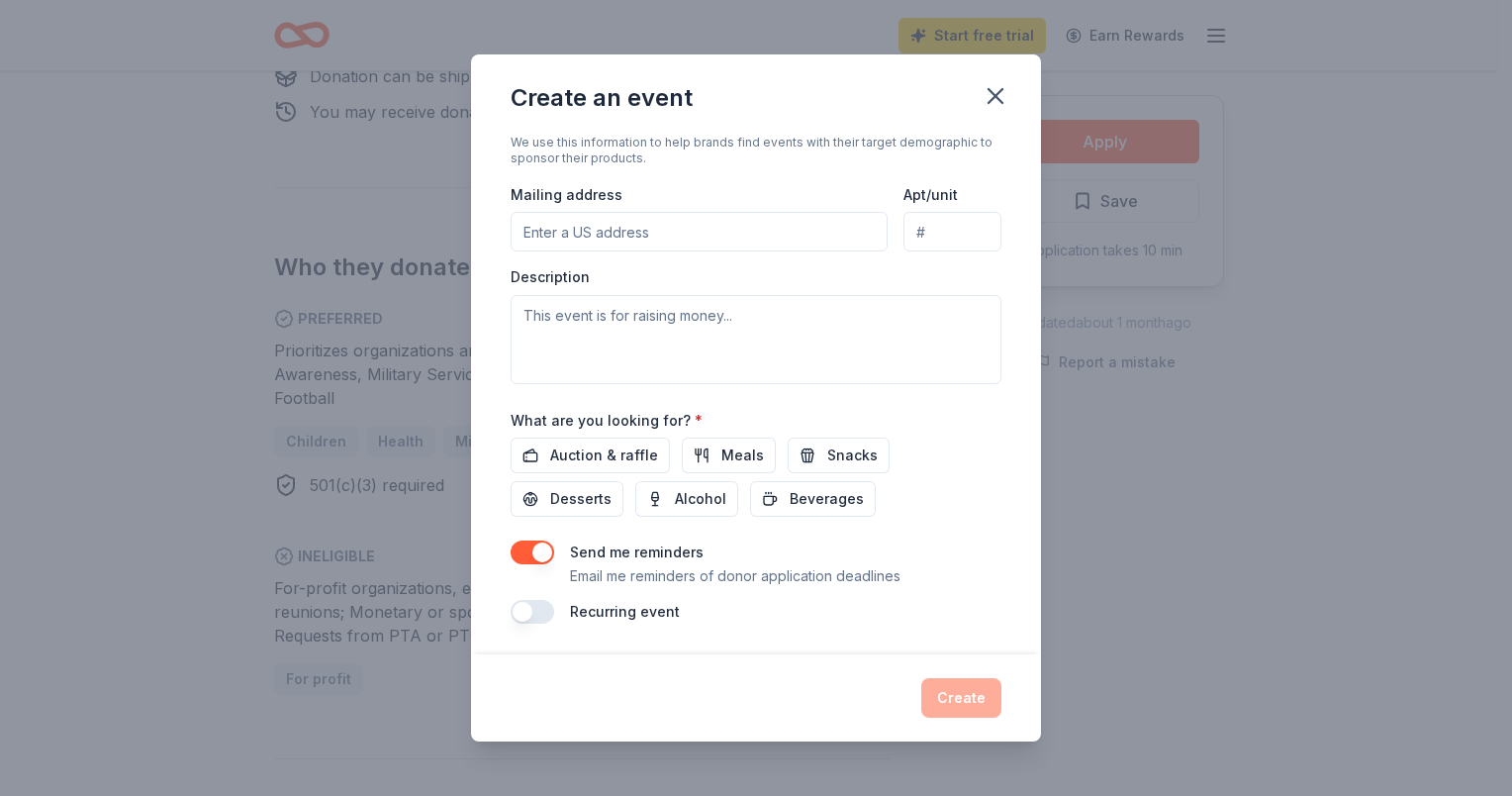 click on "Send me reminders Email me reminders of donor application deadlines" at bounding box center [756, 564] 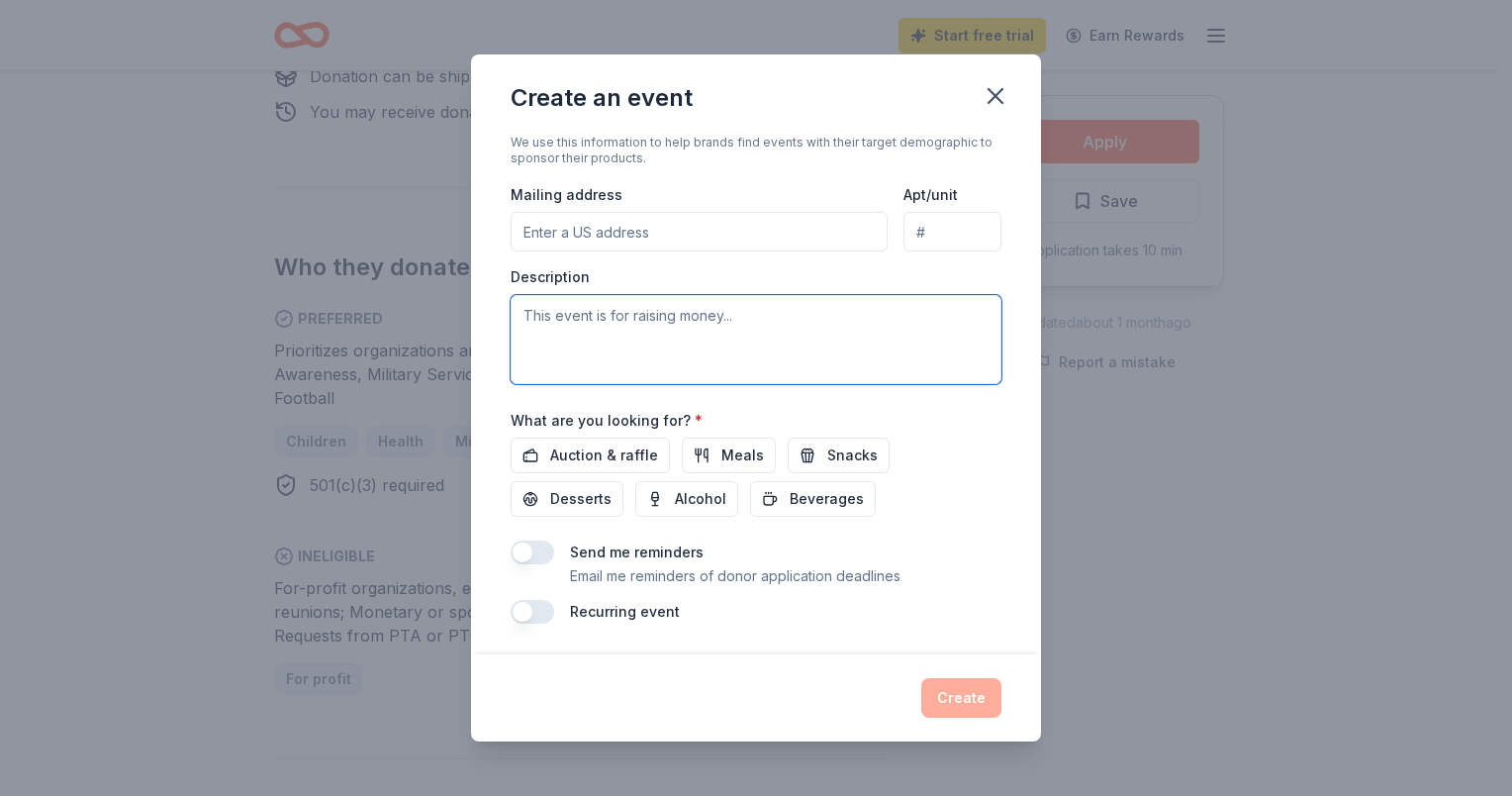 click at bounding box center [756, 340] 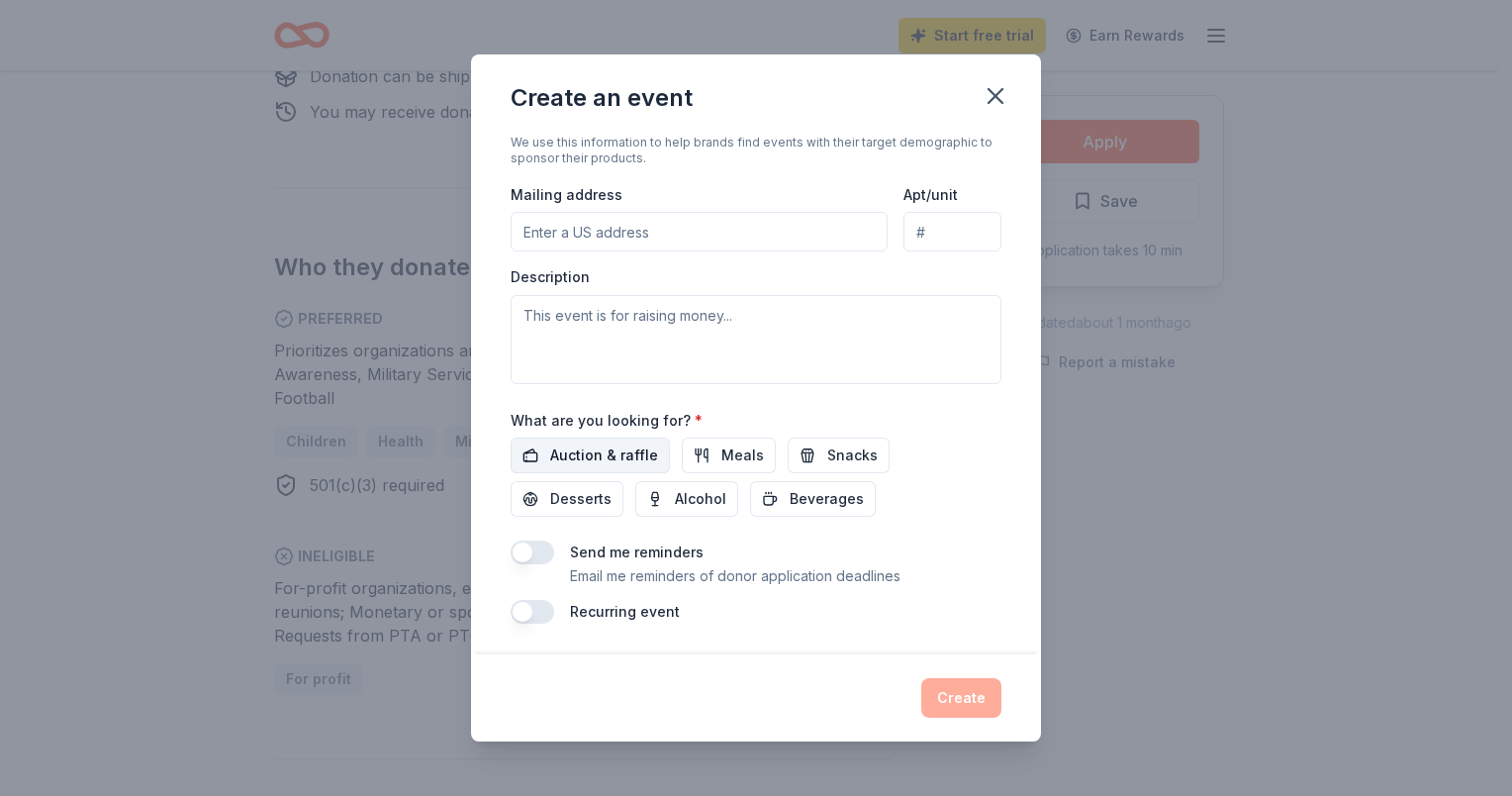 click on "Auction & raffle" at bounding box center (604, 455) 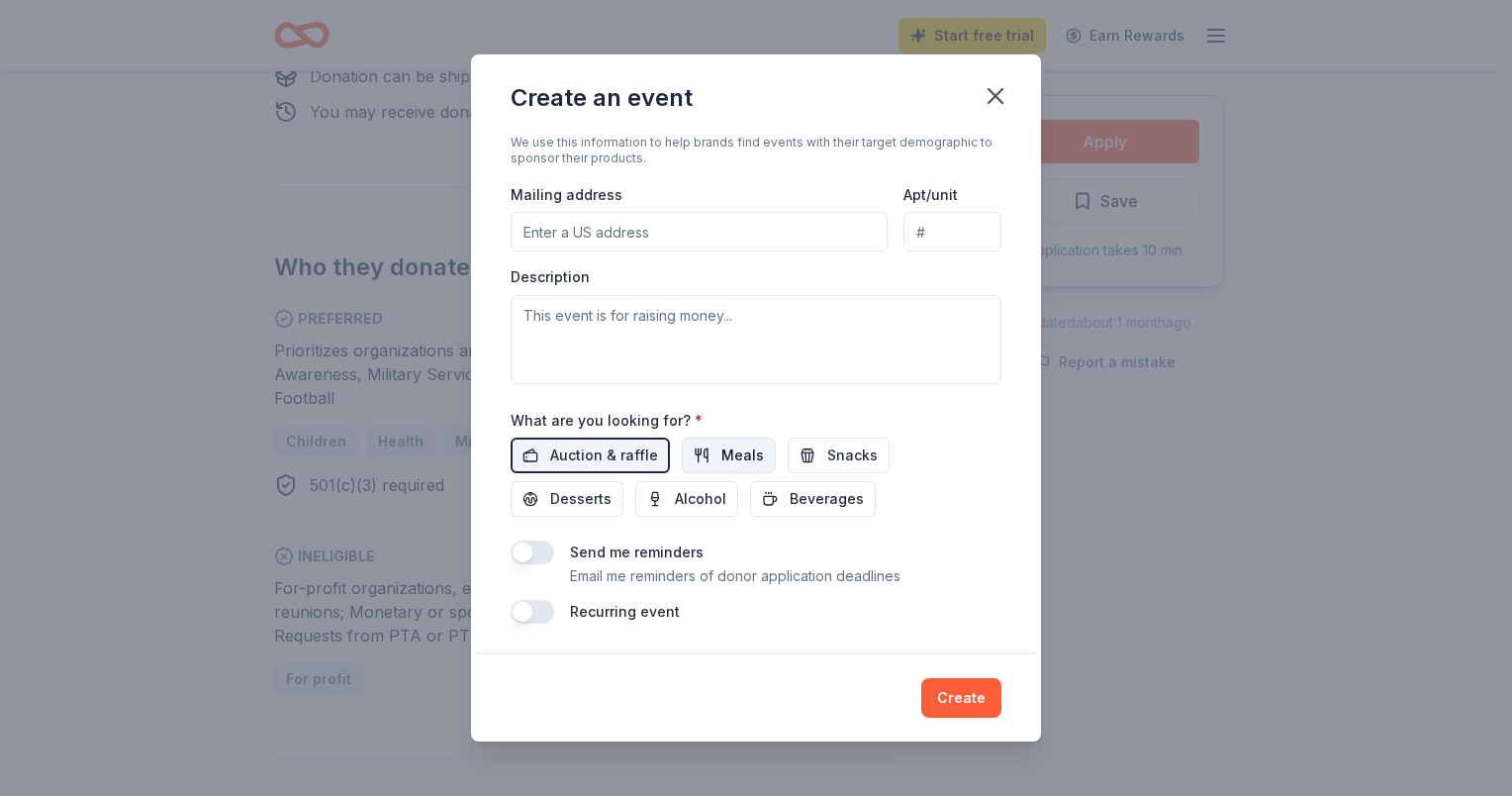 click on "Meals" at bounding box center (742, 455) 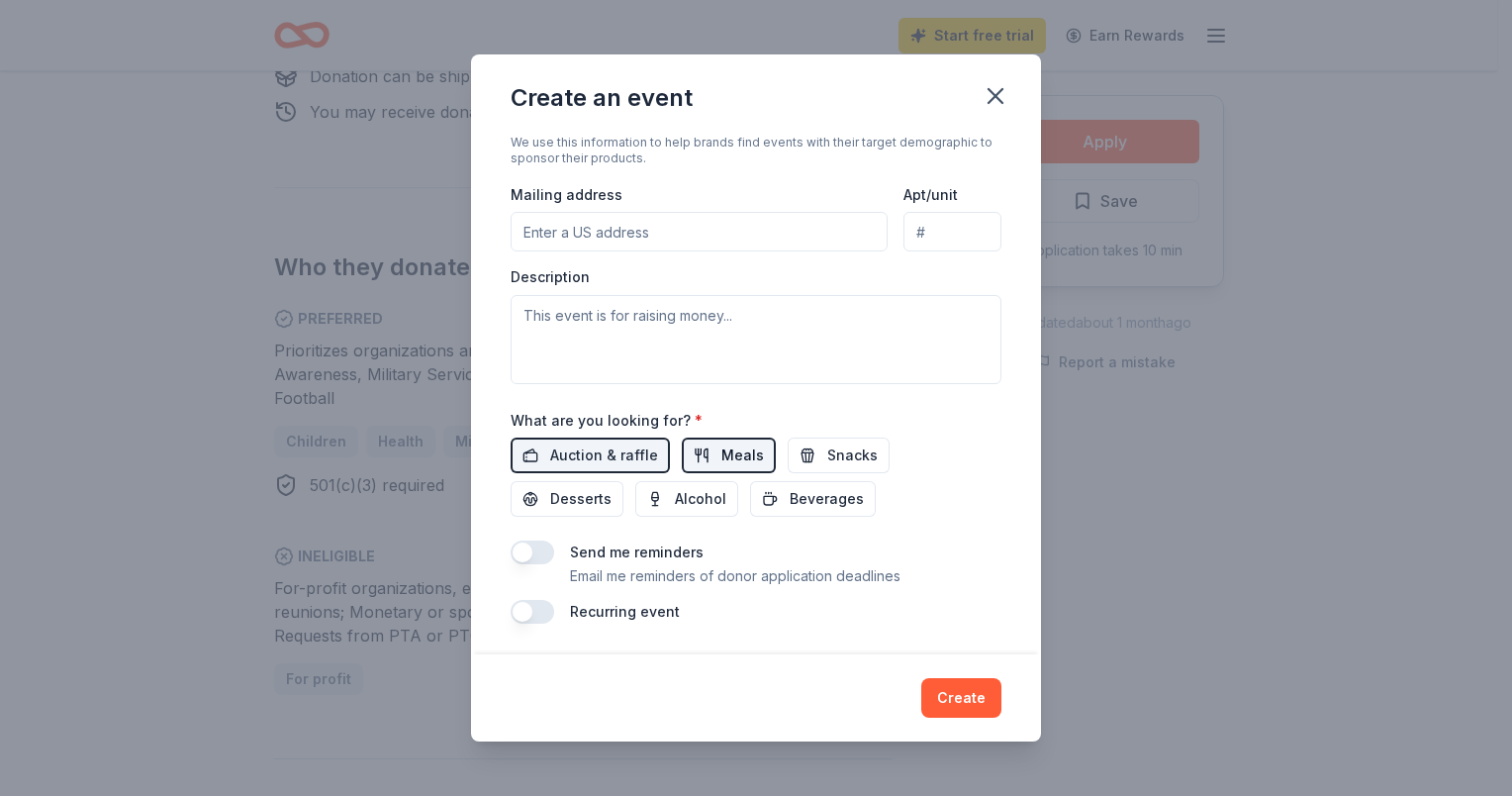 click on "Meals" at bounding box center (728, 455) 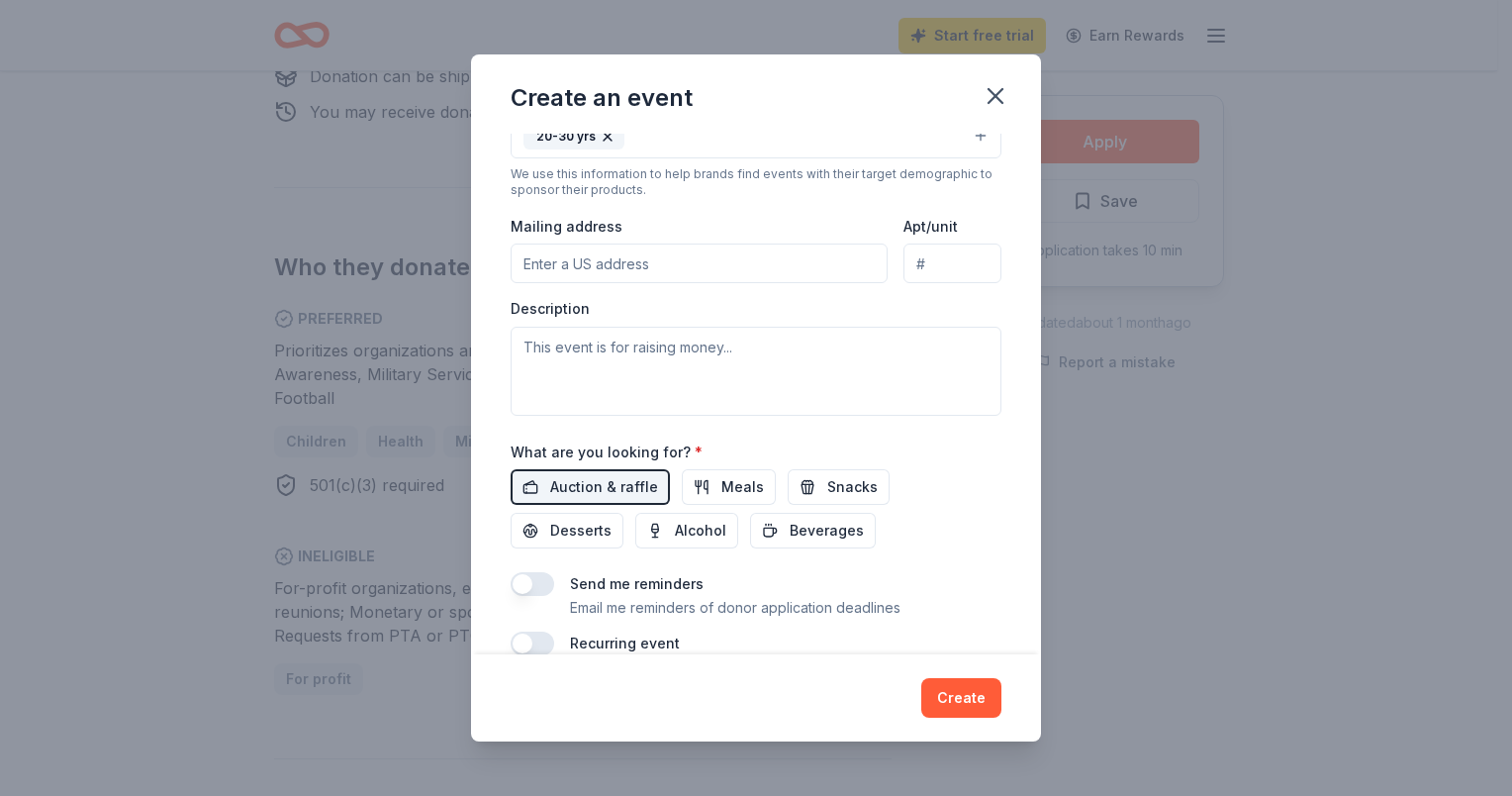 scroll, scrollTop: 428, scrollLeft: 0, axis: vertical 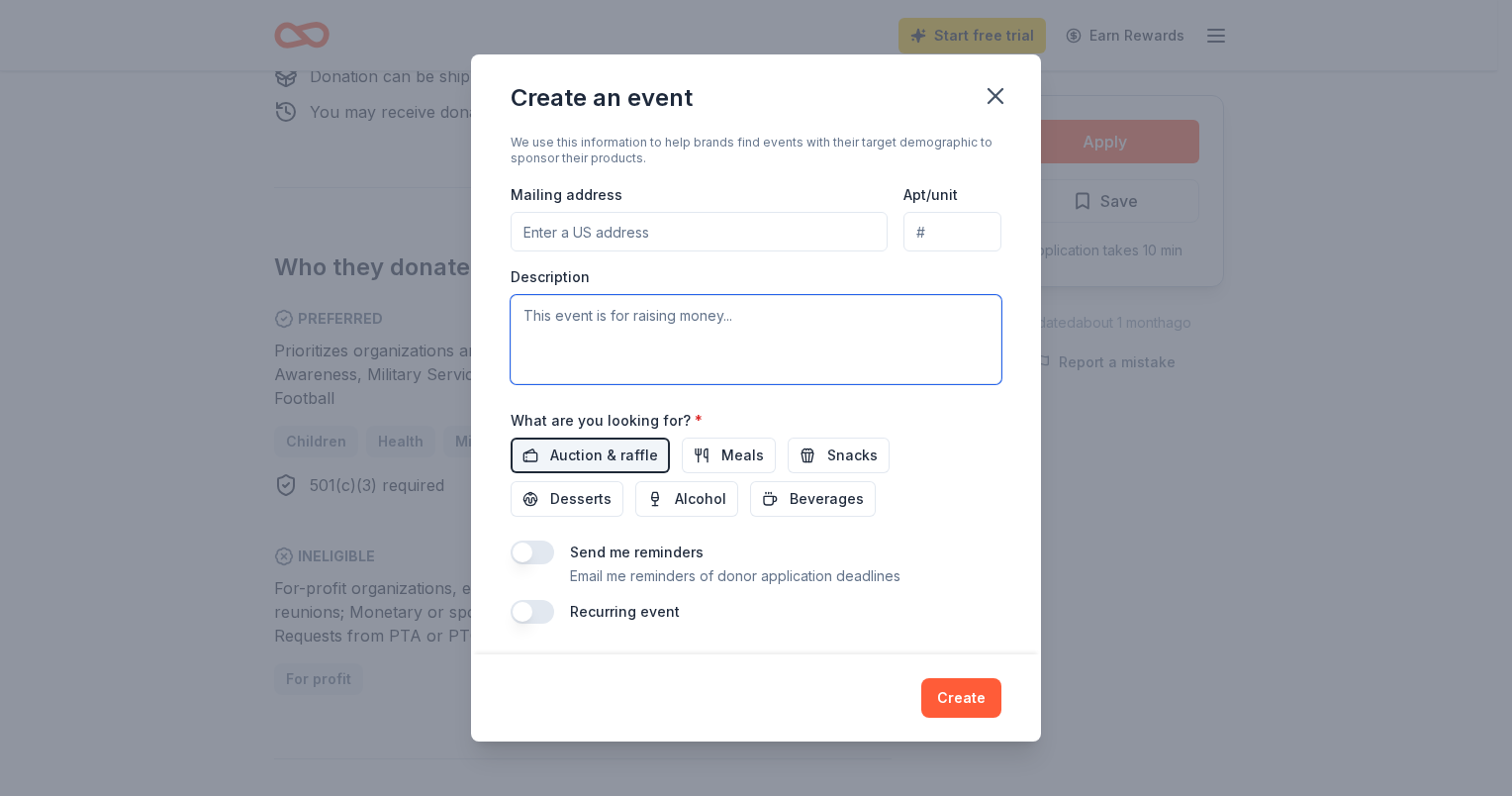 click at bounding box center (756, 340) 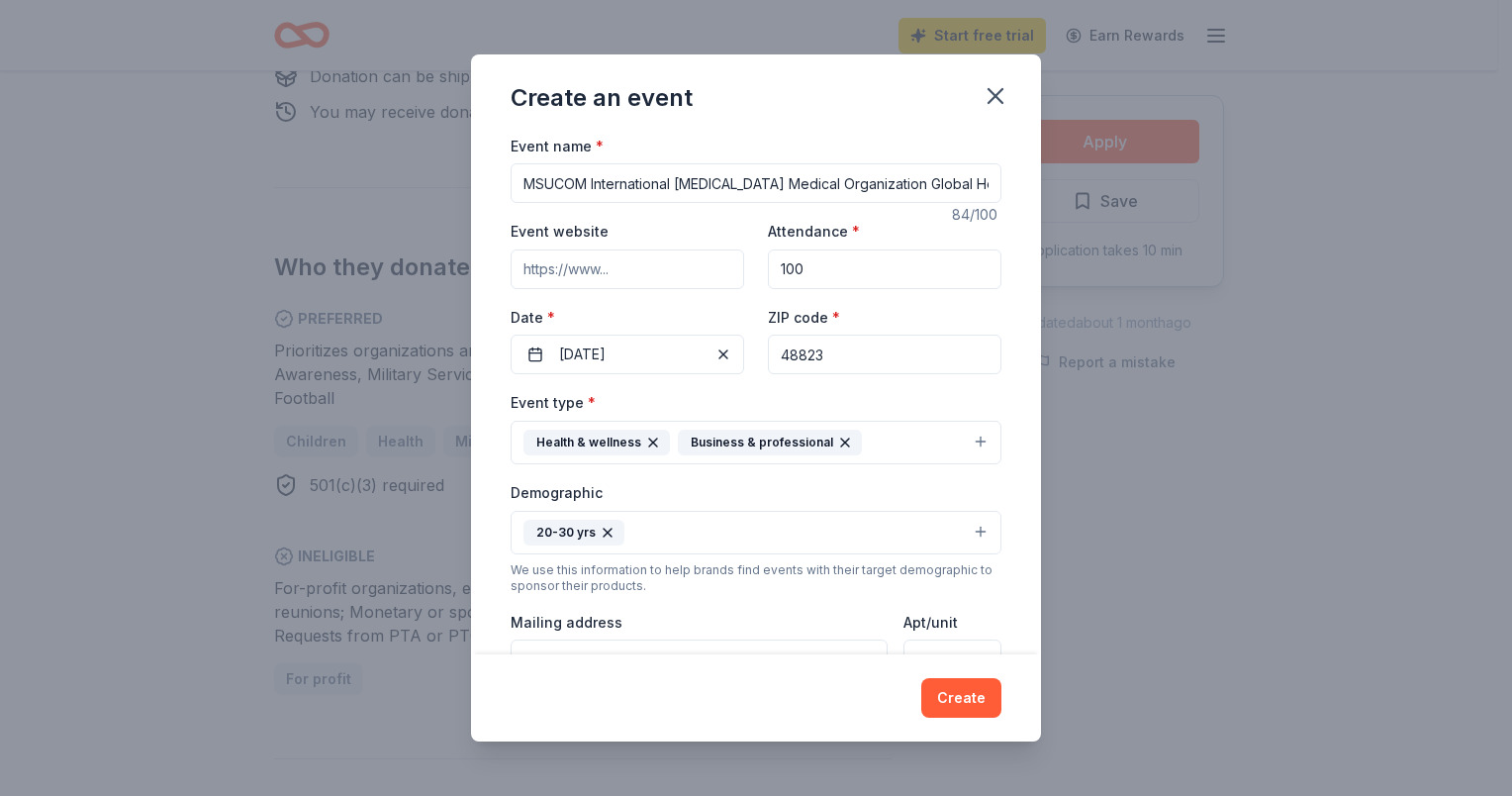 scroll, scrollTop: 99, scrollLeft: 0, axis: vertical 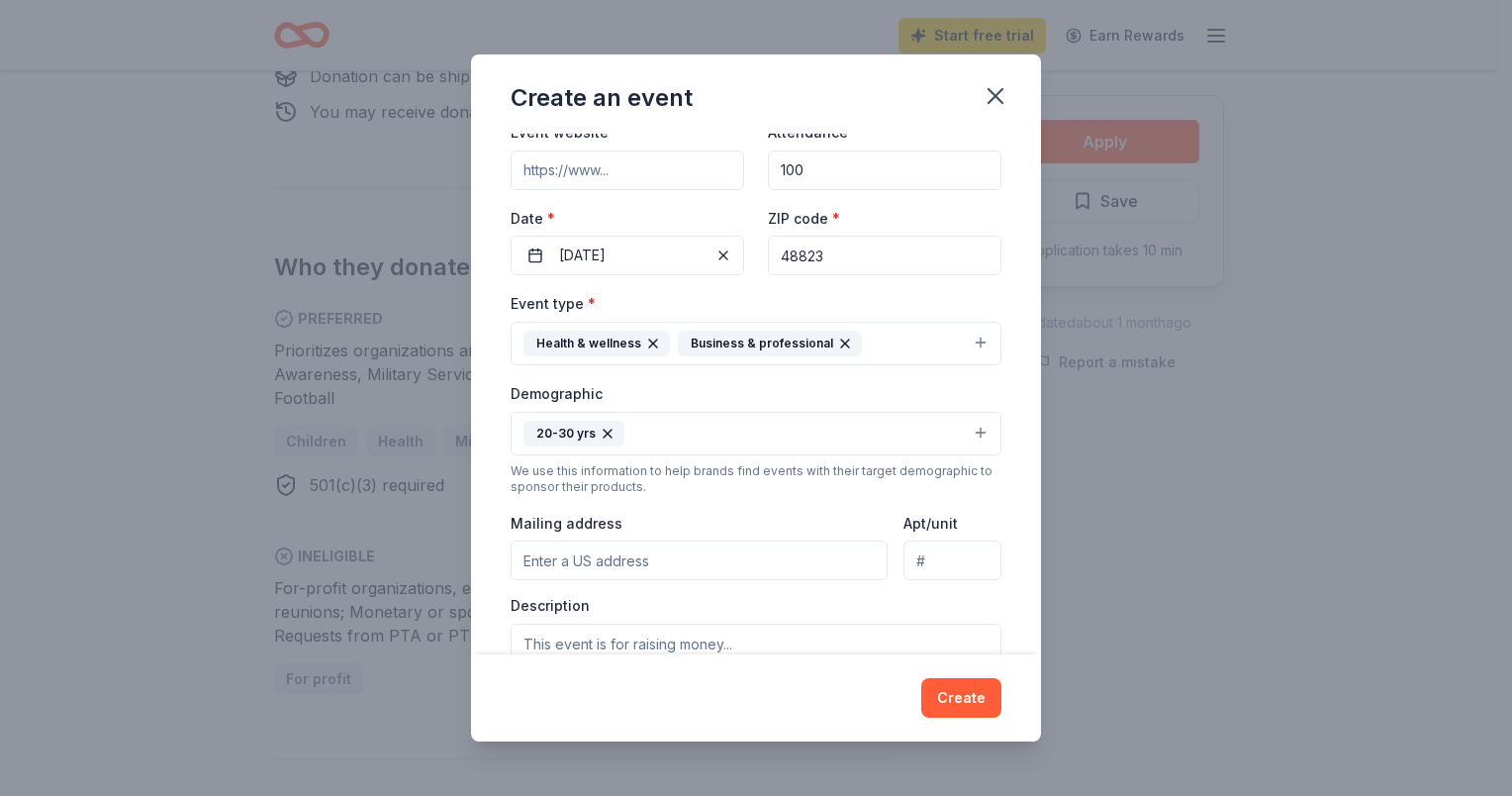 click on "100" at bounding box center [885, 170] 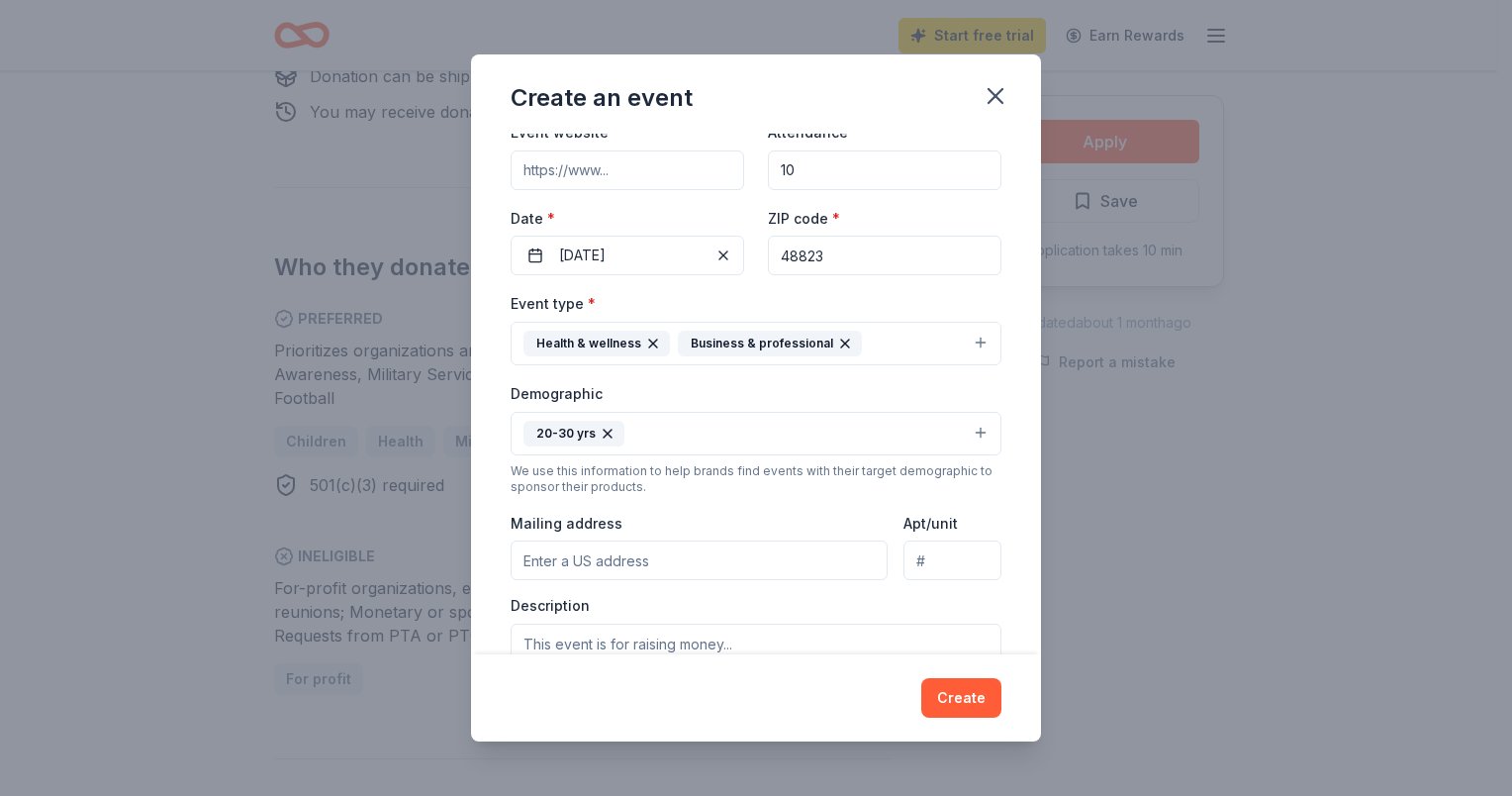 type on "1" 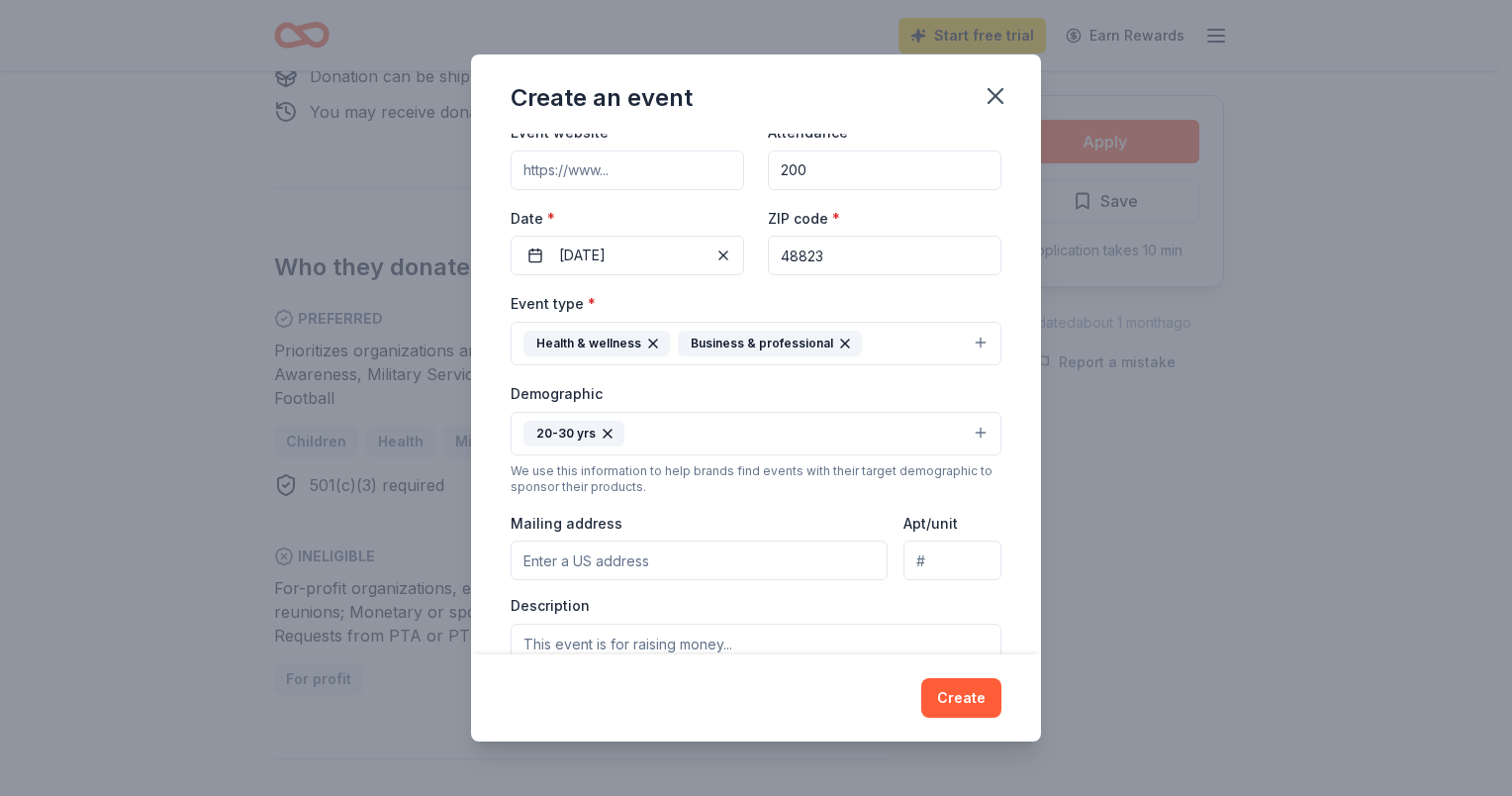 type on "200" 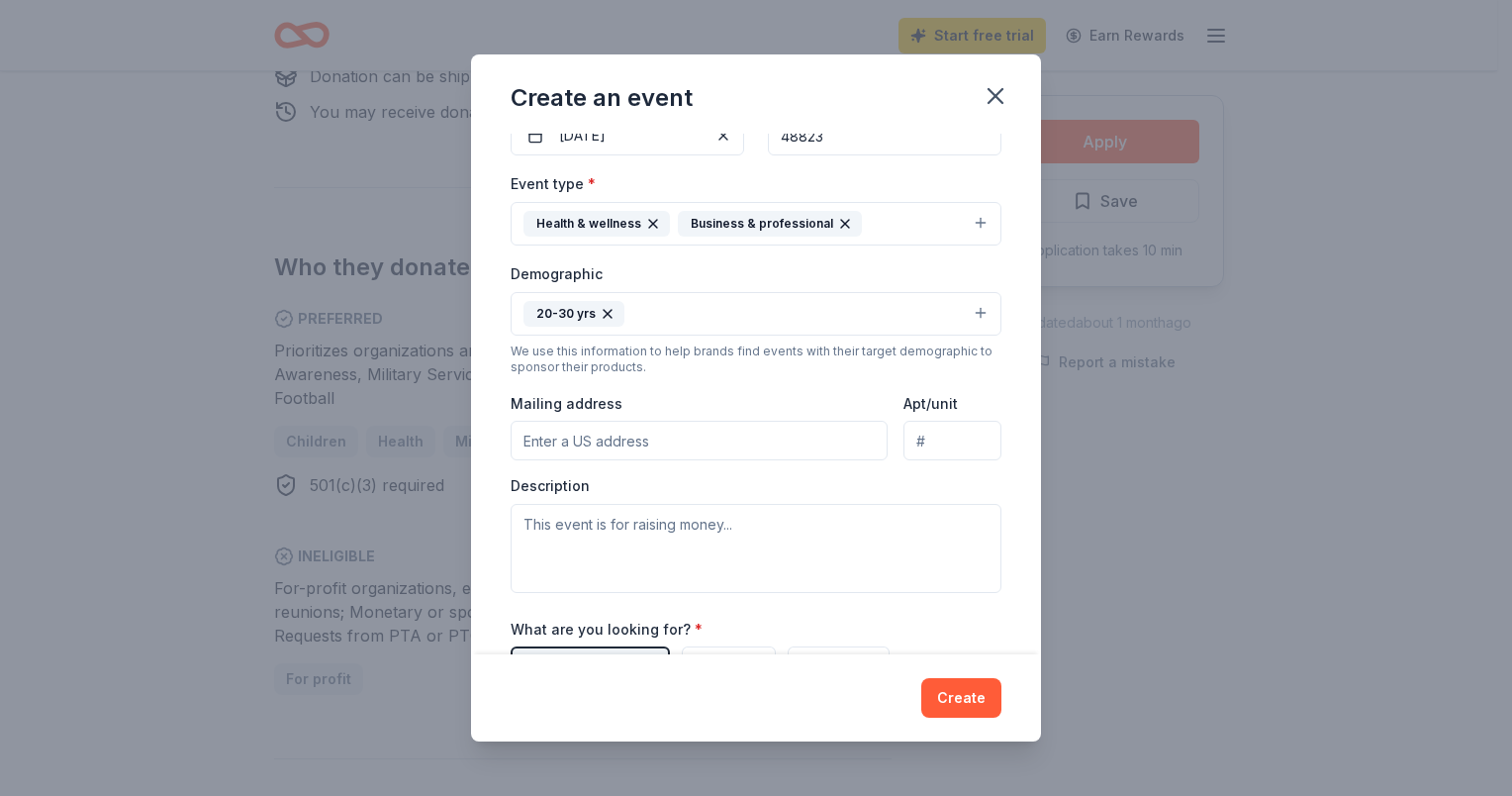 scroll, scrollTop: 297, scrollLeft: 0, axis: vertical 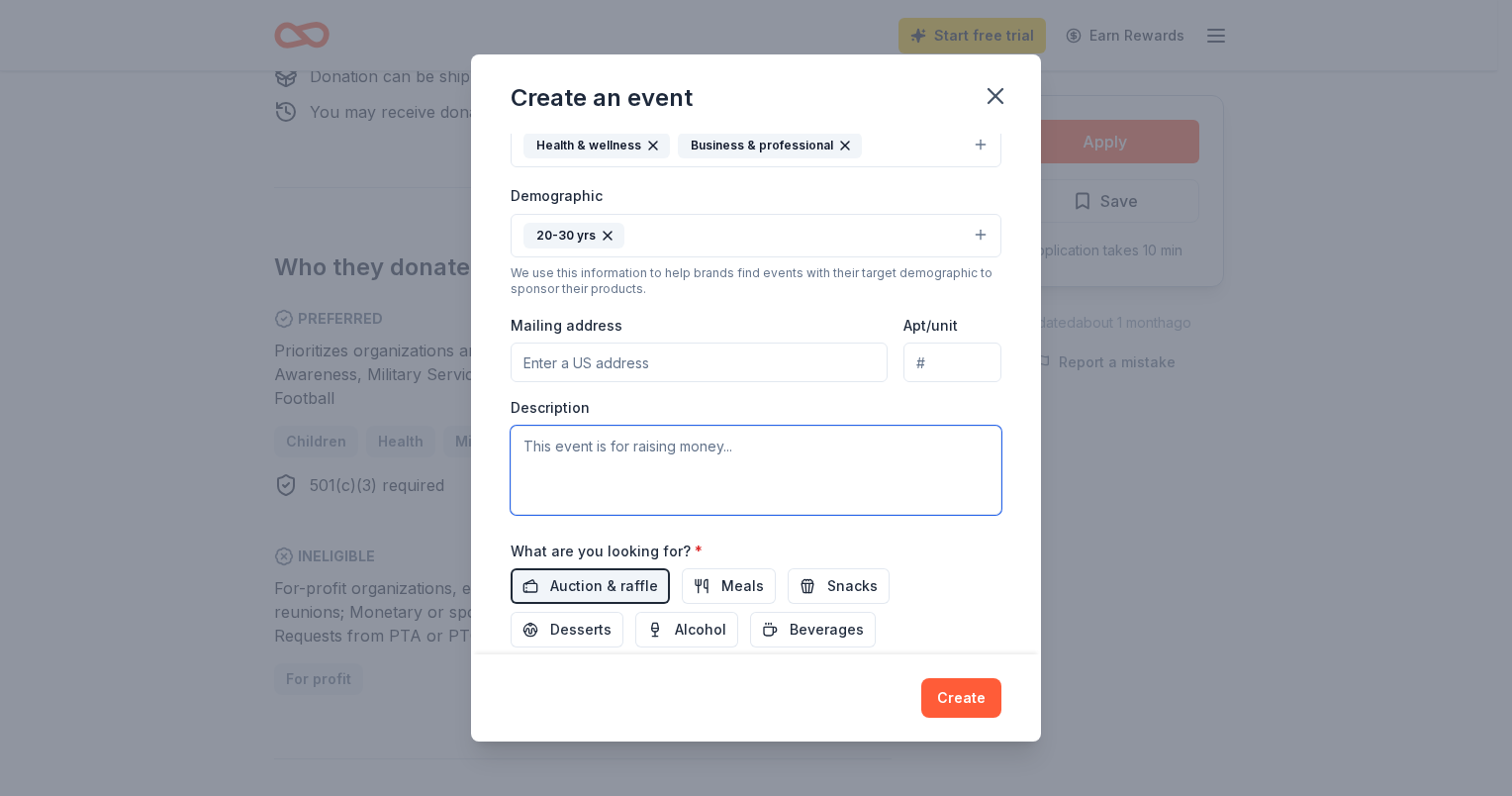 click at bounding box center [756, 470] 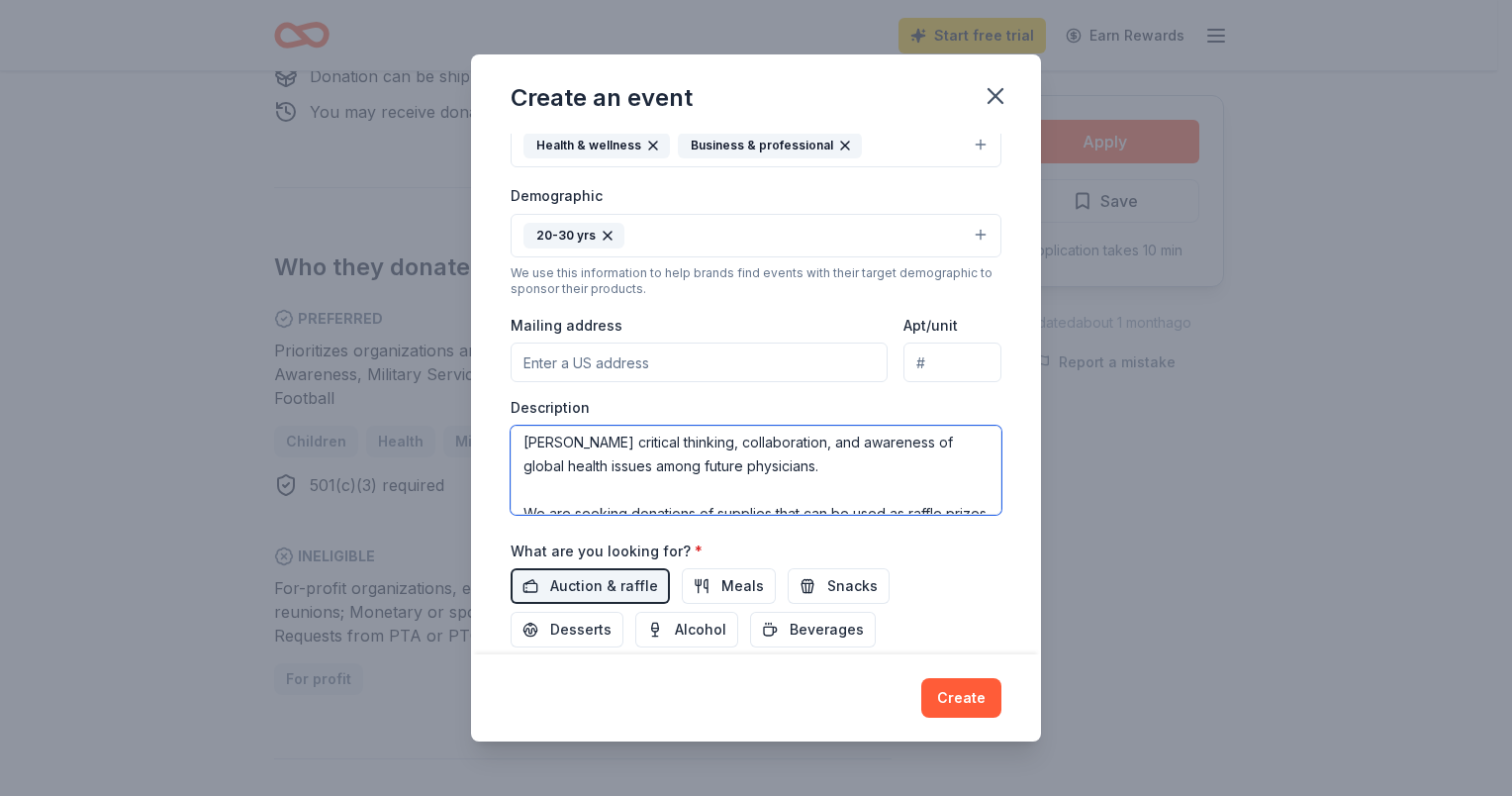 scroll, scrollTop: 0, scrollLeft: 0, axis: both 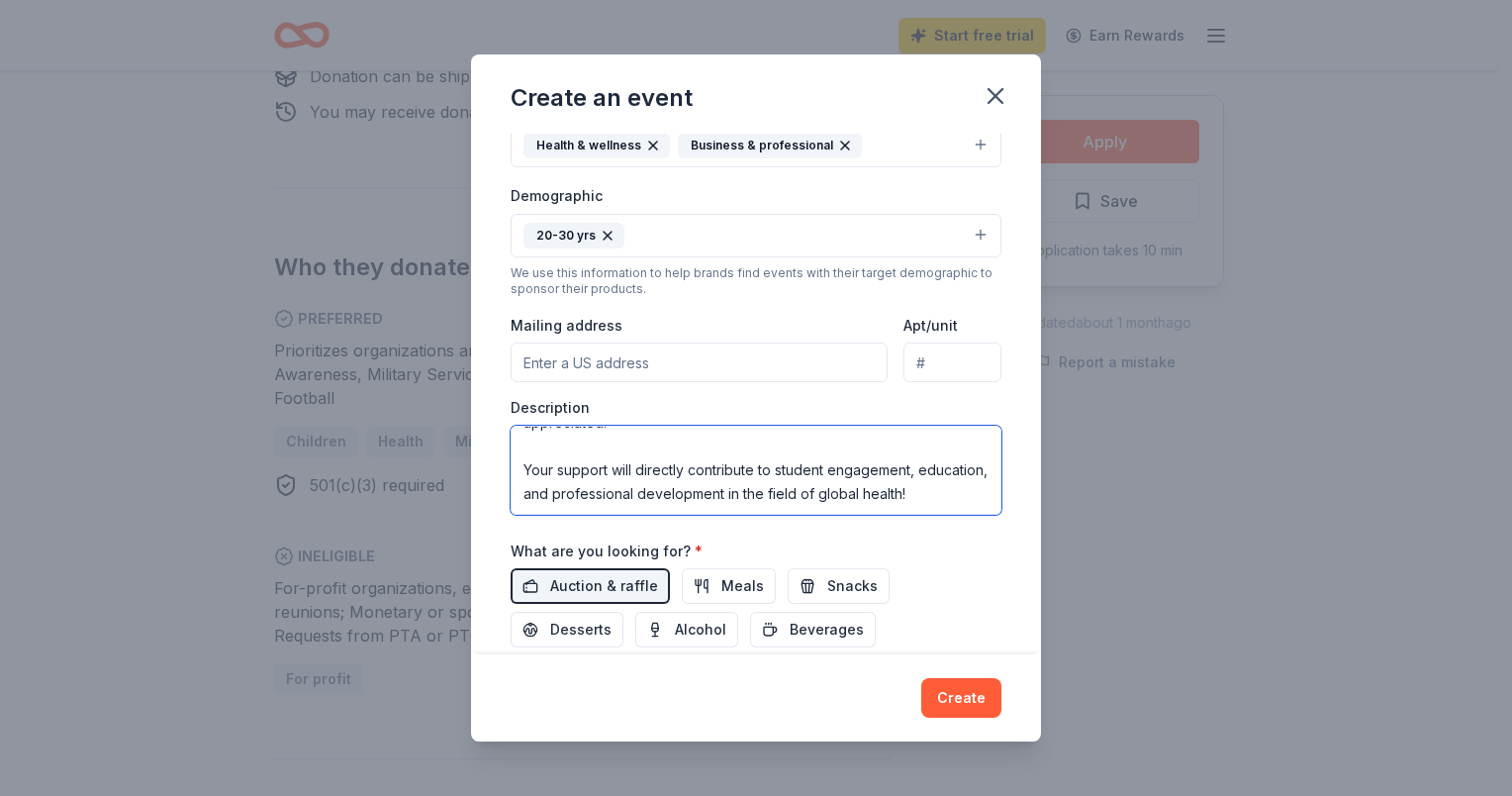 type on "We are hosting a Global Health Case Competition at [US_STATE][GEOGRAPHIC_DATA] of [MEDICAL_DATA] Medicine (MSUCOM), where teams of medical students will develop and present innovative solutions to real-world global health challenges. The event aims to [PERSON_NAME] critical thinking, collaboration, and awareness of global health issues among future physicians.
We are seeking donations of supplies that can be used as raffle prizes and thank-you gifts for speakers and judges. Additionally, monetary donations to help cover event costs and organization would be greatly appreciated.
Your support will directly contribute to student engagement, education, and professional development in the field of global health!" 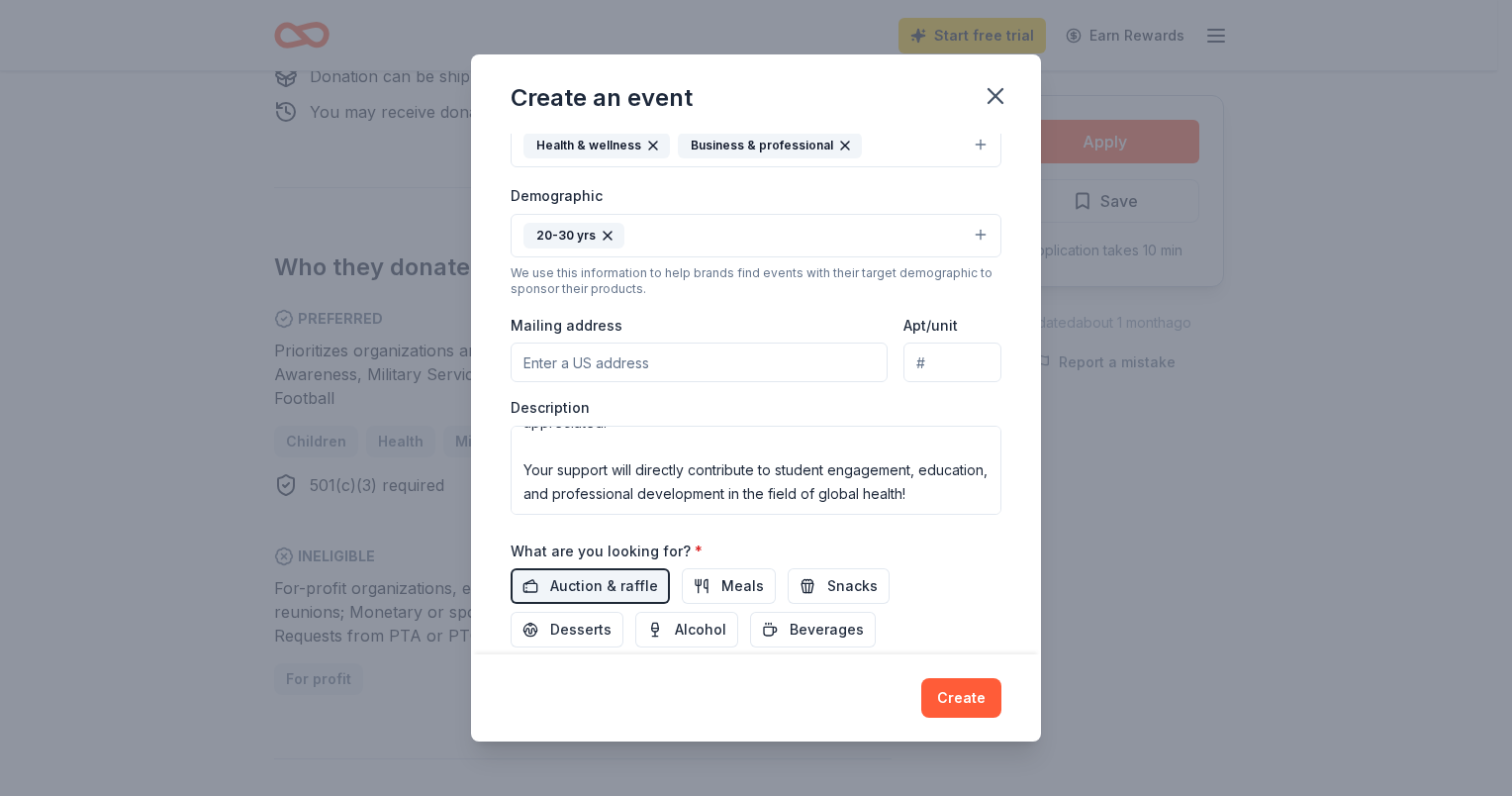 click on "What are you looking for? * Auction & raffle Meals Snacks Desserts Alcohol Beverages" at bounding box center (756, 593) 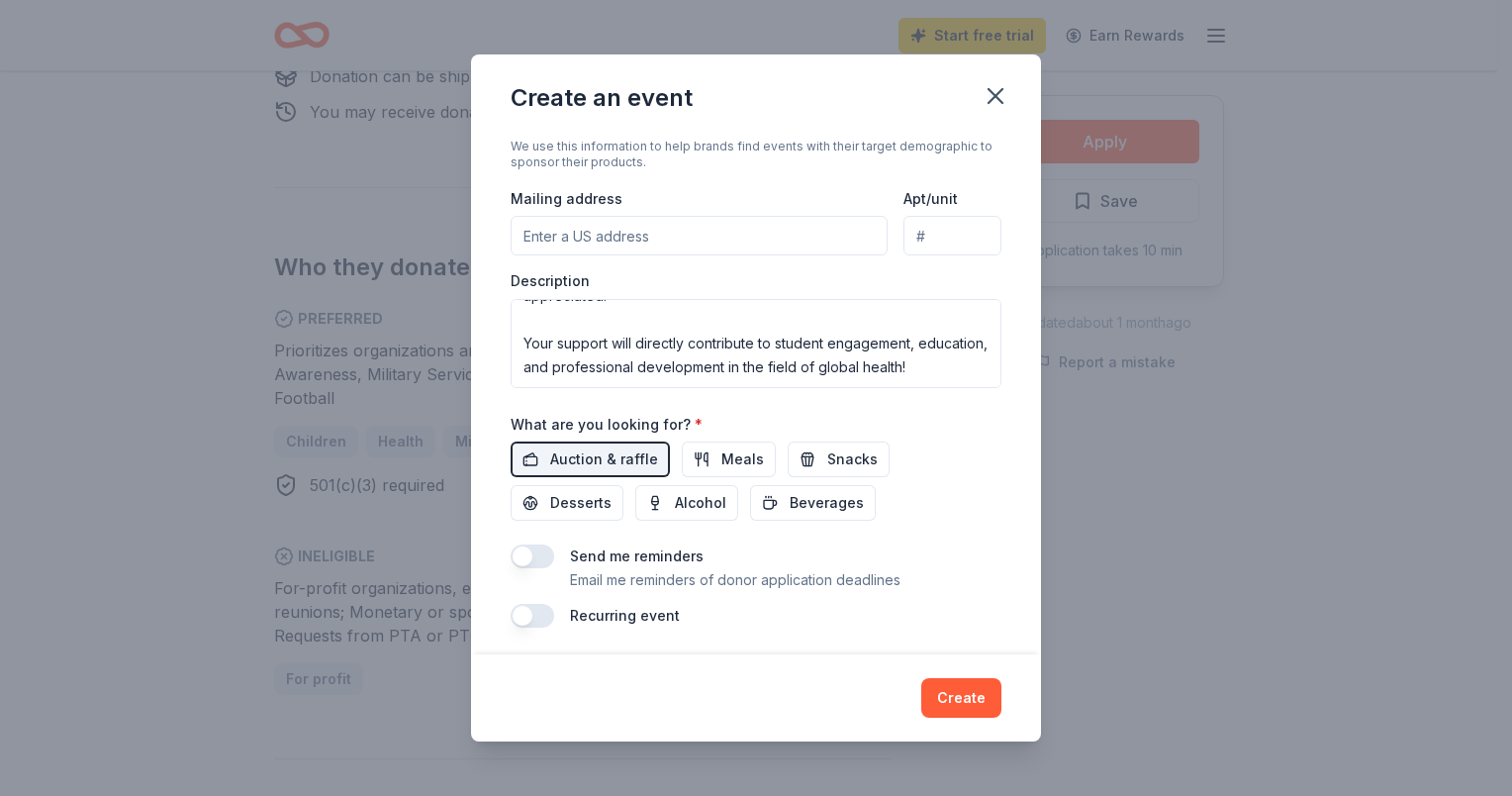 scroll, scrollTop: 428, scrollLeft: 0, axis: vertical 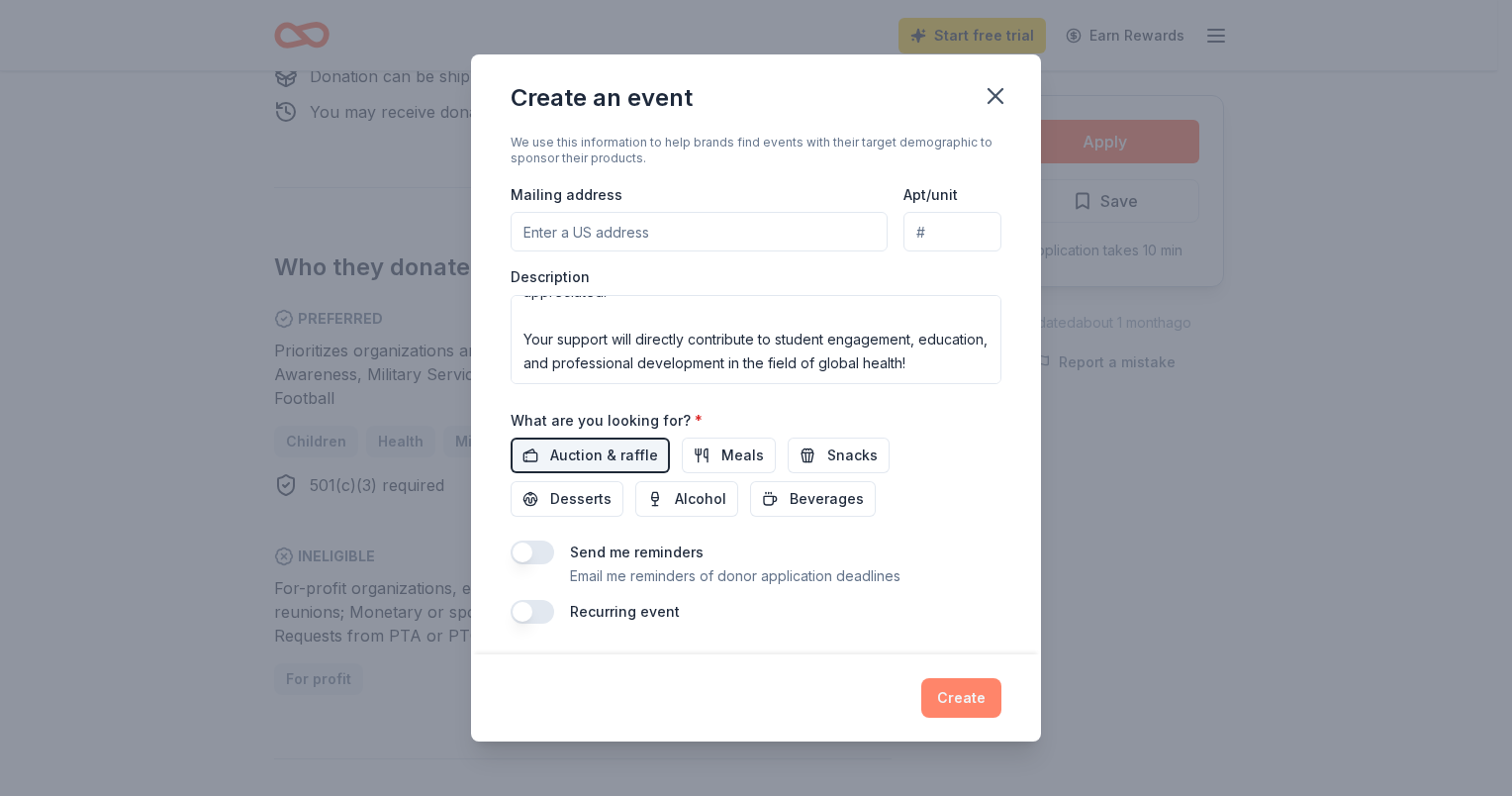 click on "Create" at bounding box center (961, 698) 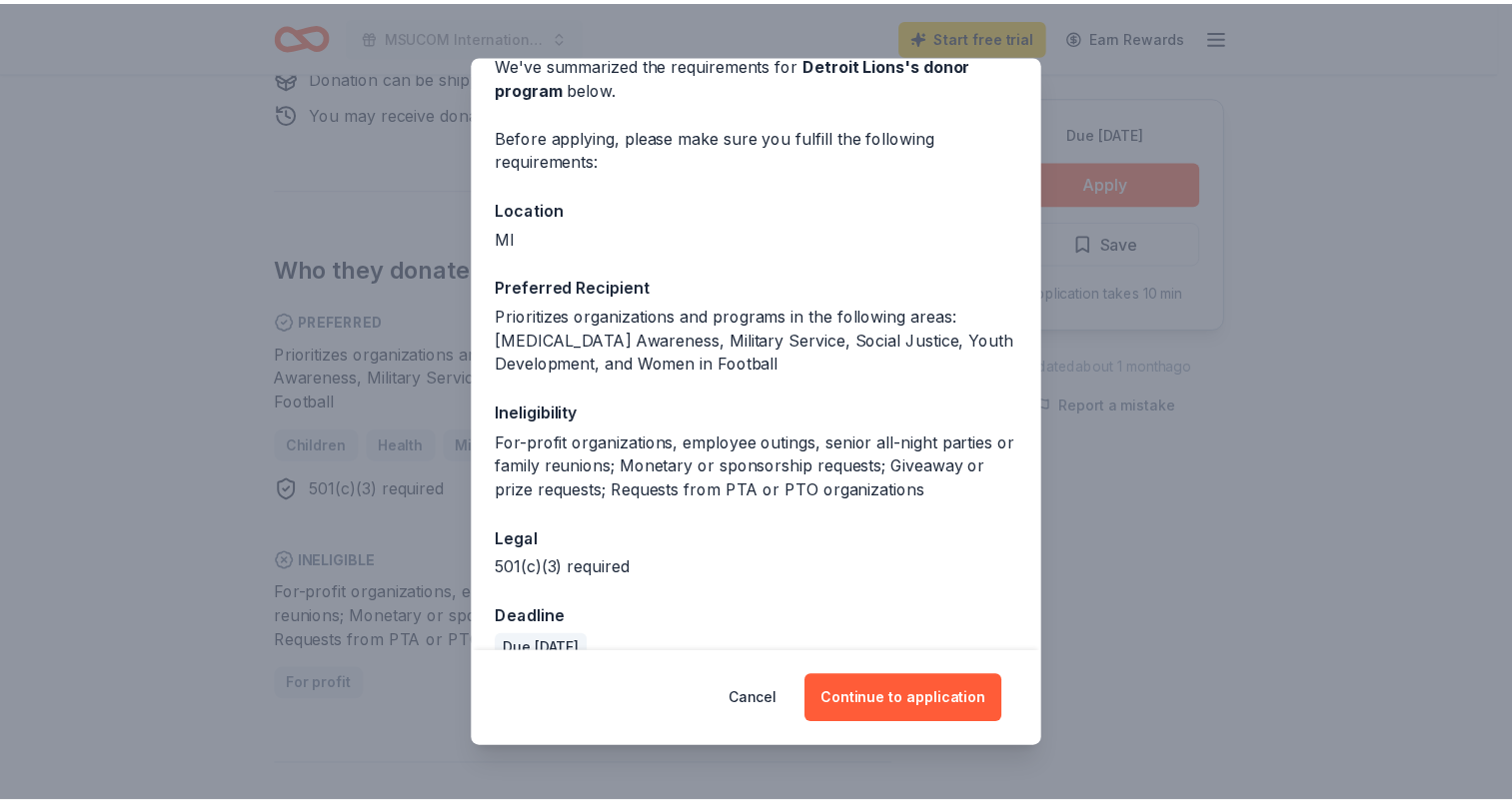 scroll, scrollTop: 133, scrollLeft: 0, axis: vertical 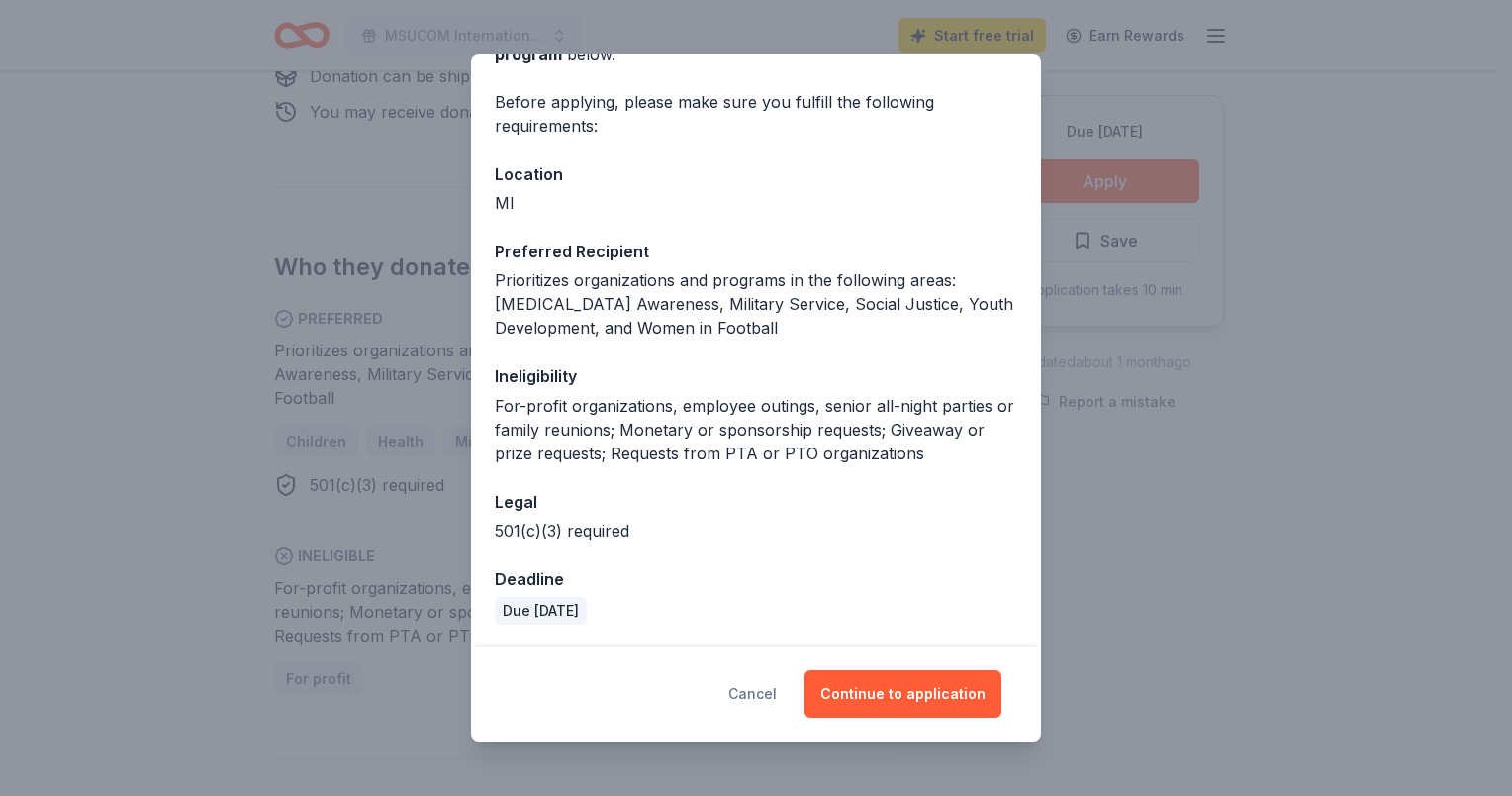 click on "Cancel" at bounding box center (752, 694) 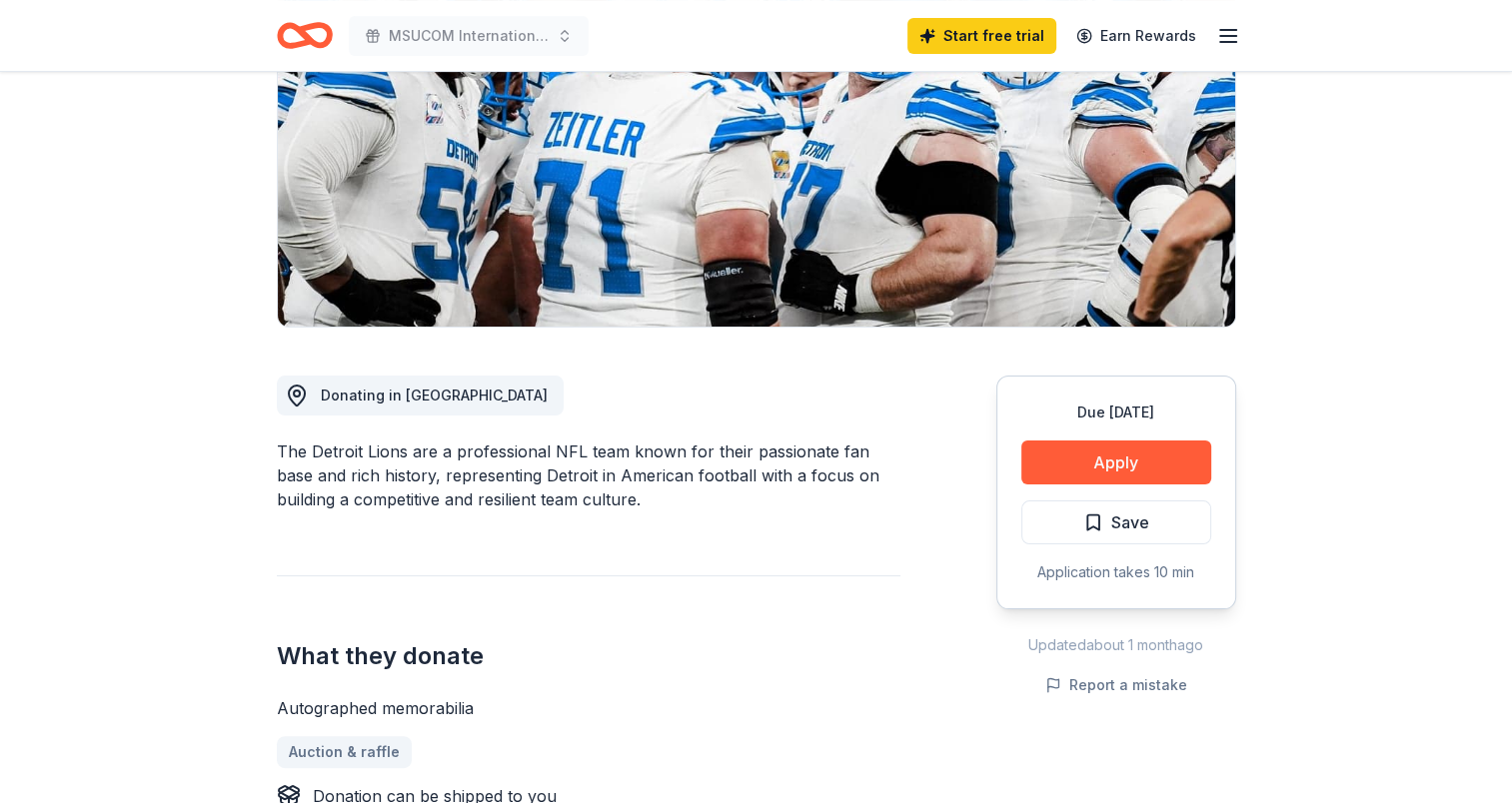scroll, scrollTop: 0, scrollLeft: 0, axis: both 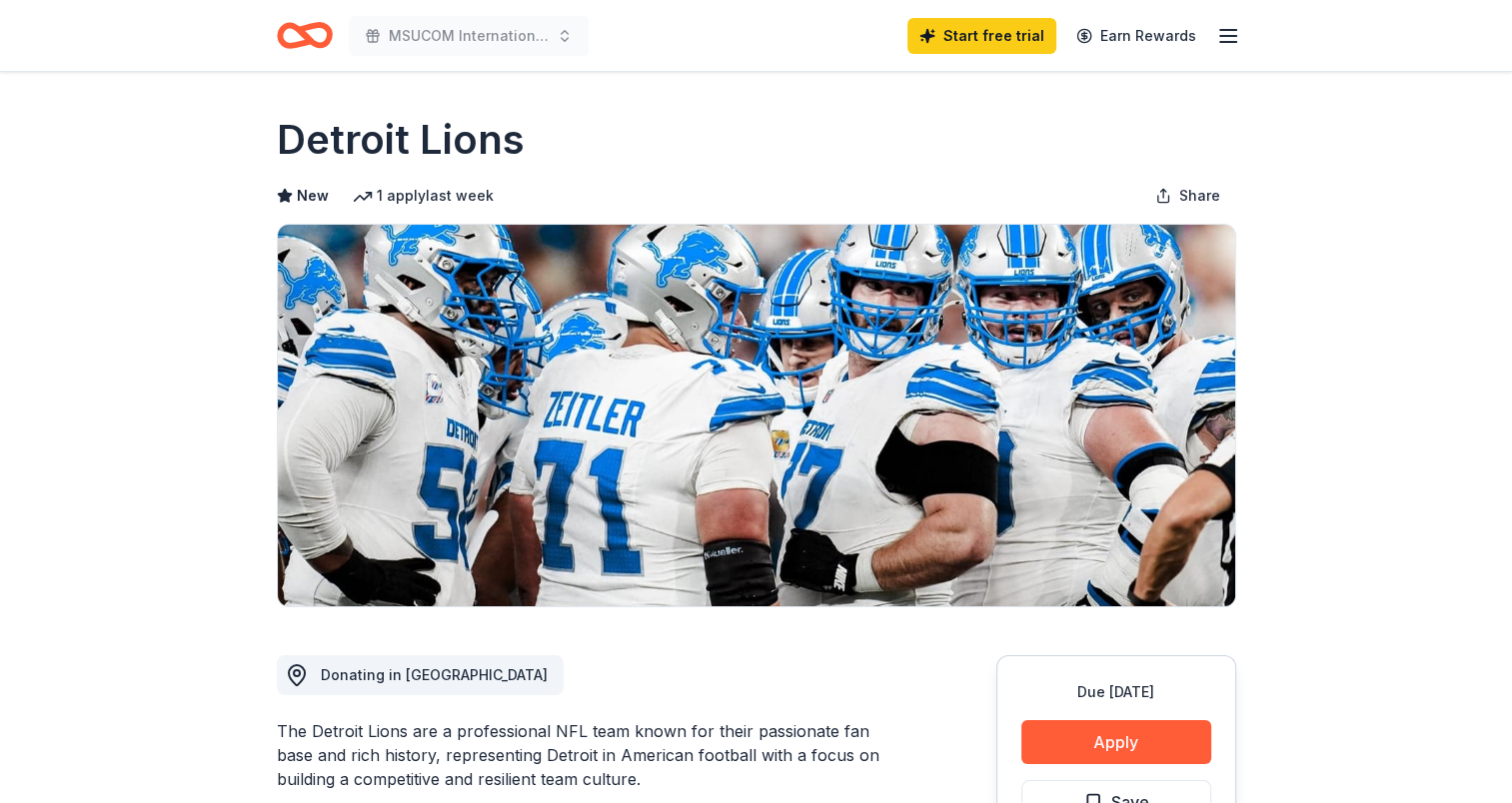 click 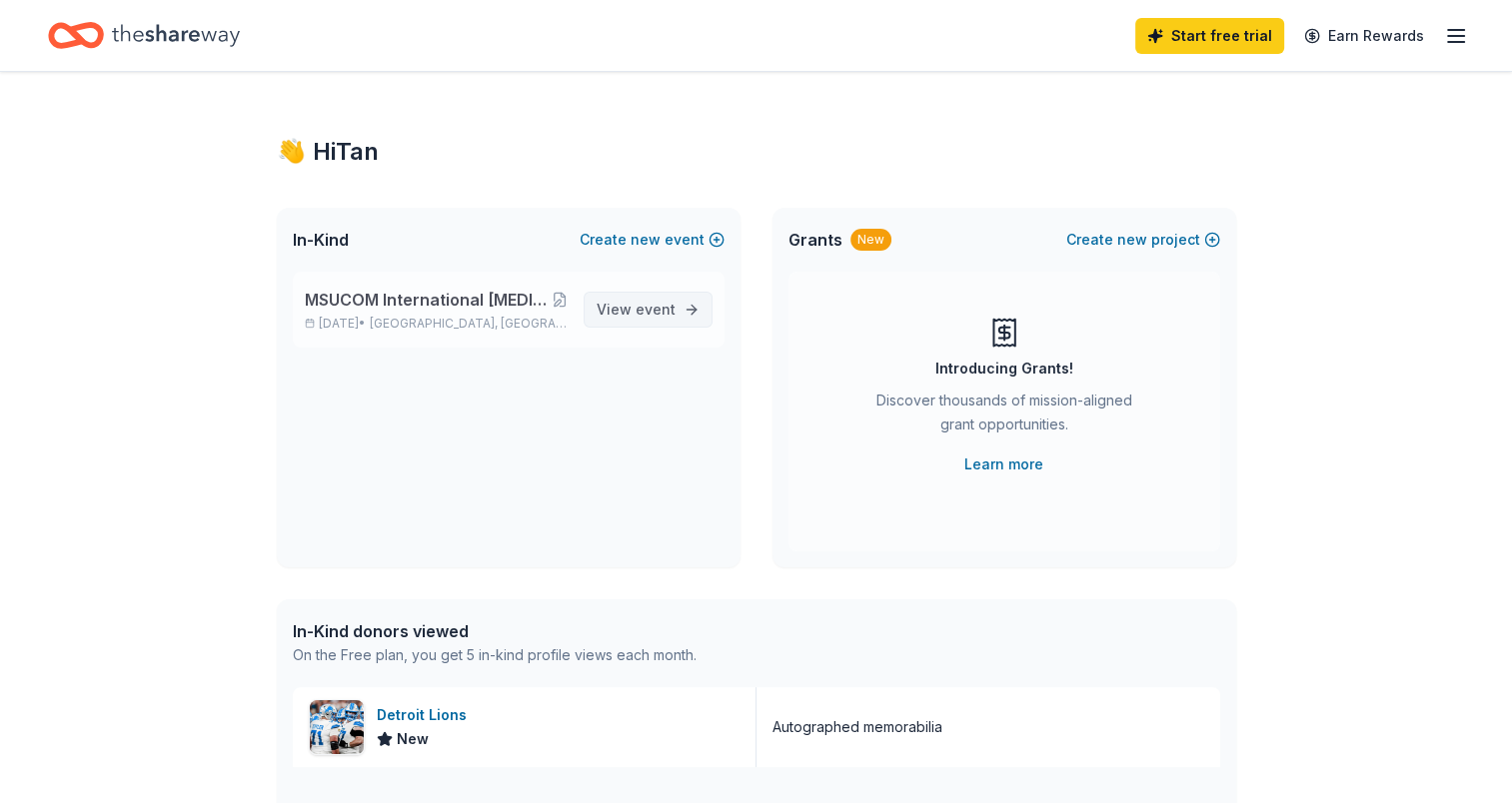 click on "event" at bounding box center (656, 309) 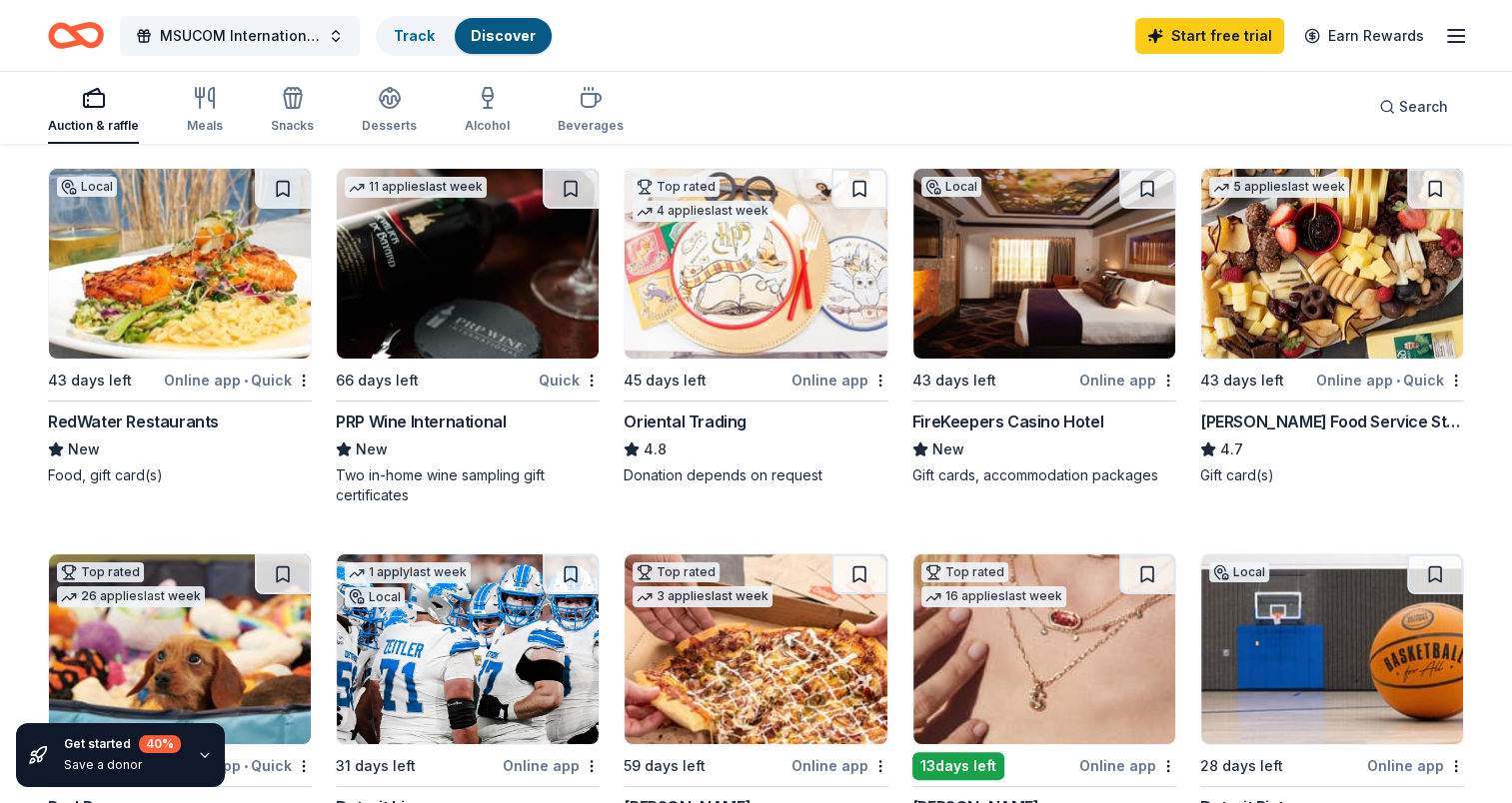 scroll, scrollTop: 499, scrollLeft: 0, axis: vertical 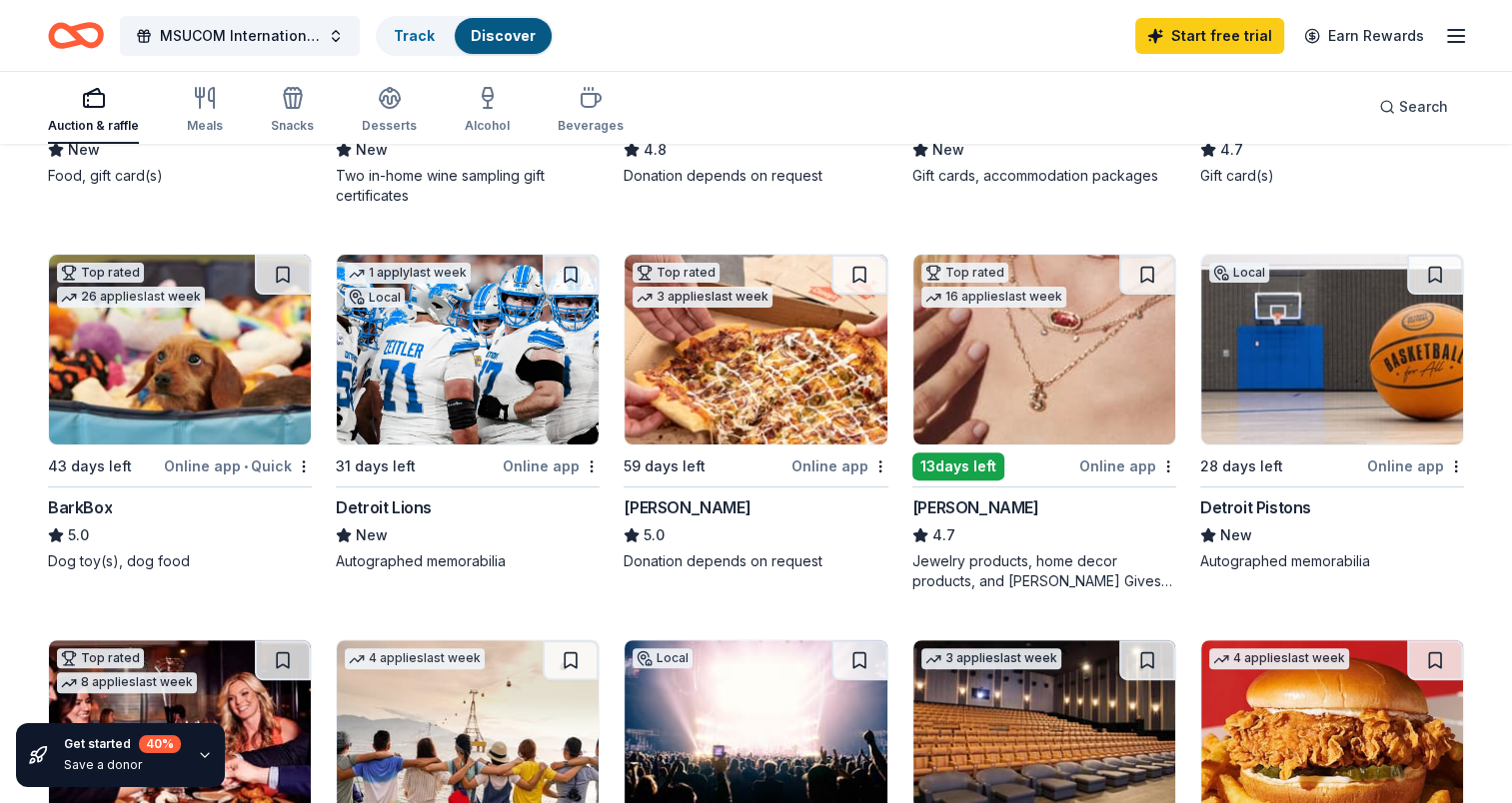 click at bounding box center (1332, 350) 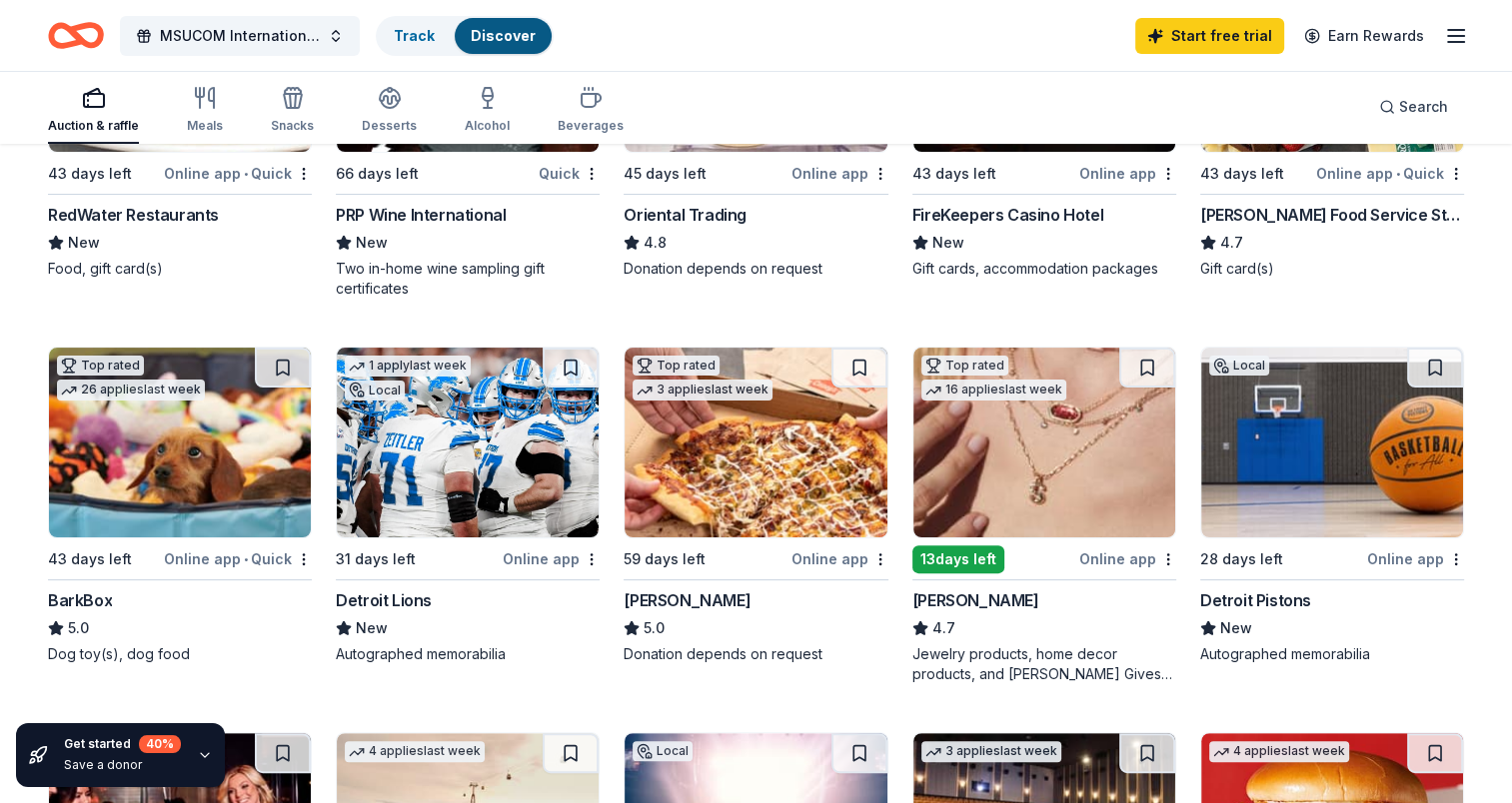 scroll, scrollTop: 599, scrollLeft: 0, axis: vertical 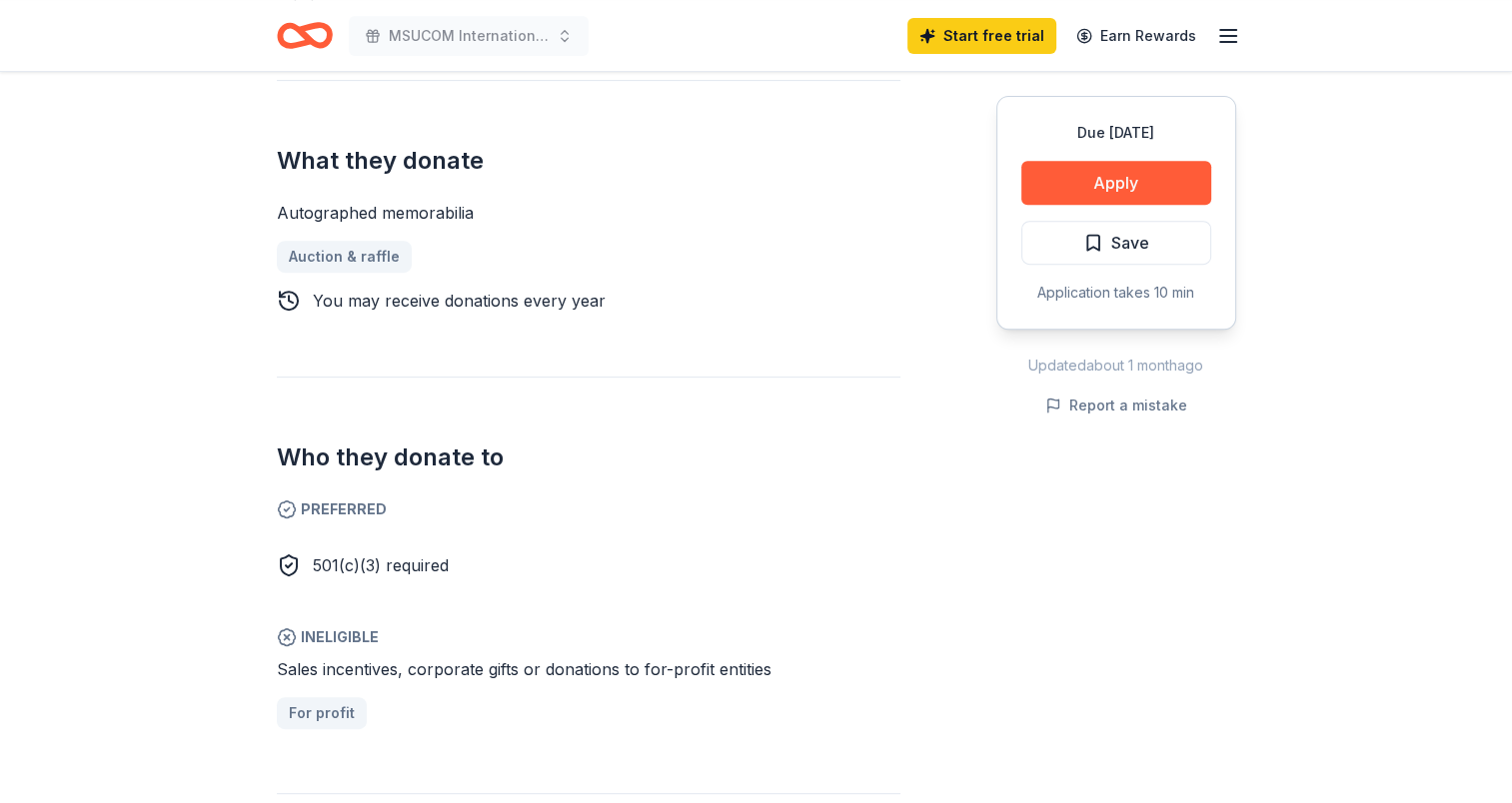 drag, startPoint x: 517, startPoint y: 574, endPoint x: 341, endPoint y: 557, distance: 176.81912 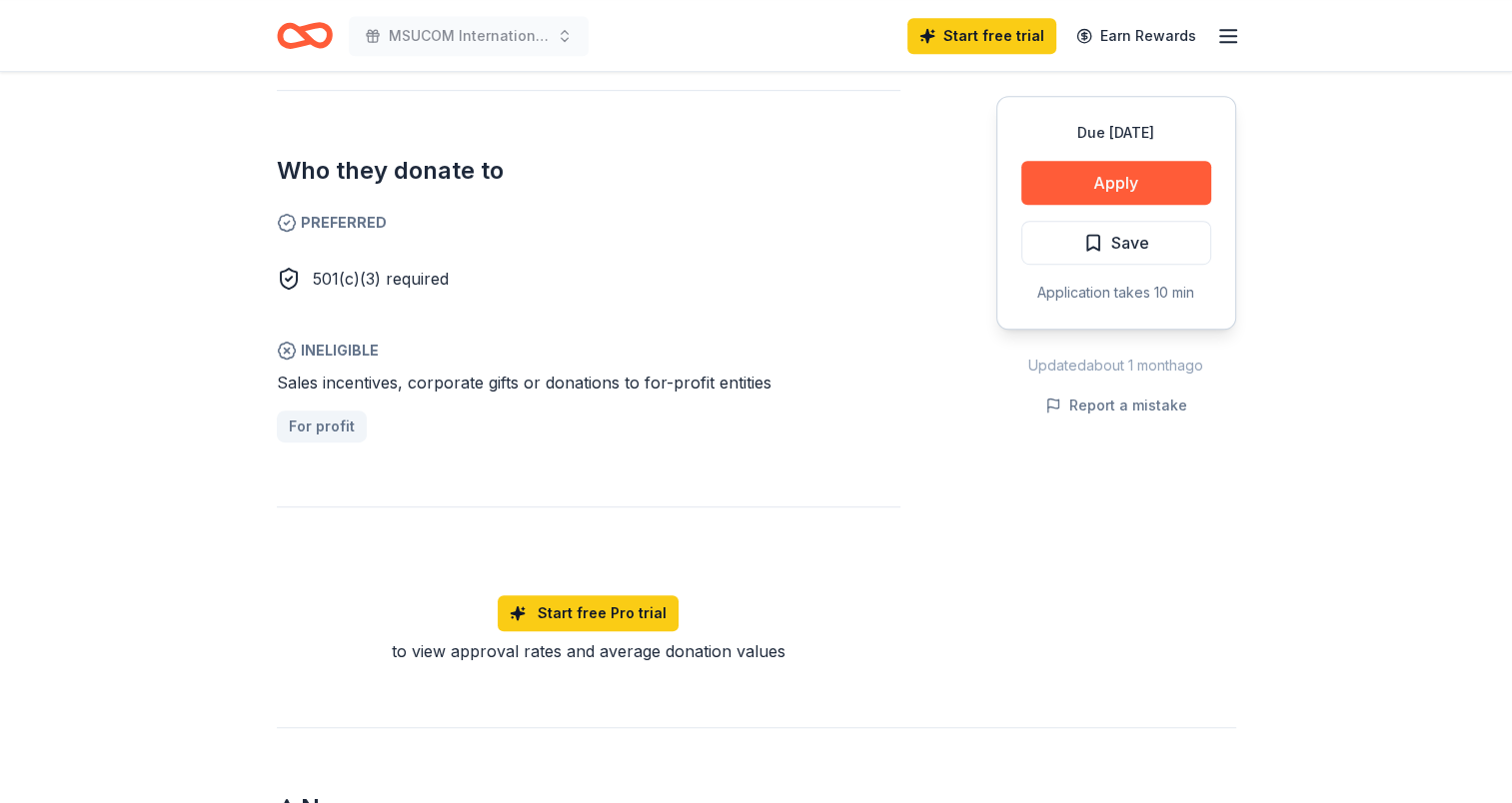 scroll, scrollTop: 1099, scrollLeft: 0, axis: vertical 